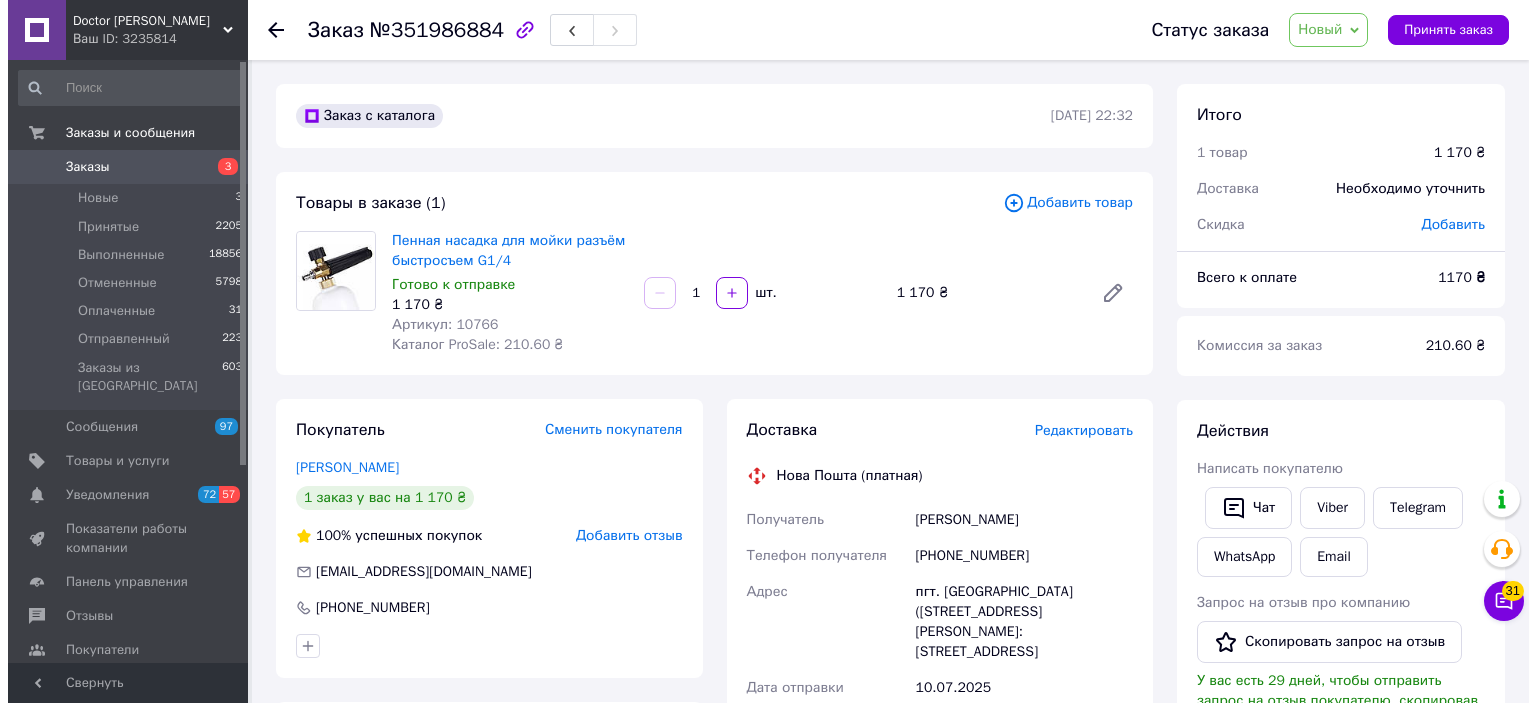 scroll, scrollTop: 0, scrollLeft: 0, axis: both 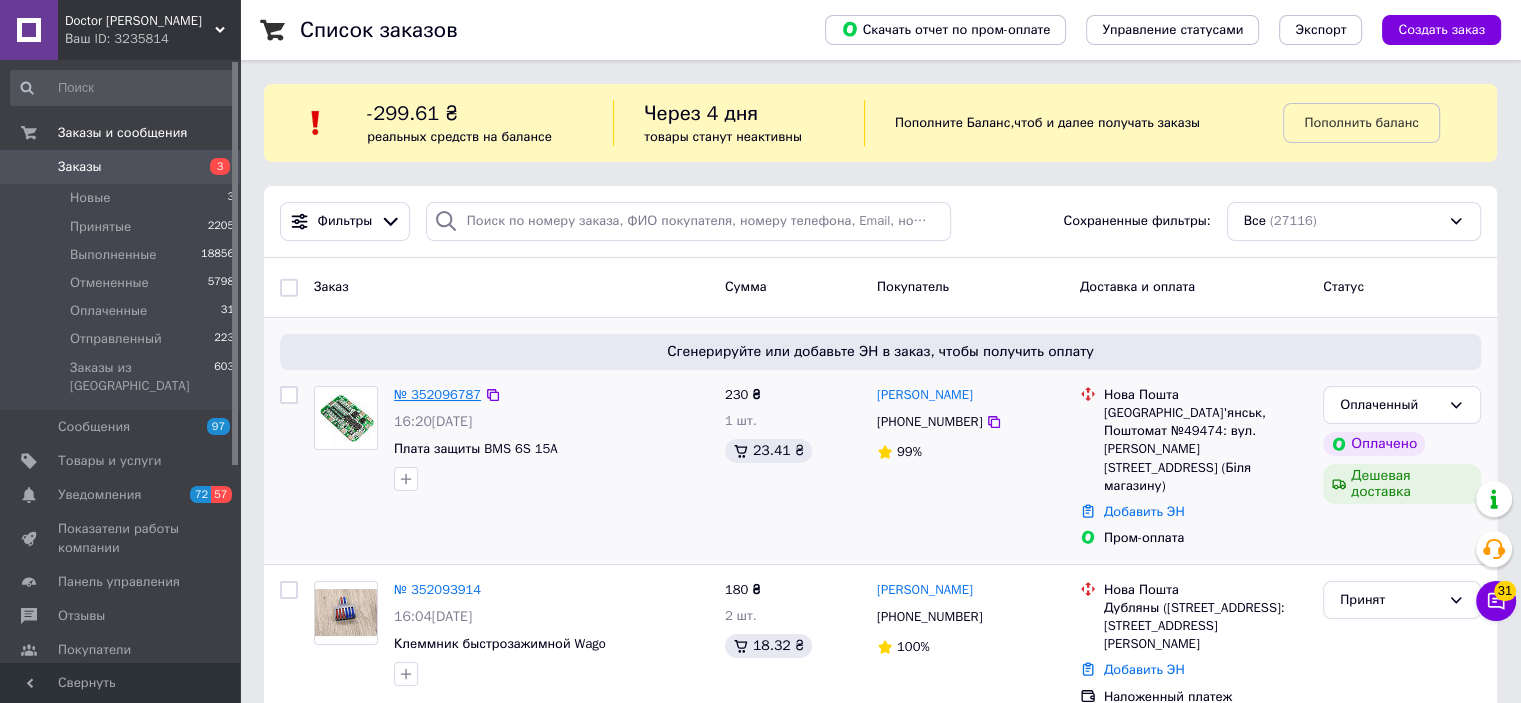 click on "№ 352096787" at bounding box center (437, 394) 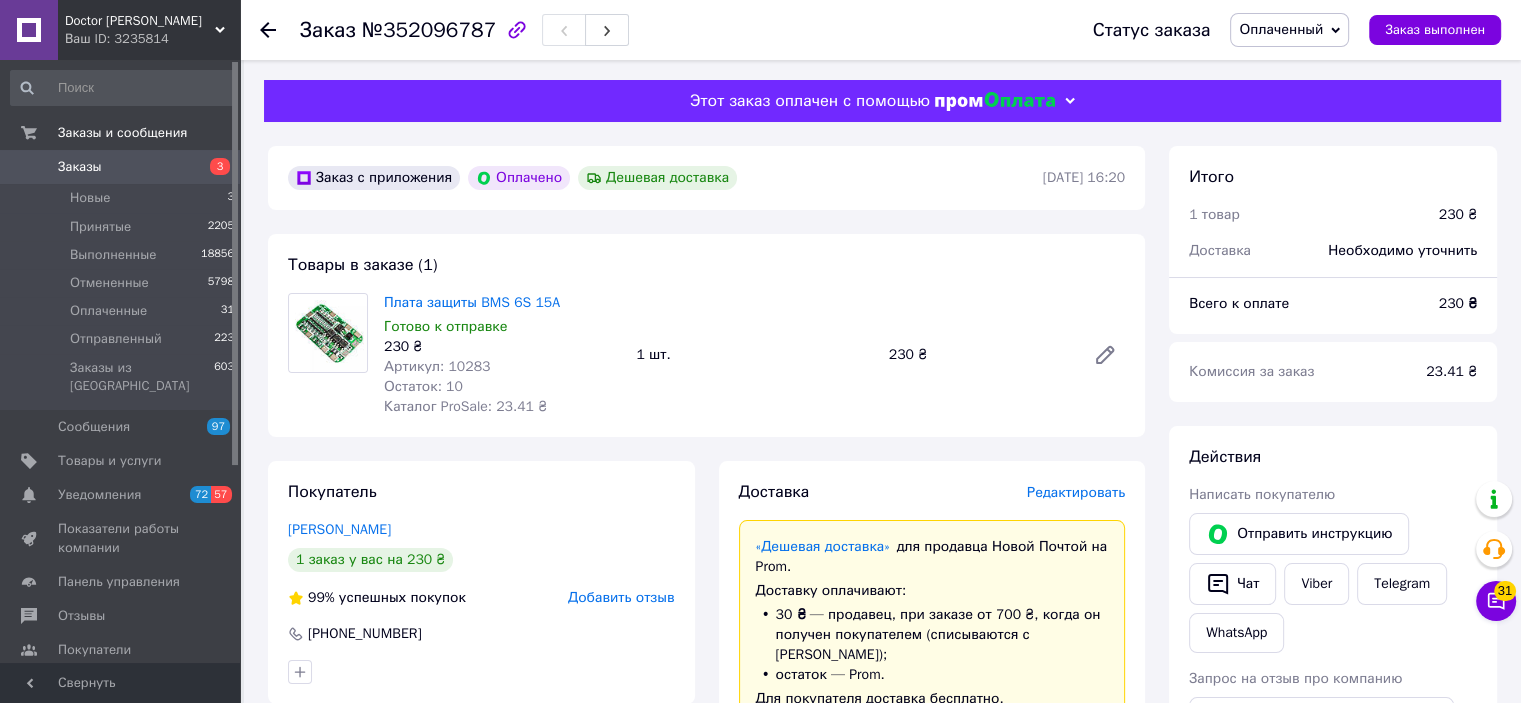 click on "Редактировать" at bounding box center [1076, 492] 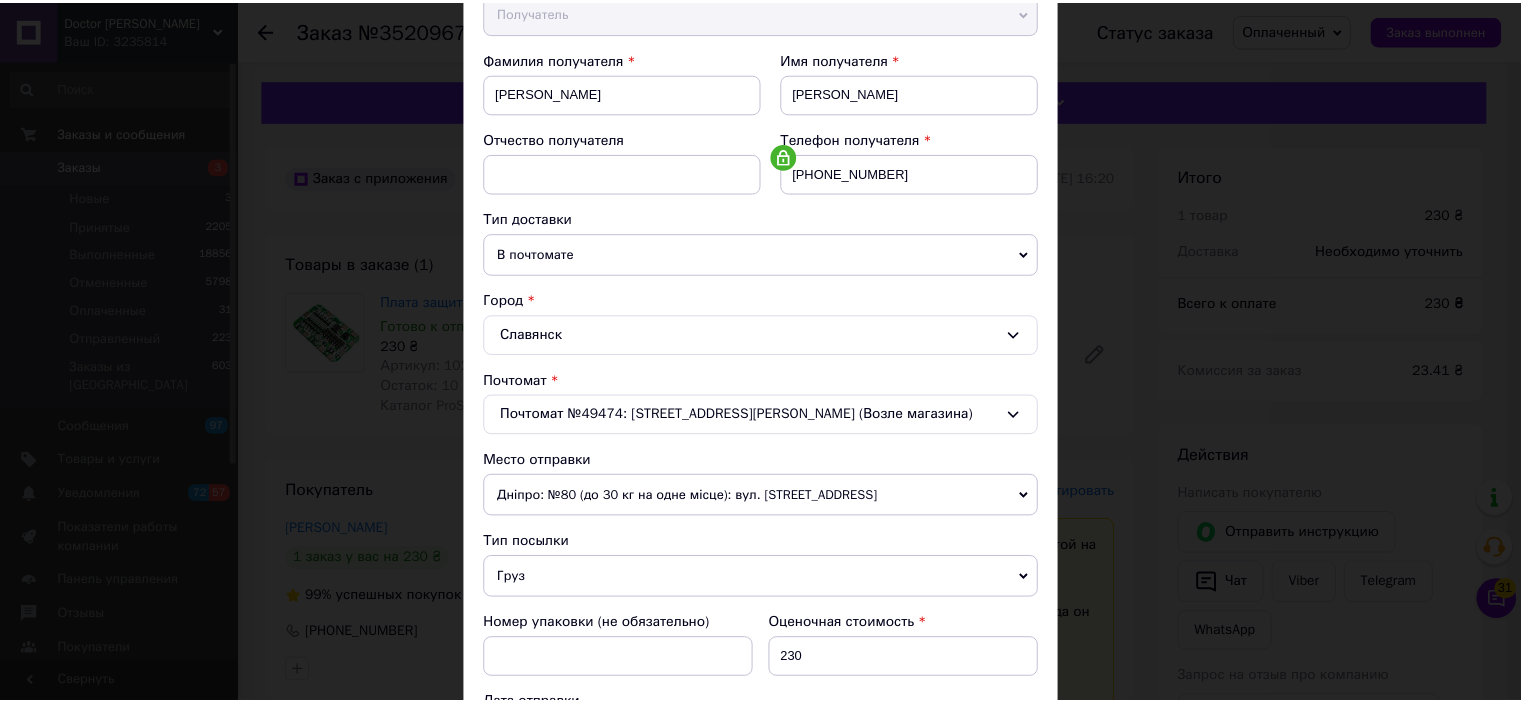 scroll, scrollTop: 0, scrollLeft: 0, axis: both 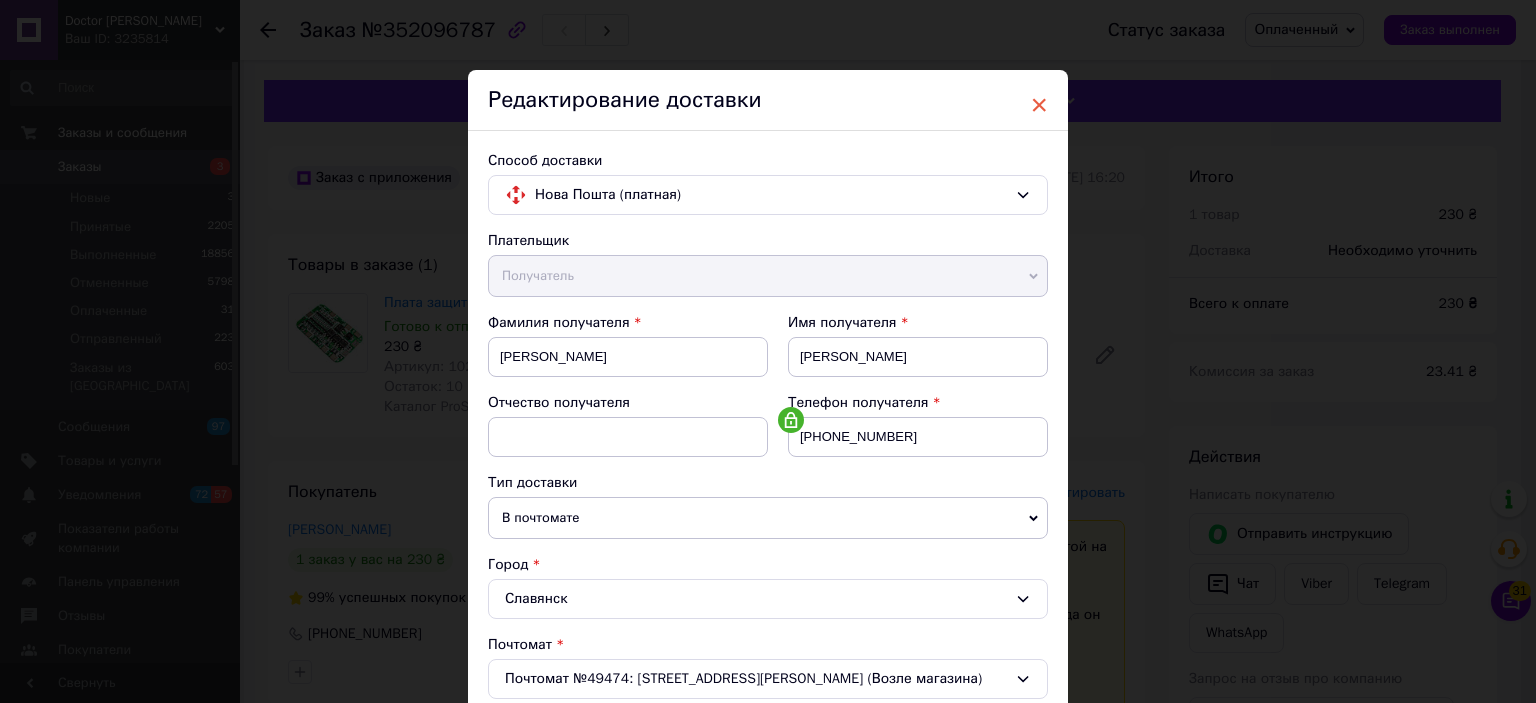 click on "×" at bounding box center [1039, 105] 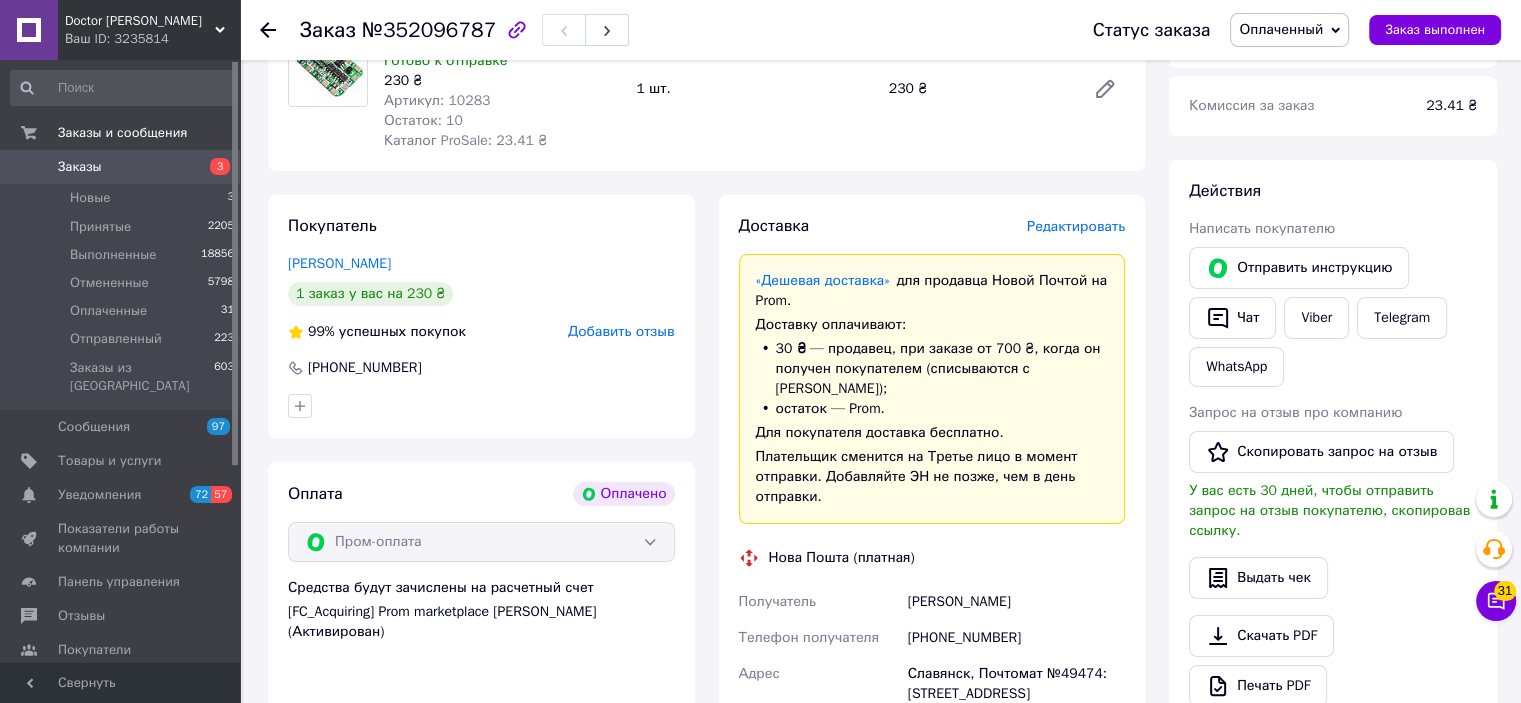 scroll, scrollTop: 800, scrollLeft: 0, axis: vertical 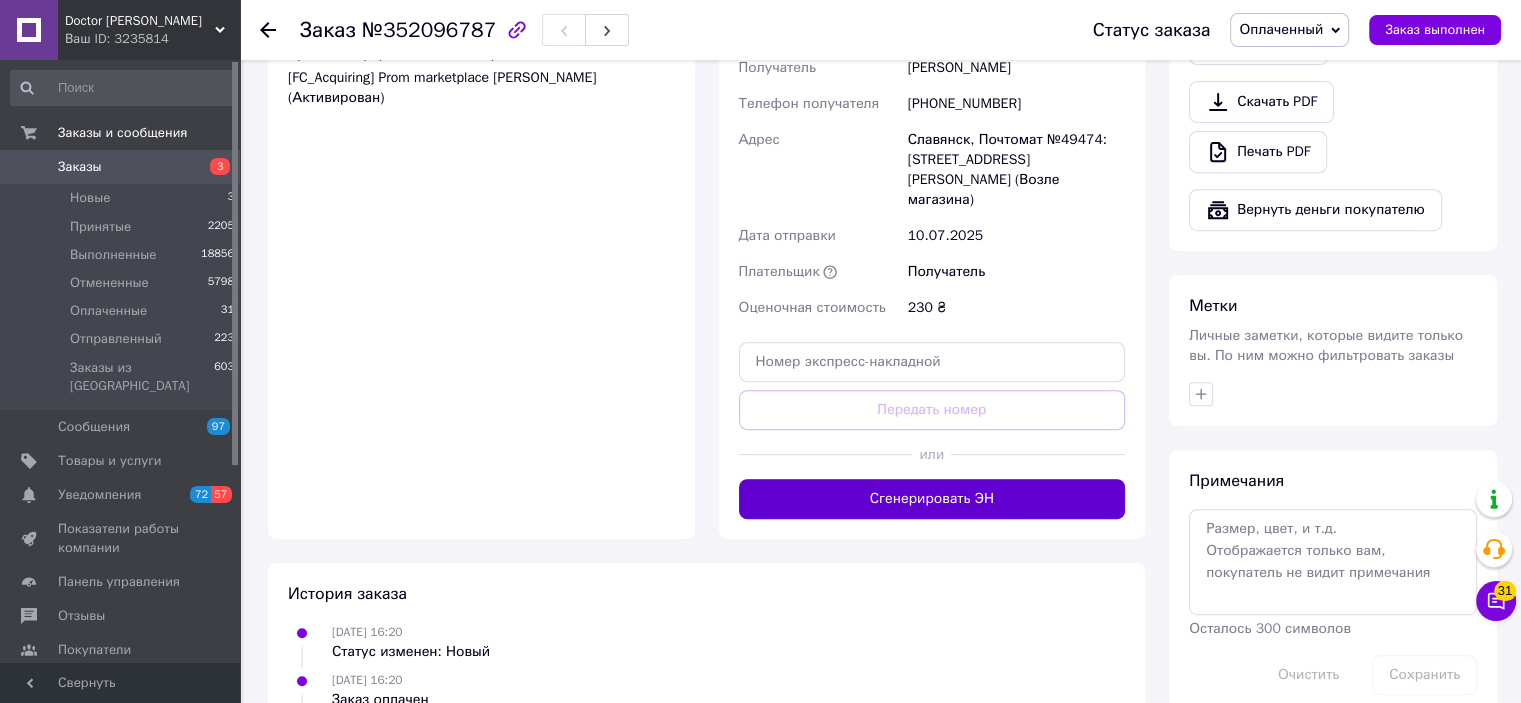click on "Сгенерировать ЭН" at bounding box center (932, 499) 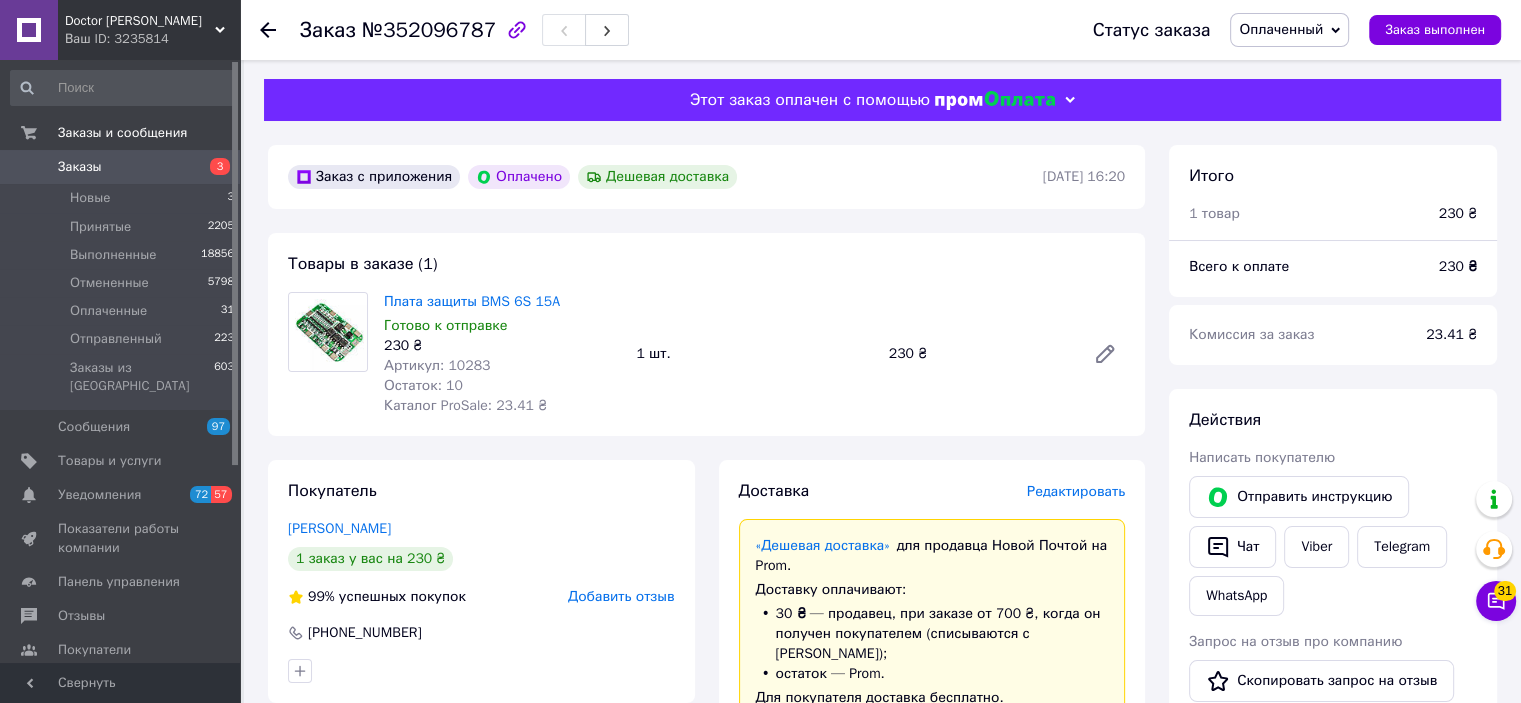 scroll, scrollTop: 0, scrollLeft: 0, axis: both 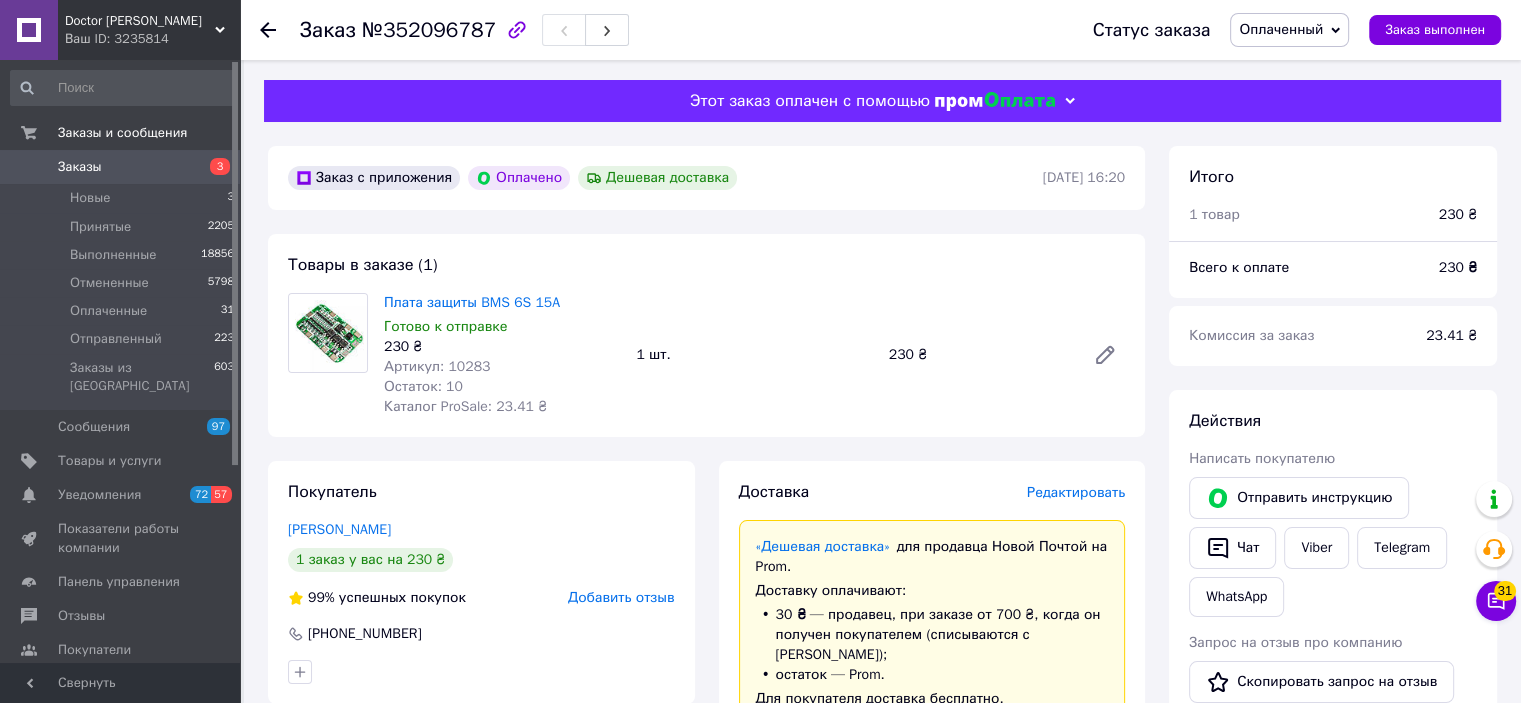 click on "Редактировать" at bounding box center (1076, 492) 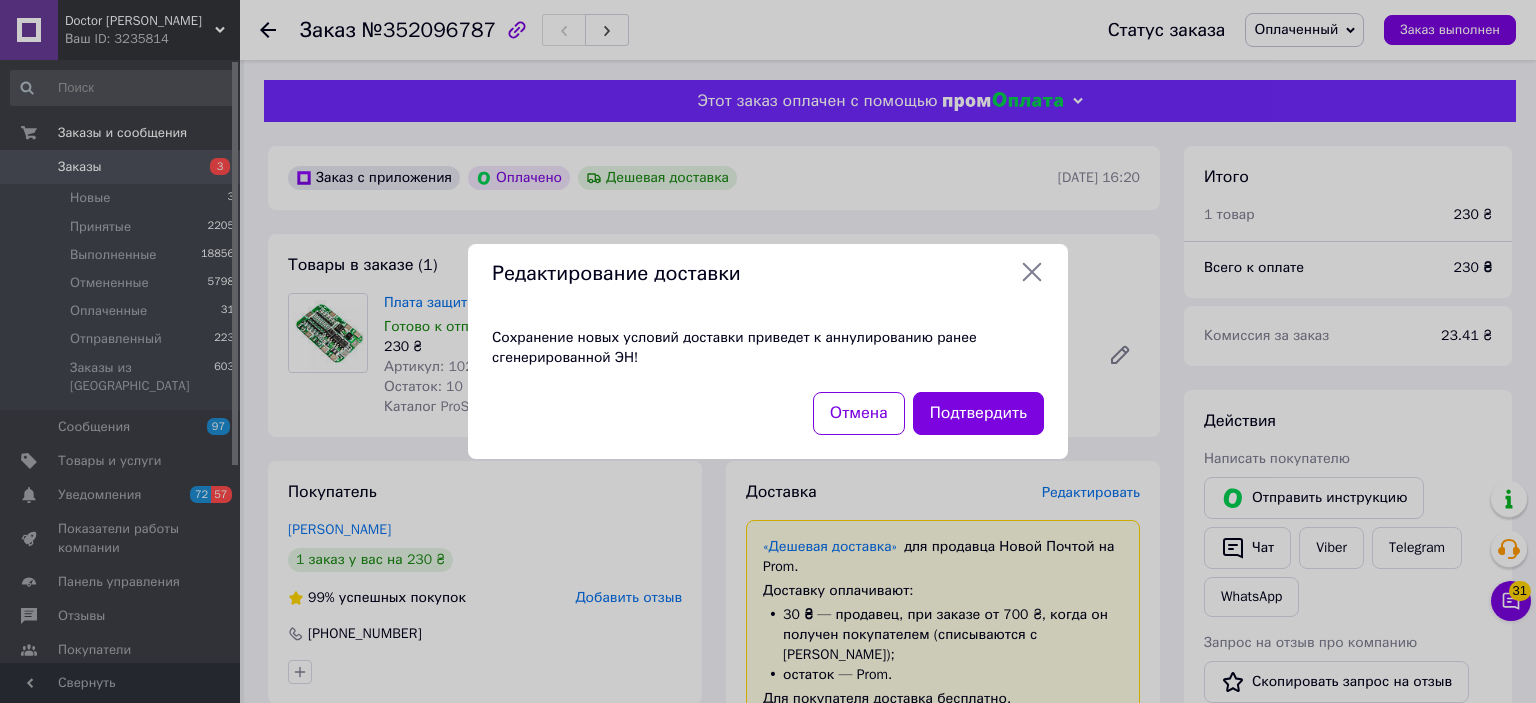 click 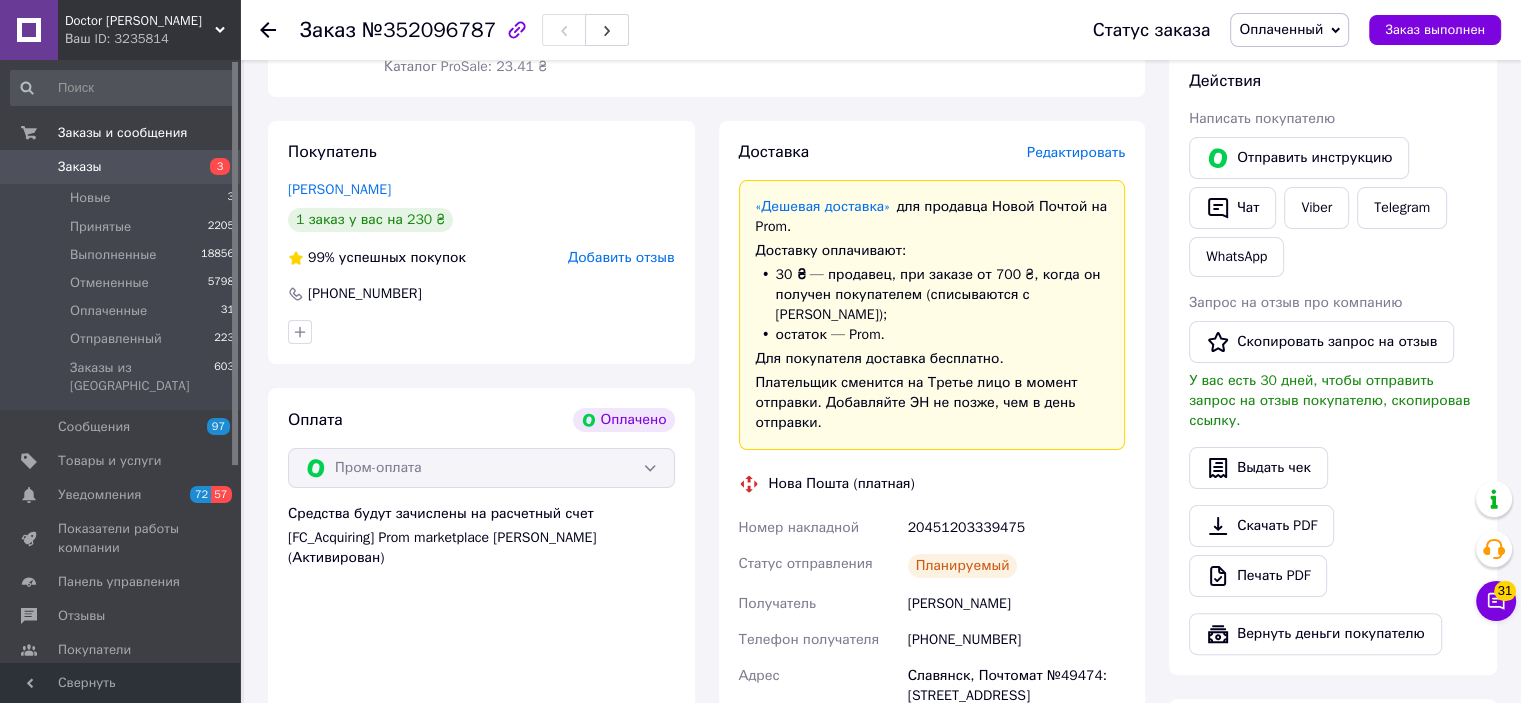 scroll, scrollTop: 700, scrollLeft: 0, axis: vertical 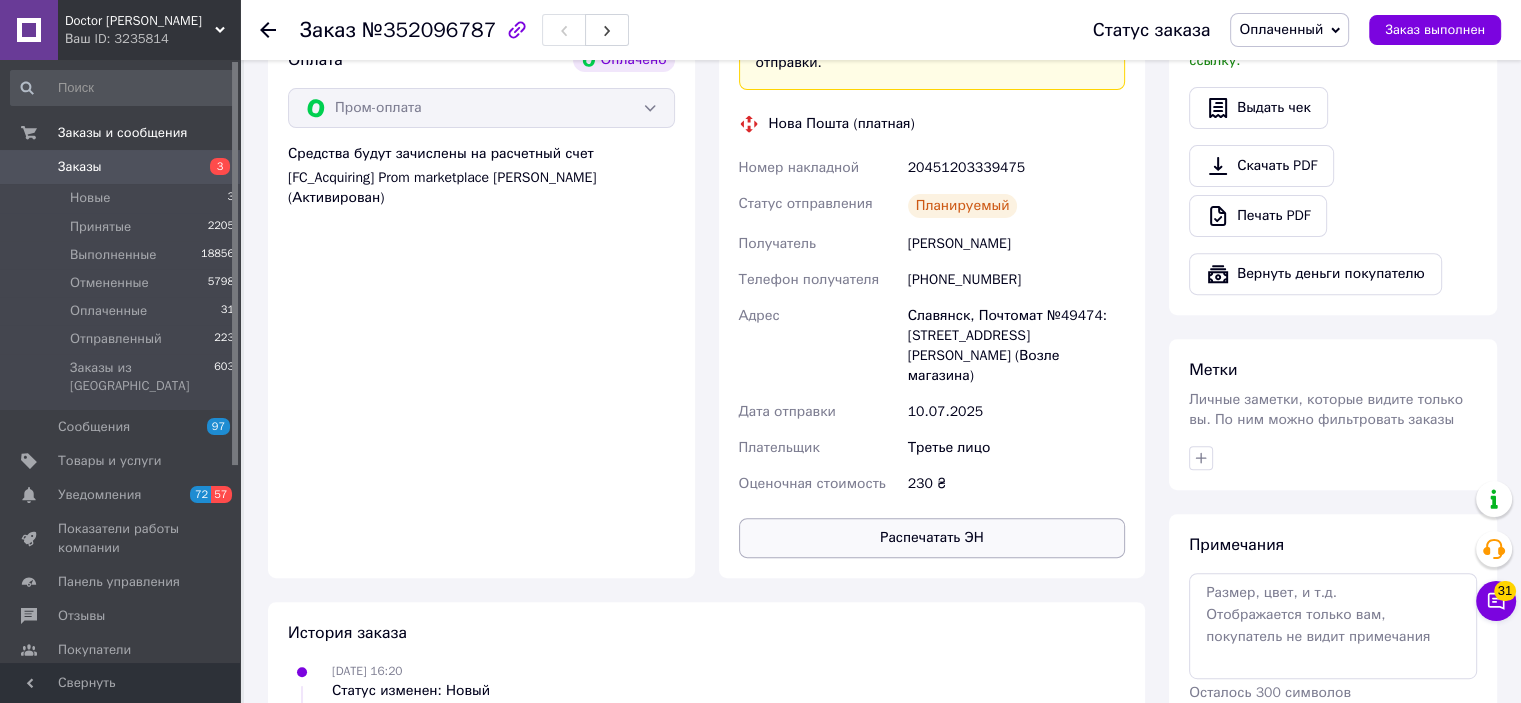 click on "Распечатать ЭН" at bounding box center [932, 538] 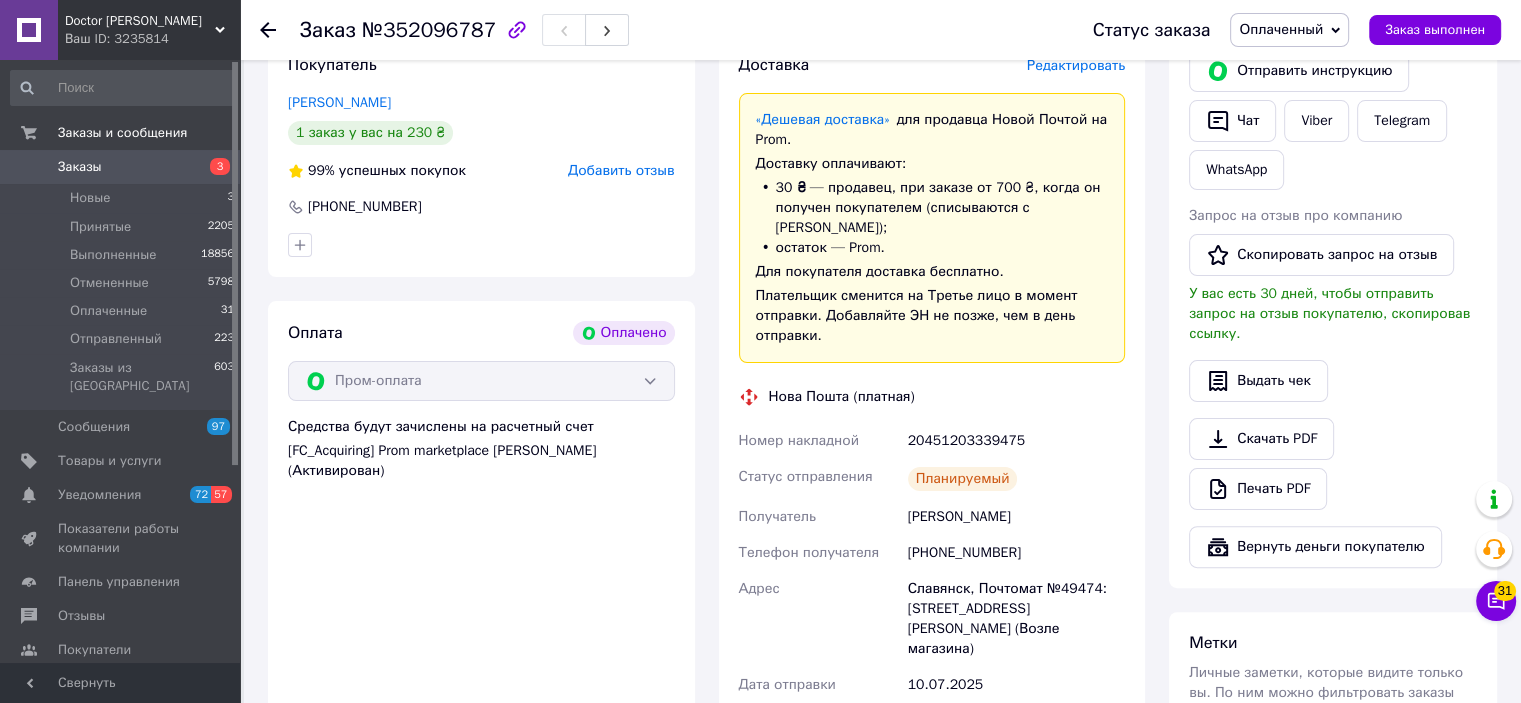 scroll, scrollTop: 400, scrollLeft: 0, axis: vertical 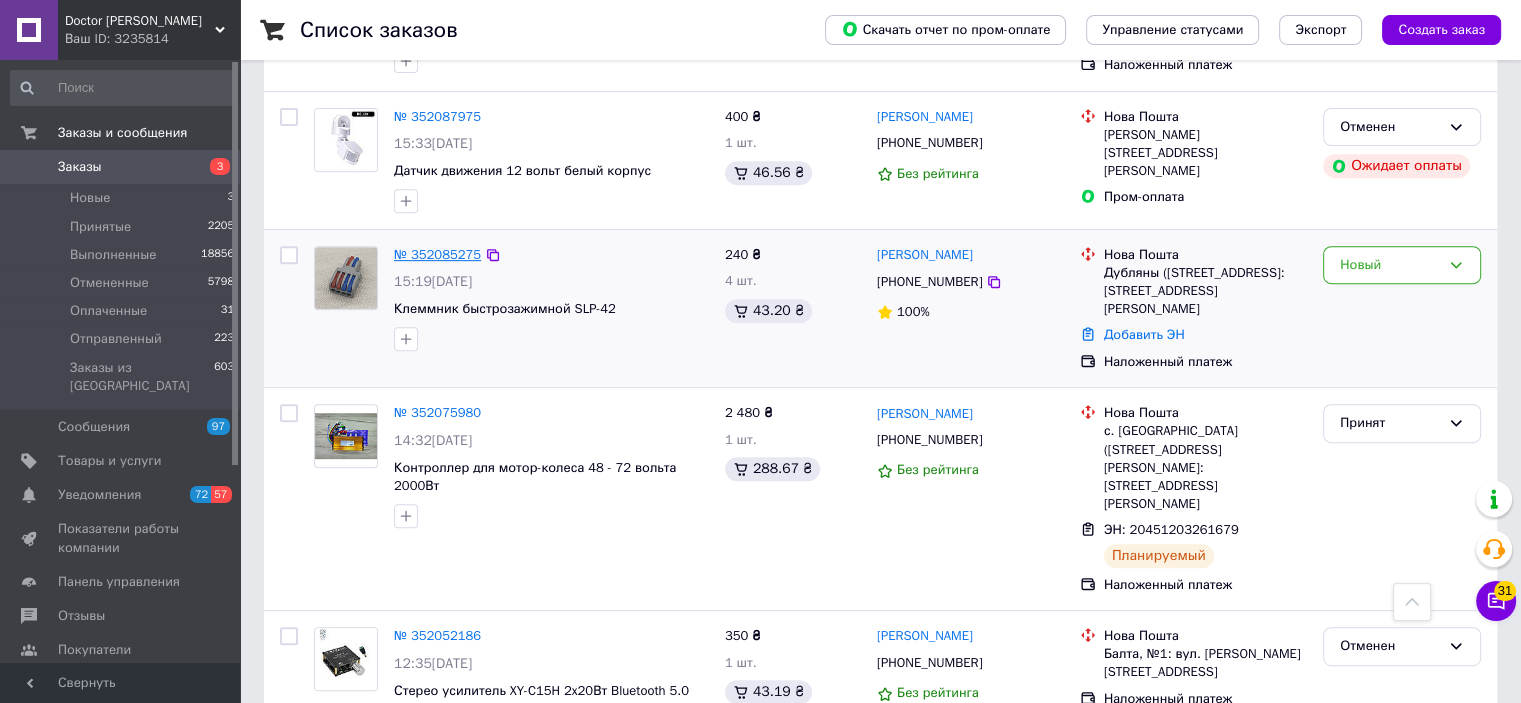 click on "№ 352085275" at bounding box center (437, 254) 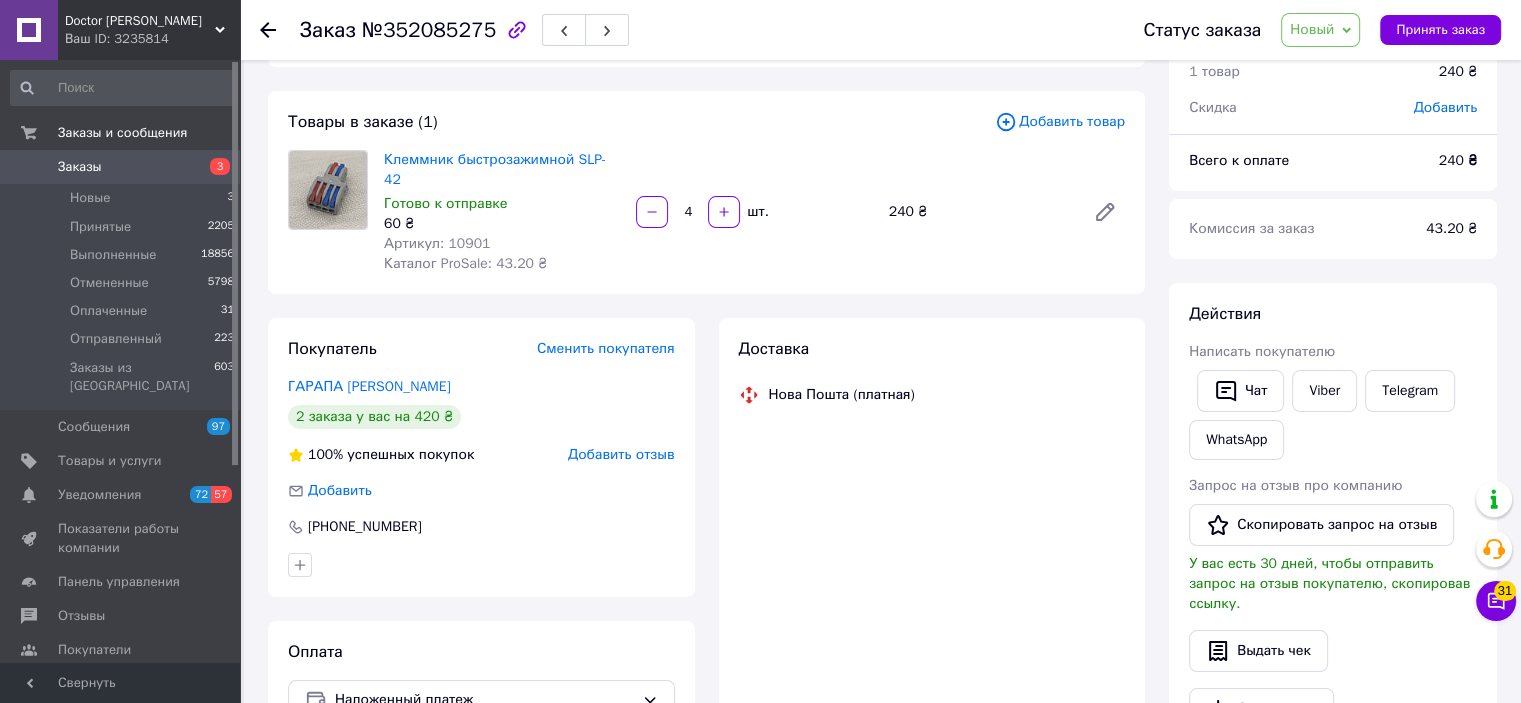 scroll, scrollTop: 0, scrollLeft: 0, axis: both 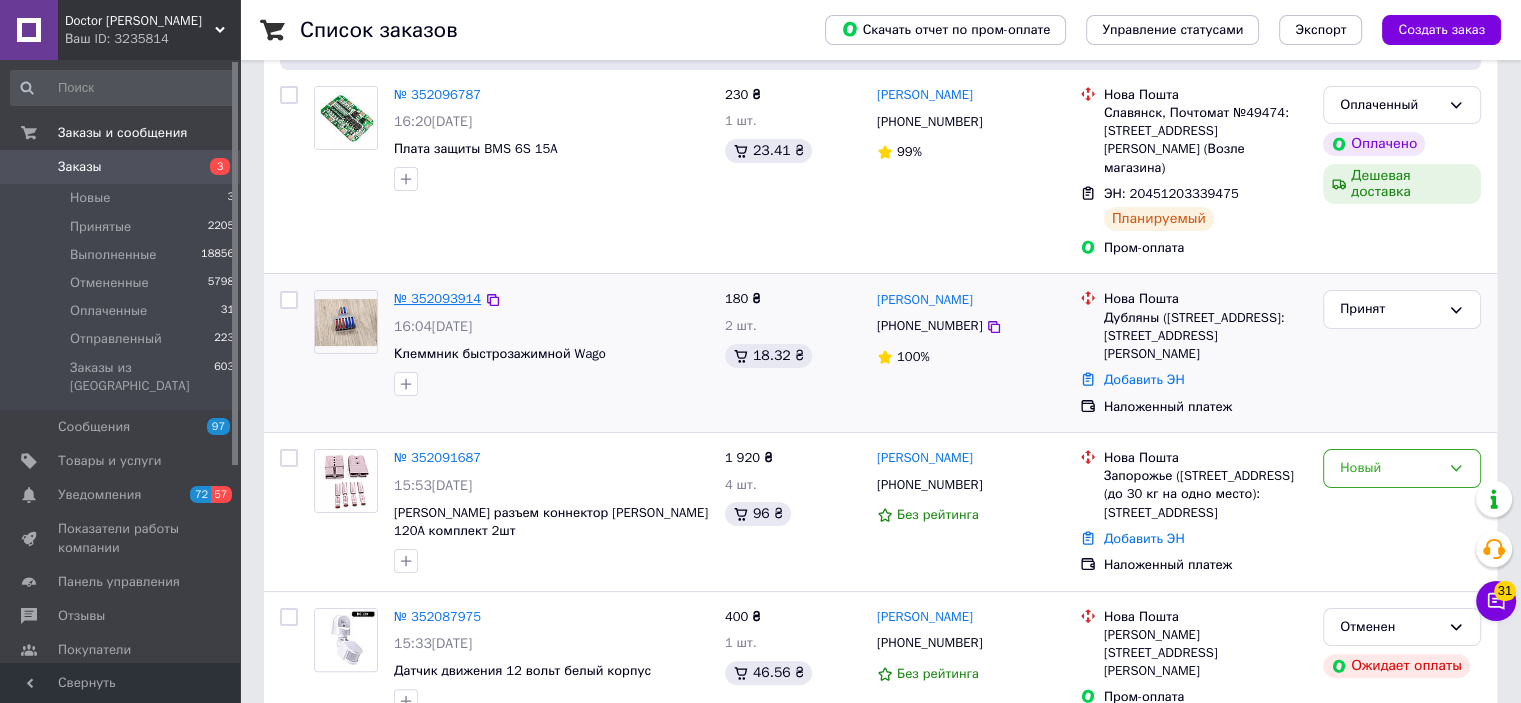 click on "№ 352093914" at bounding box center [437, 298] 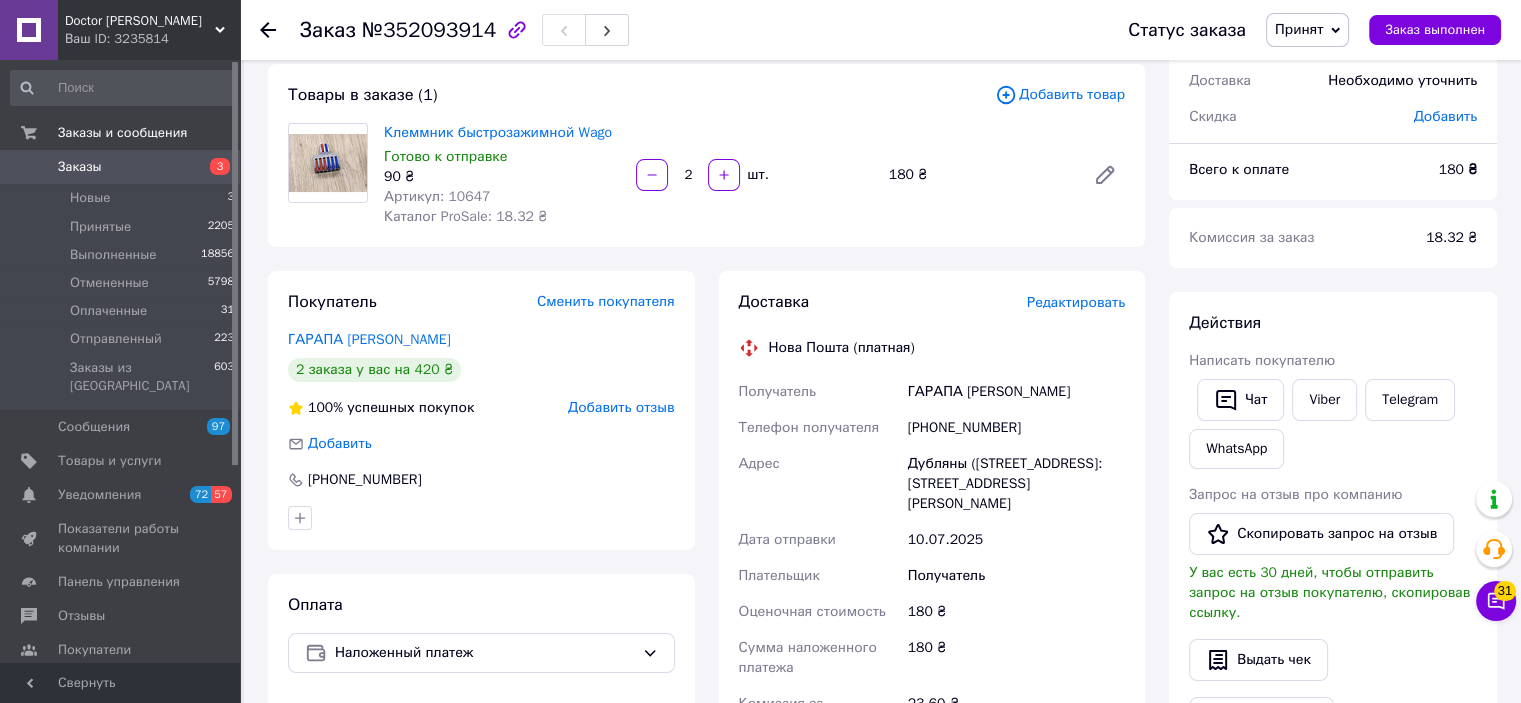scroll, scrollTop: 0, scrollLeft: 0, axis: both 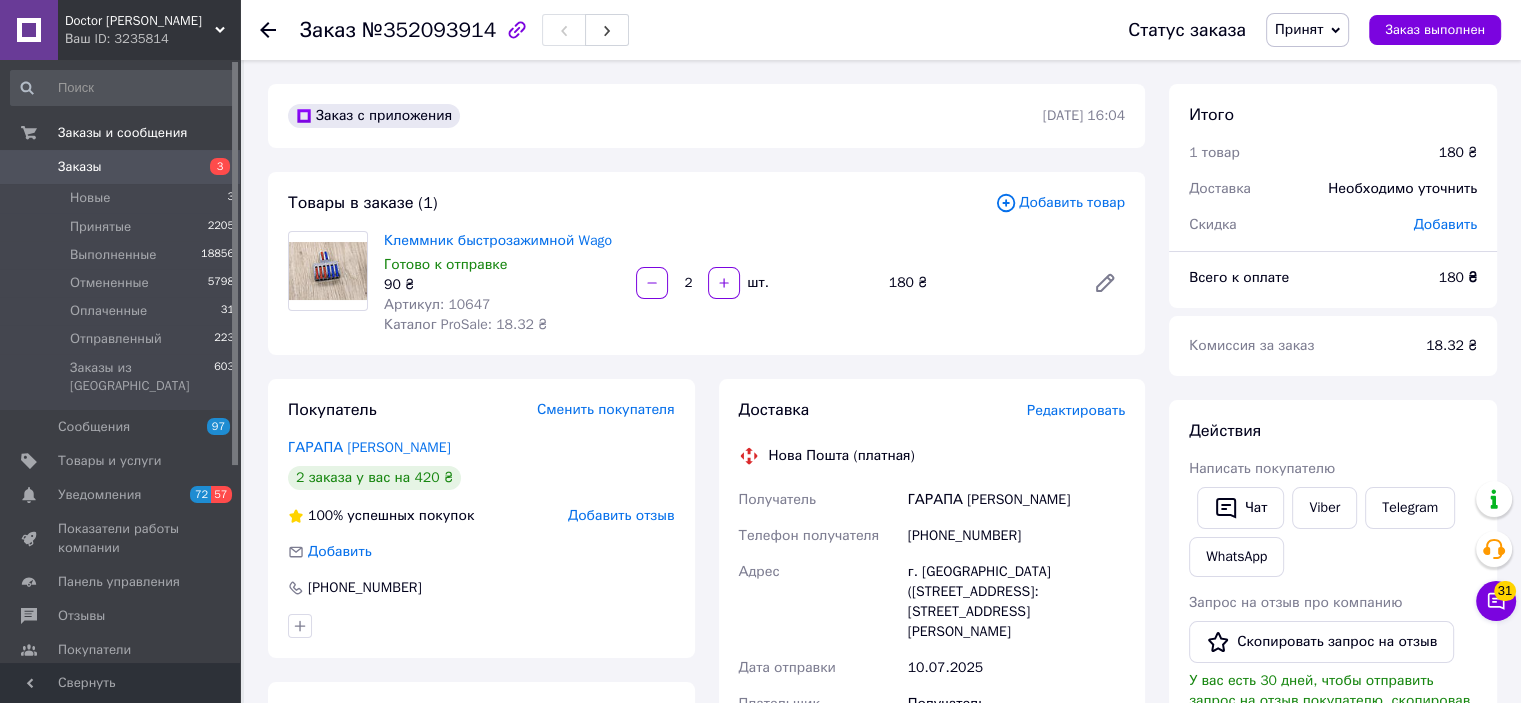 click on "Добавить товар" at bounding box center [1060, 203] 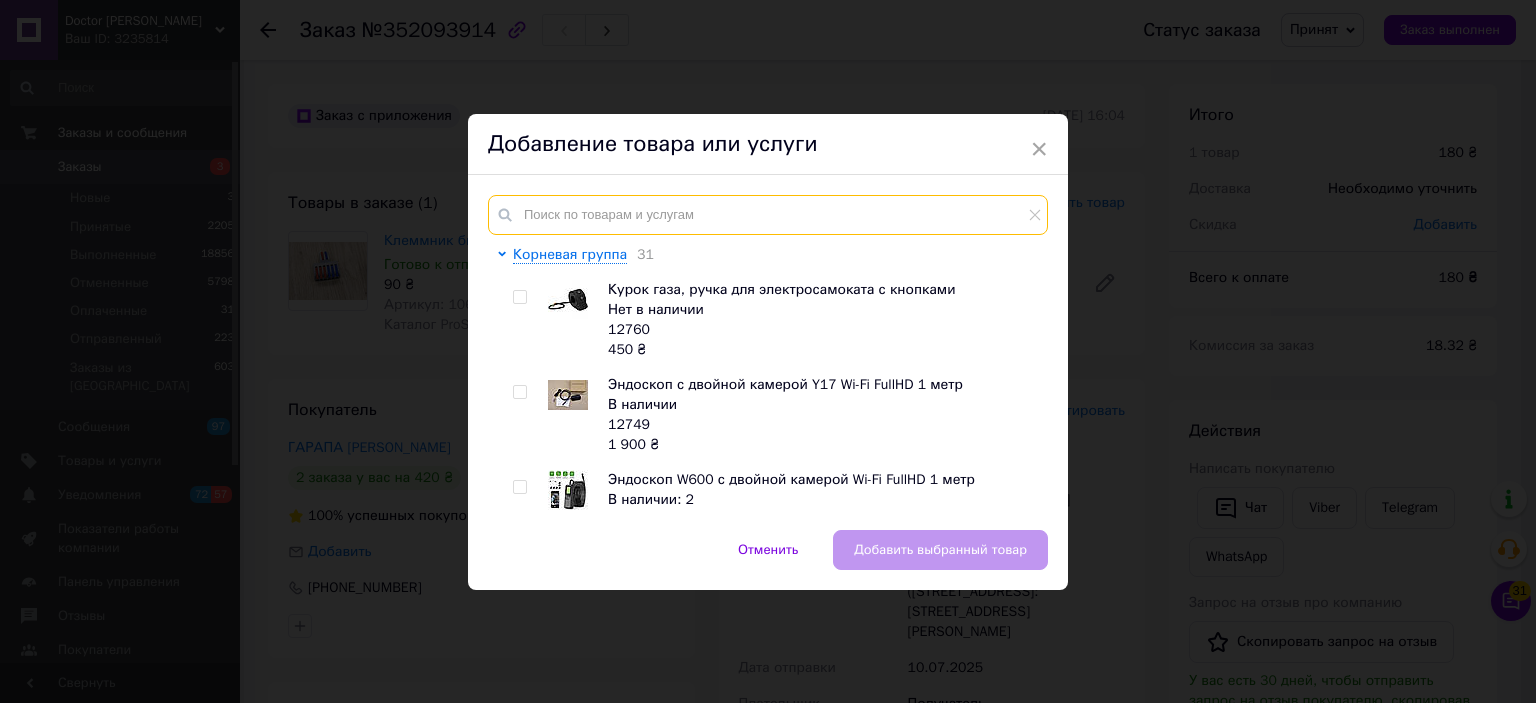 click at bounding box center (768, 215) 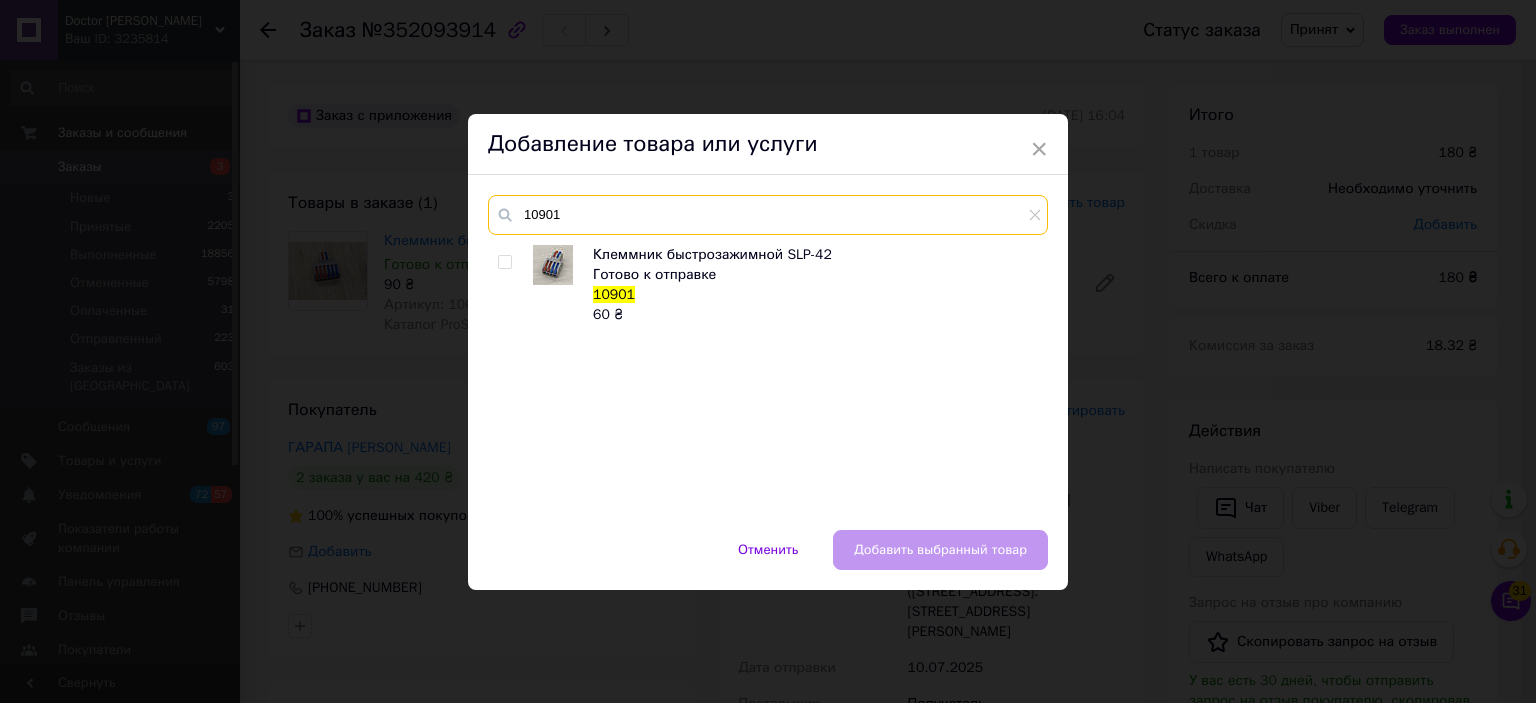 type on "10901" 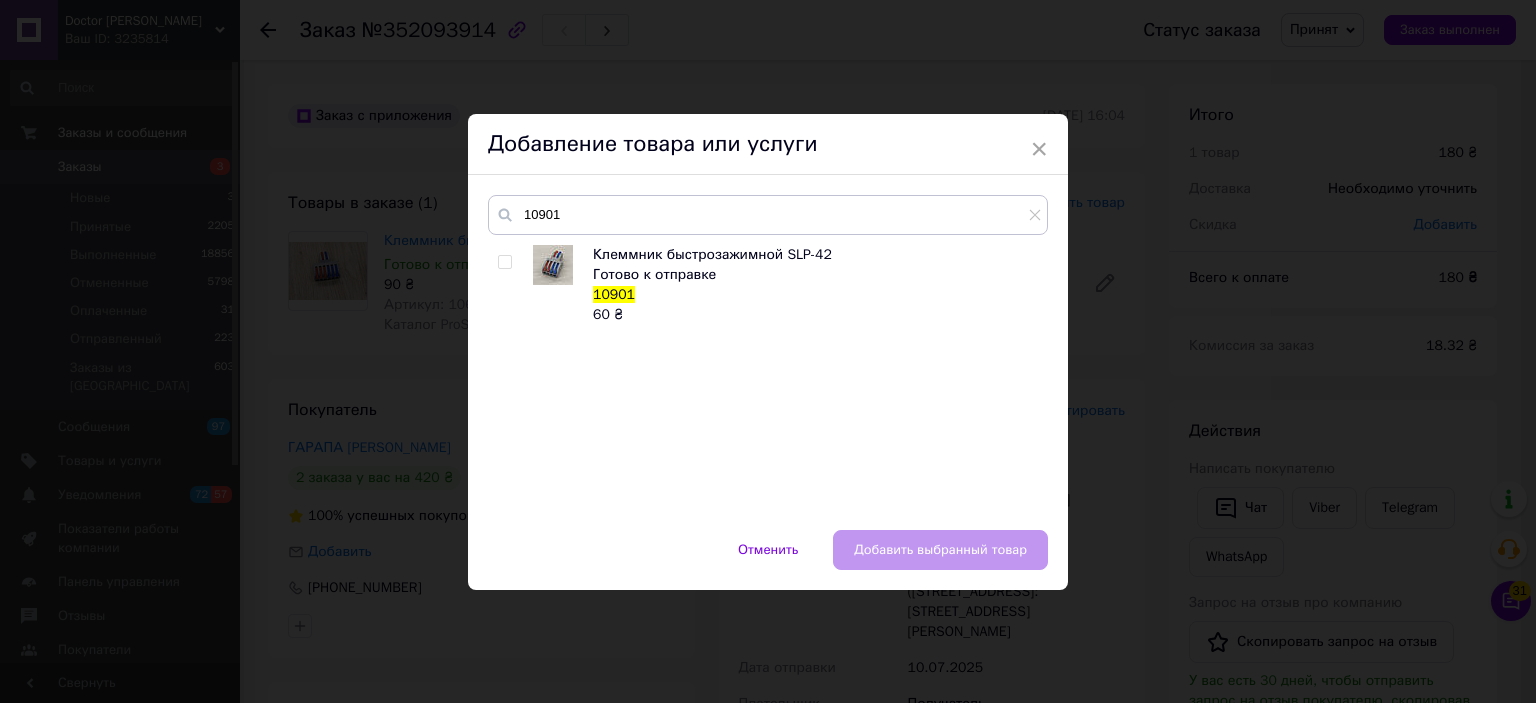 click at bounding box center [504, 262] 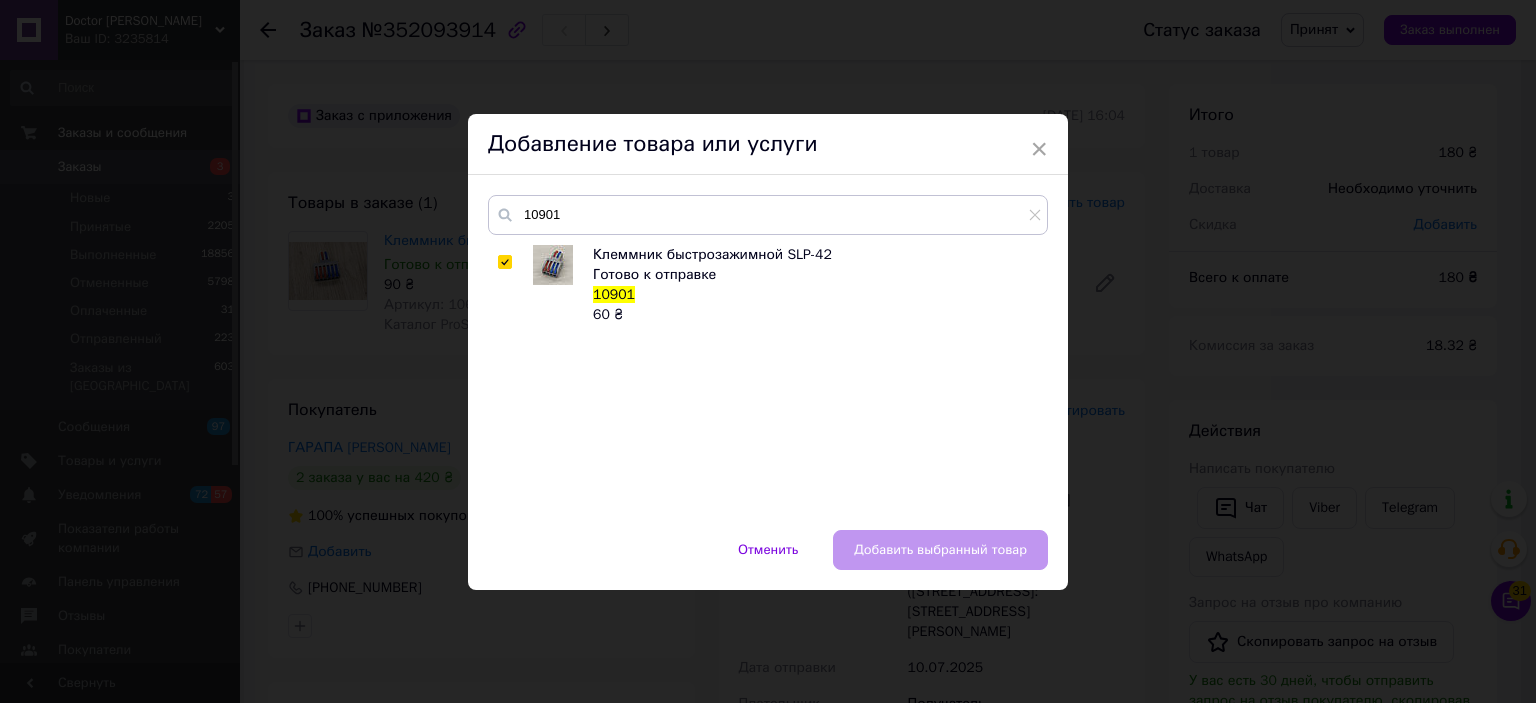 checkbox on "true" 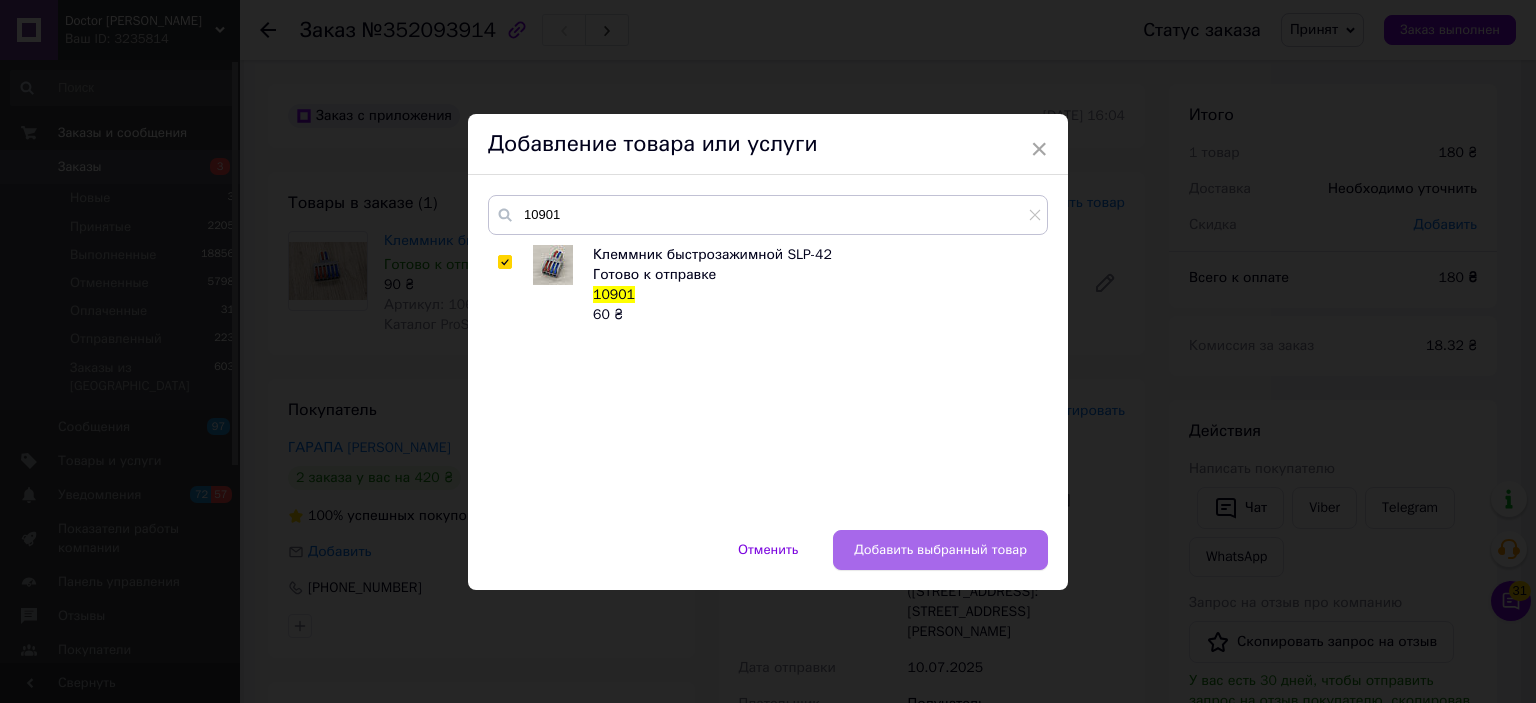 click on "Добавить выбранный товар" at bounding box center (940, 550) 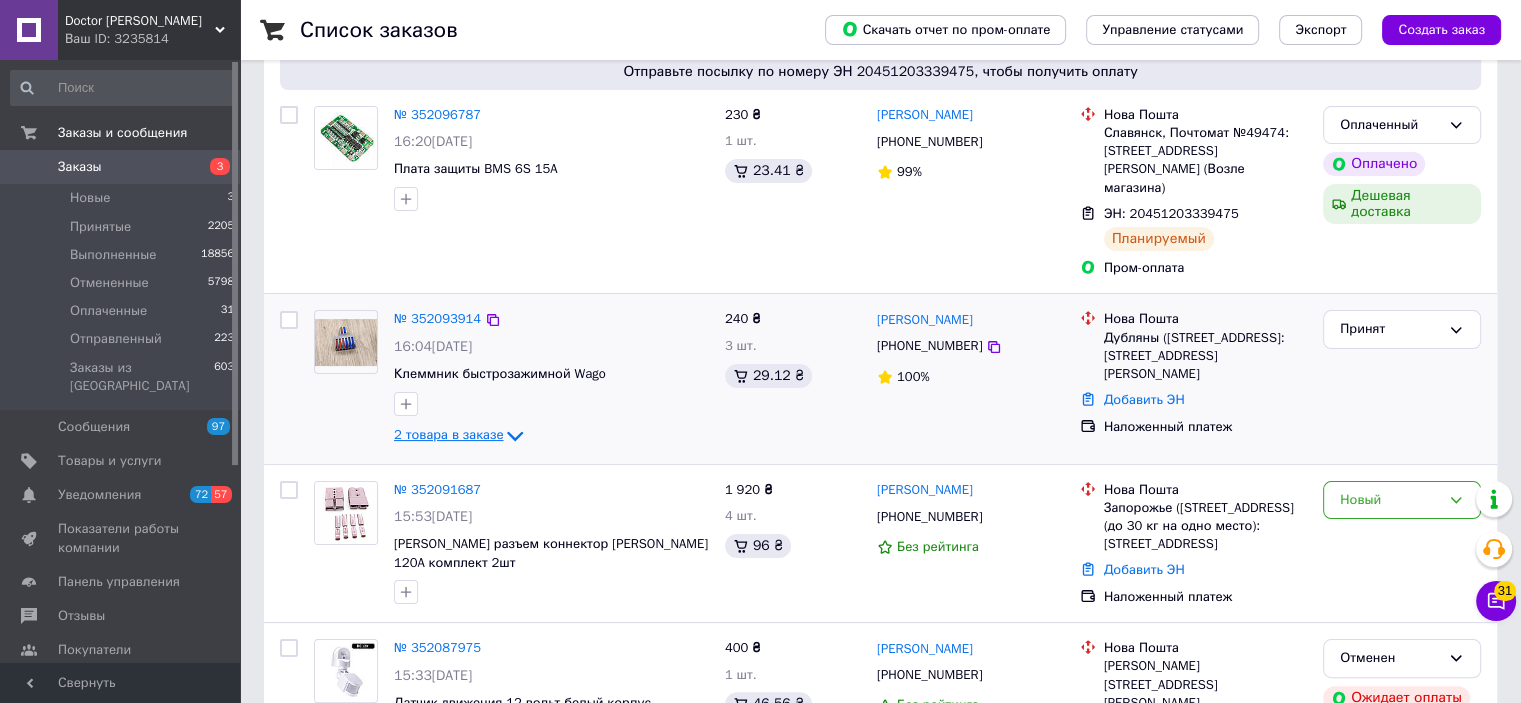 scroll, scrollTop: 300, scrollLeft: 0, axis: vertical 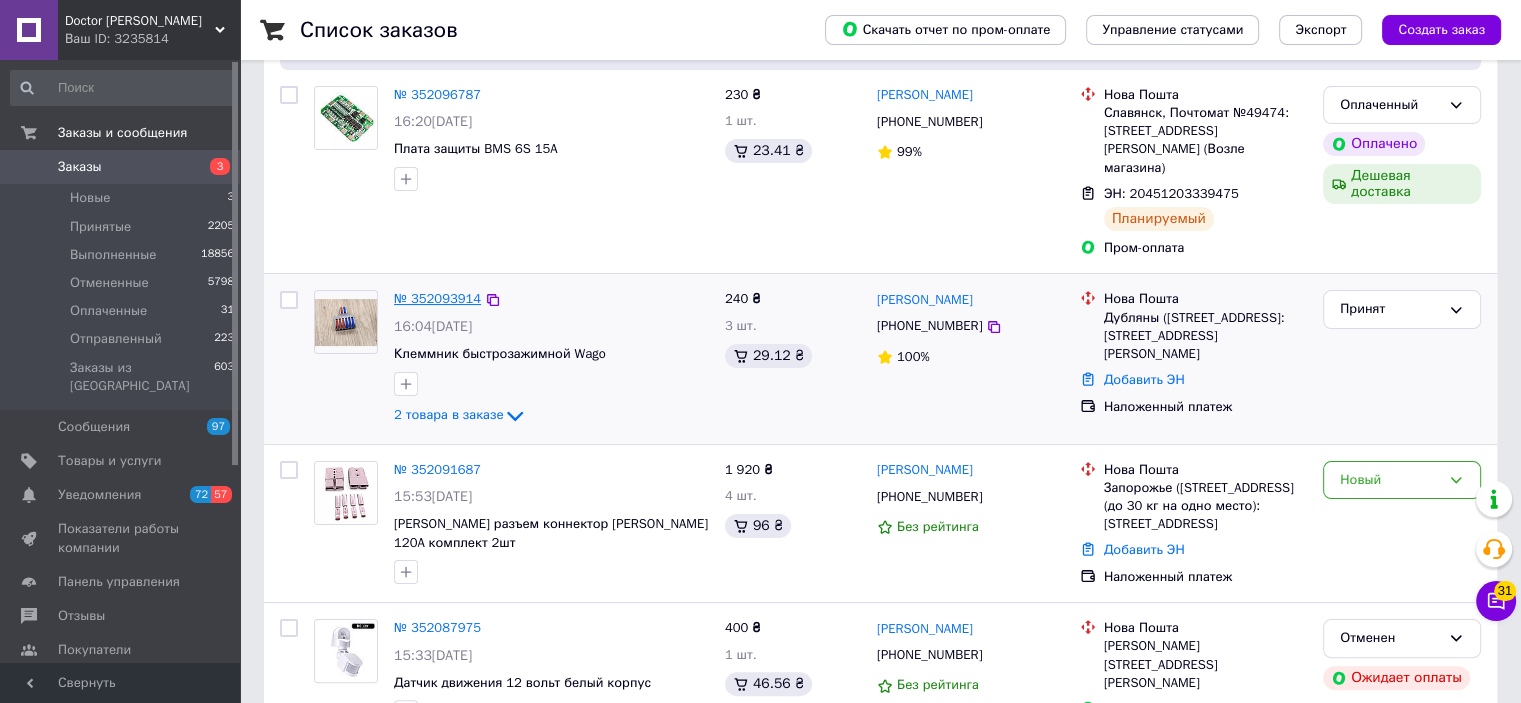 click on "№ 352093914" at bounding box center [437, 298] 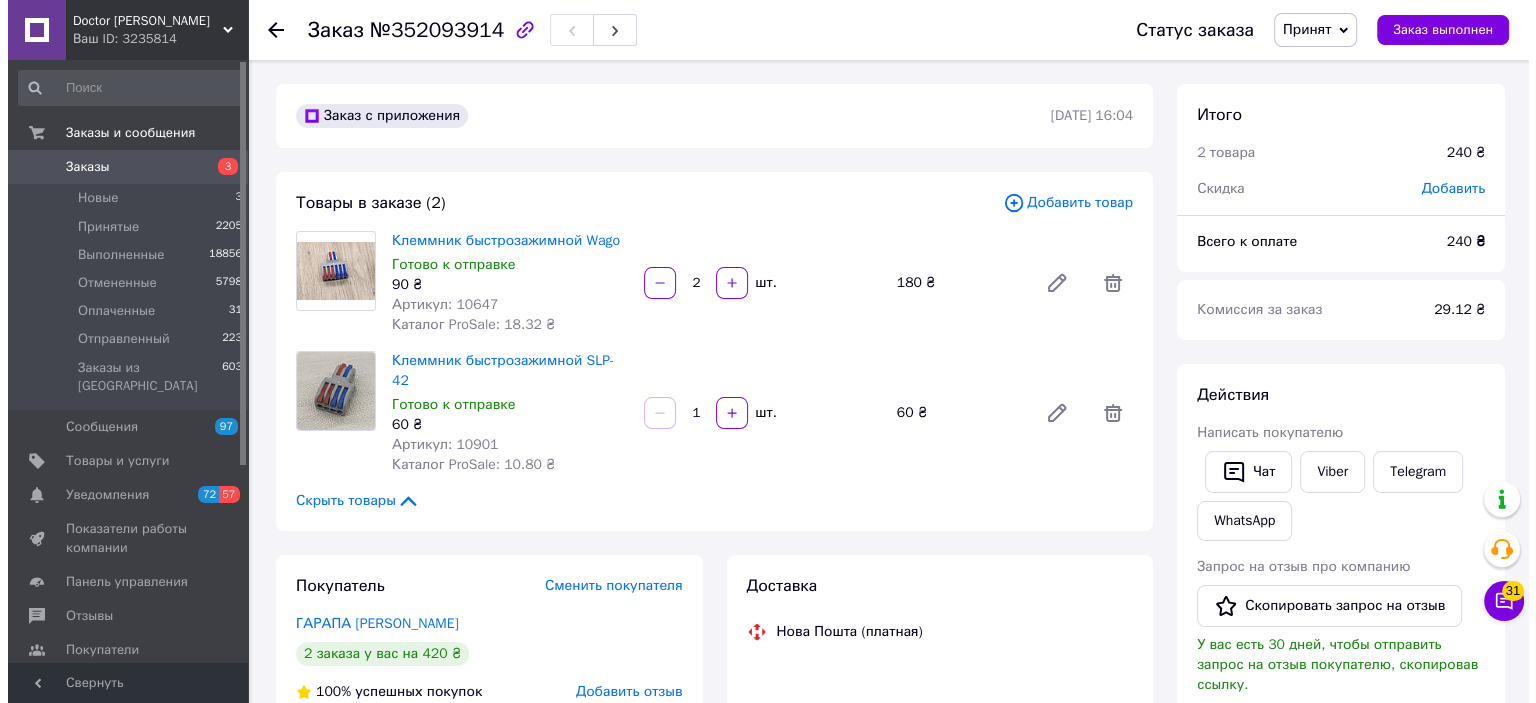 scroll, scrollTop: 0, scrollLeft: 0, axis: both 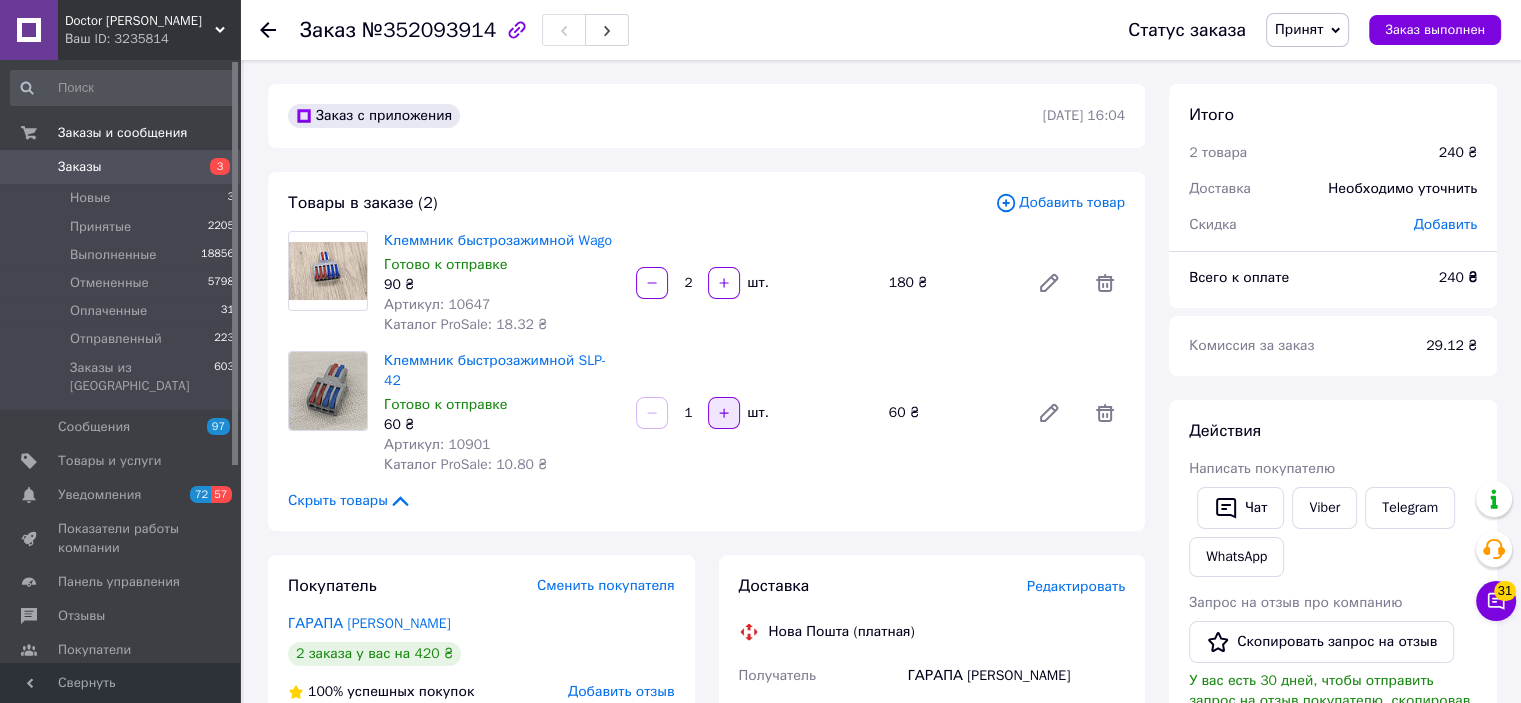 click 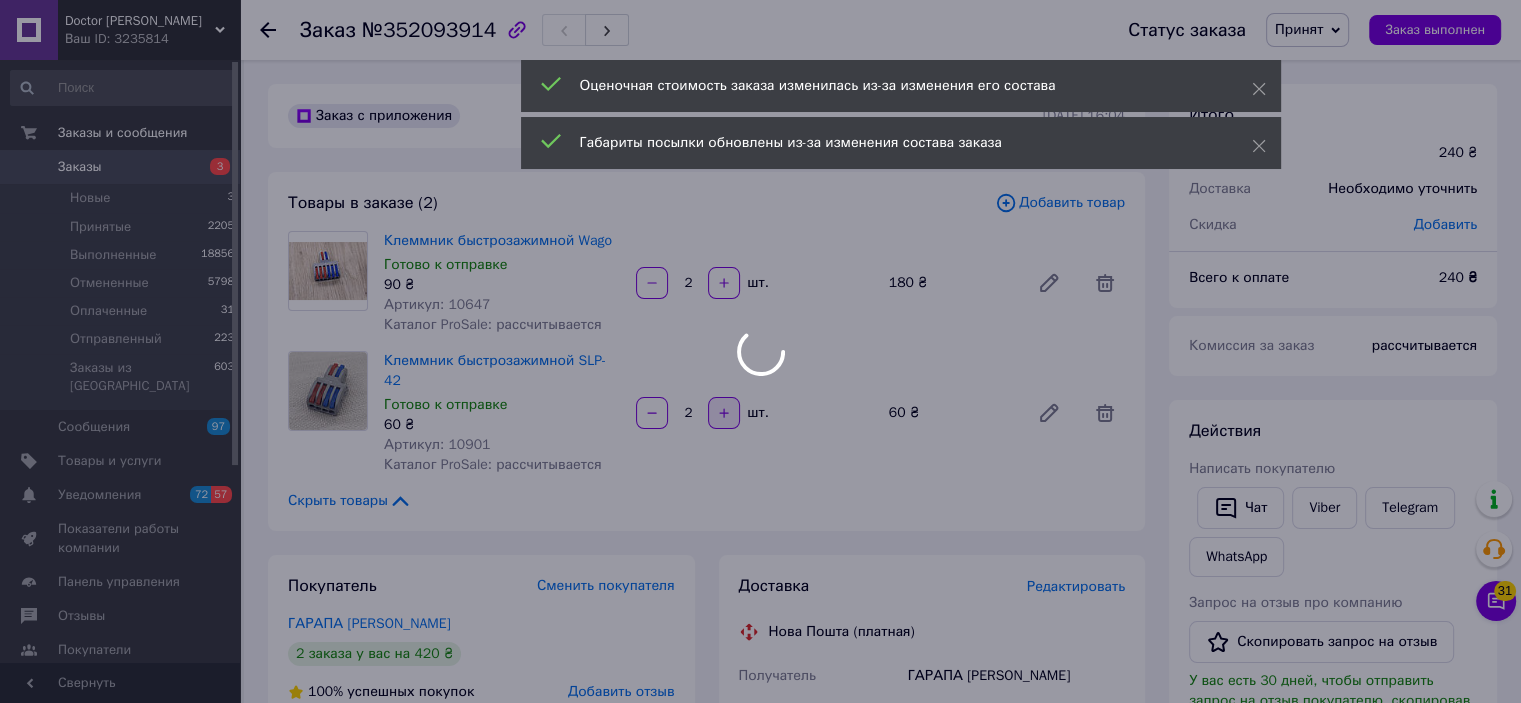 click at bounding box center [760, 351] 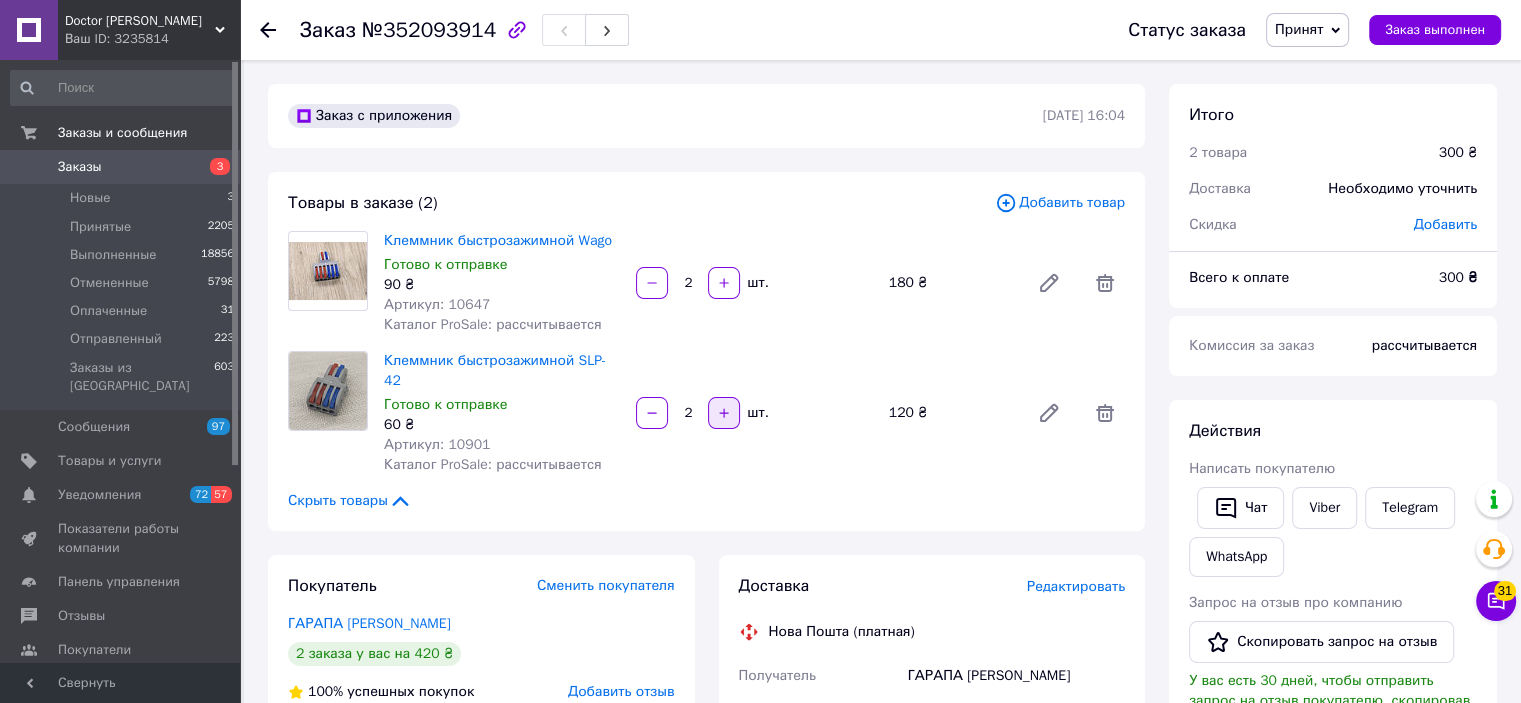 click 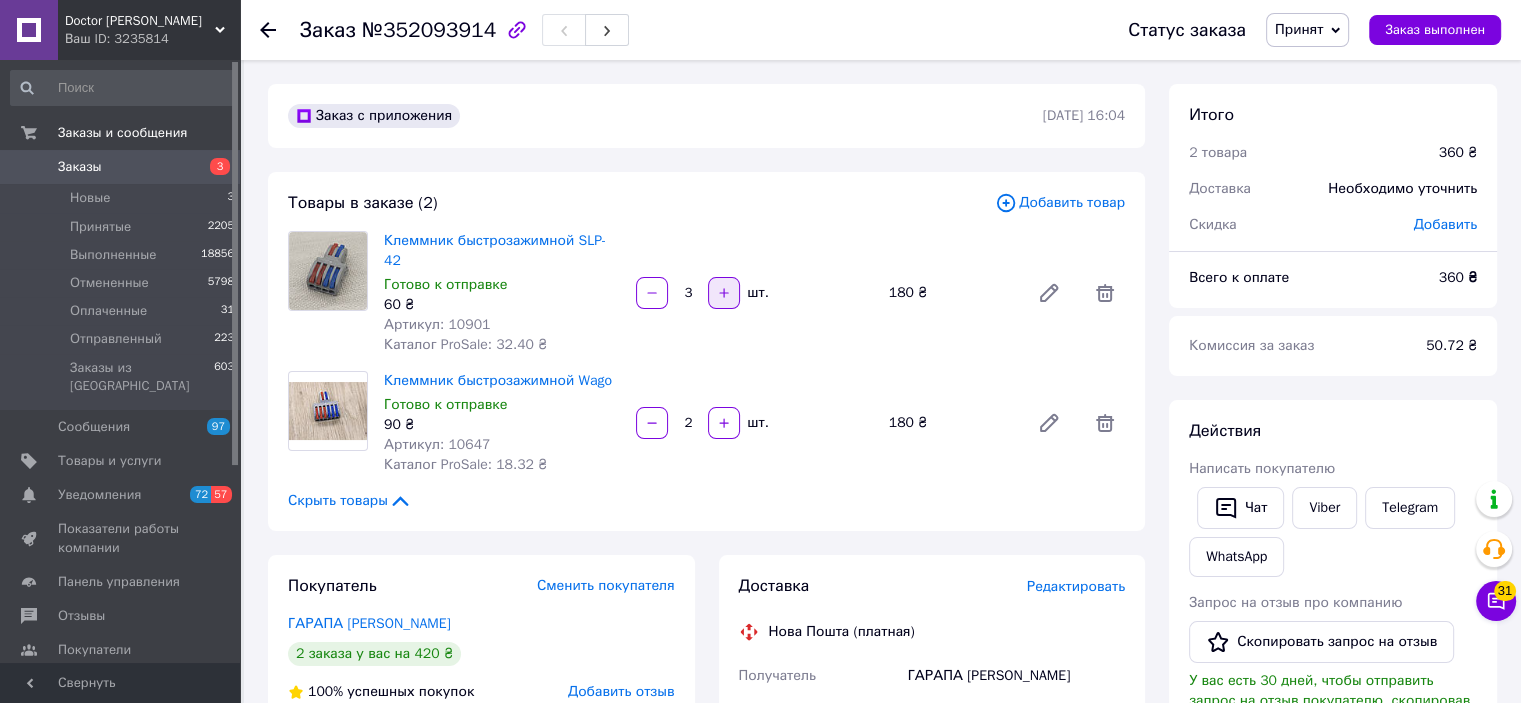 click at bounding box center [724, 293] 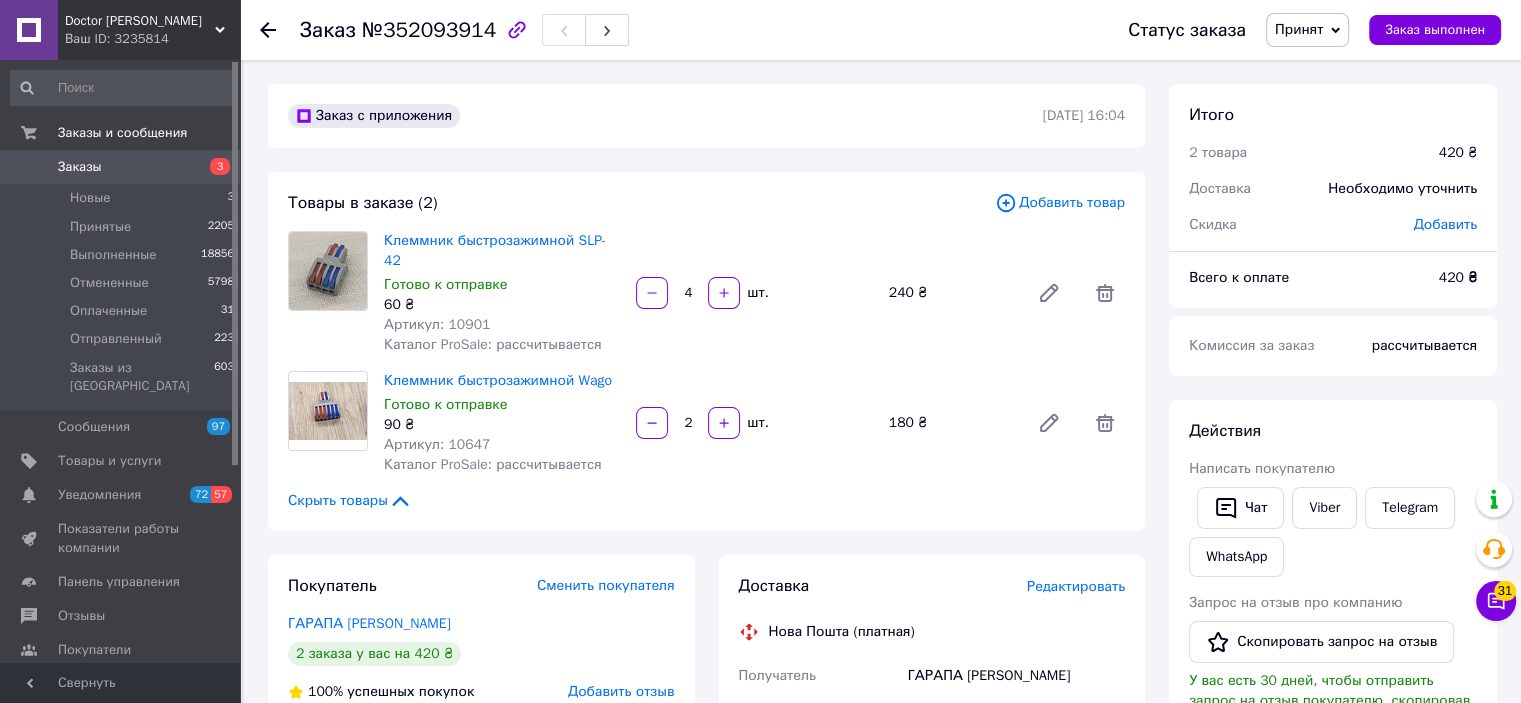 click on "Редактировать" at bounding box center [1076, 586] 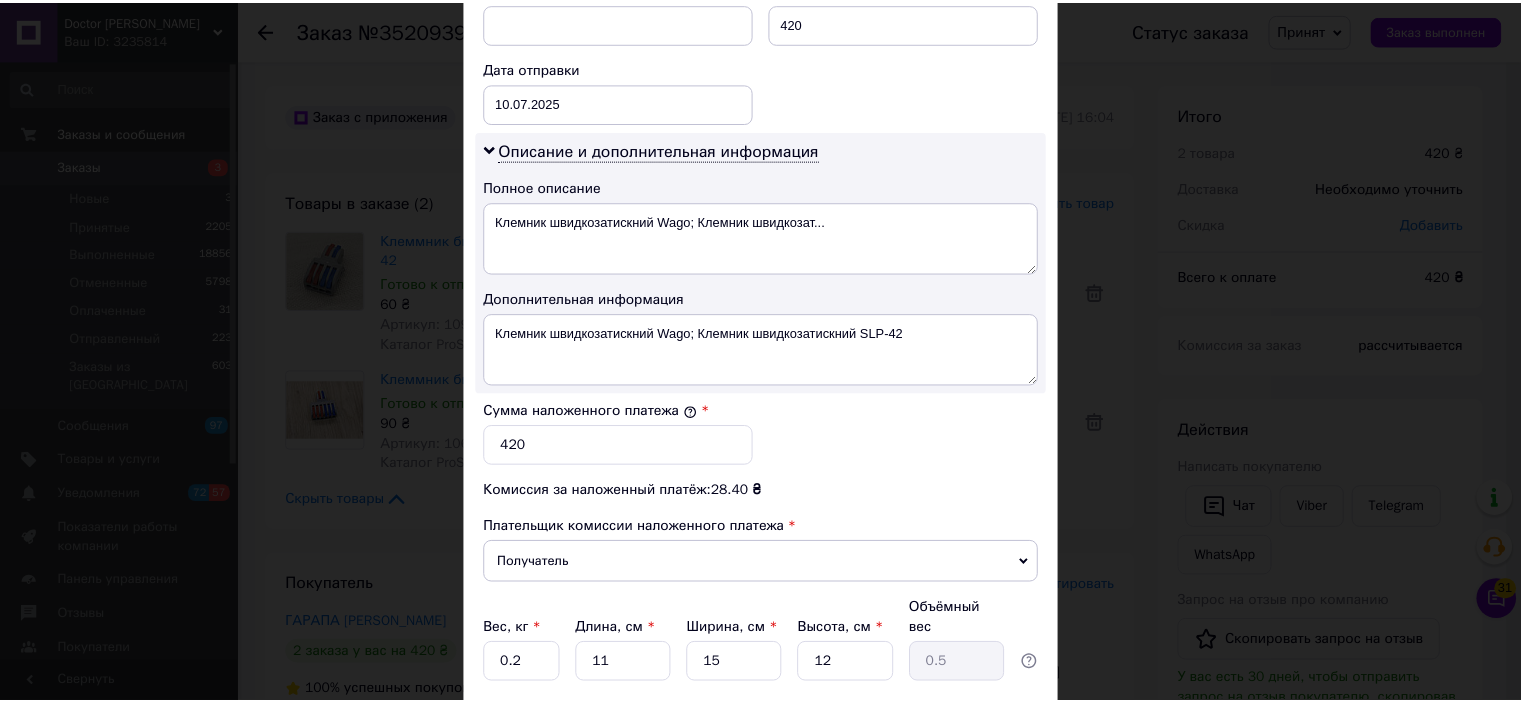 scroll, scrollTop: 1040, scrollLeft: 0, axis: vertical 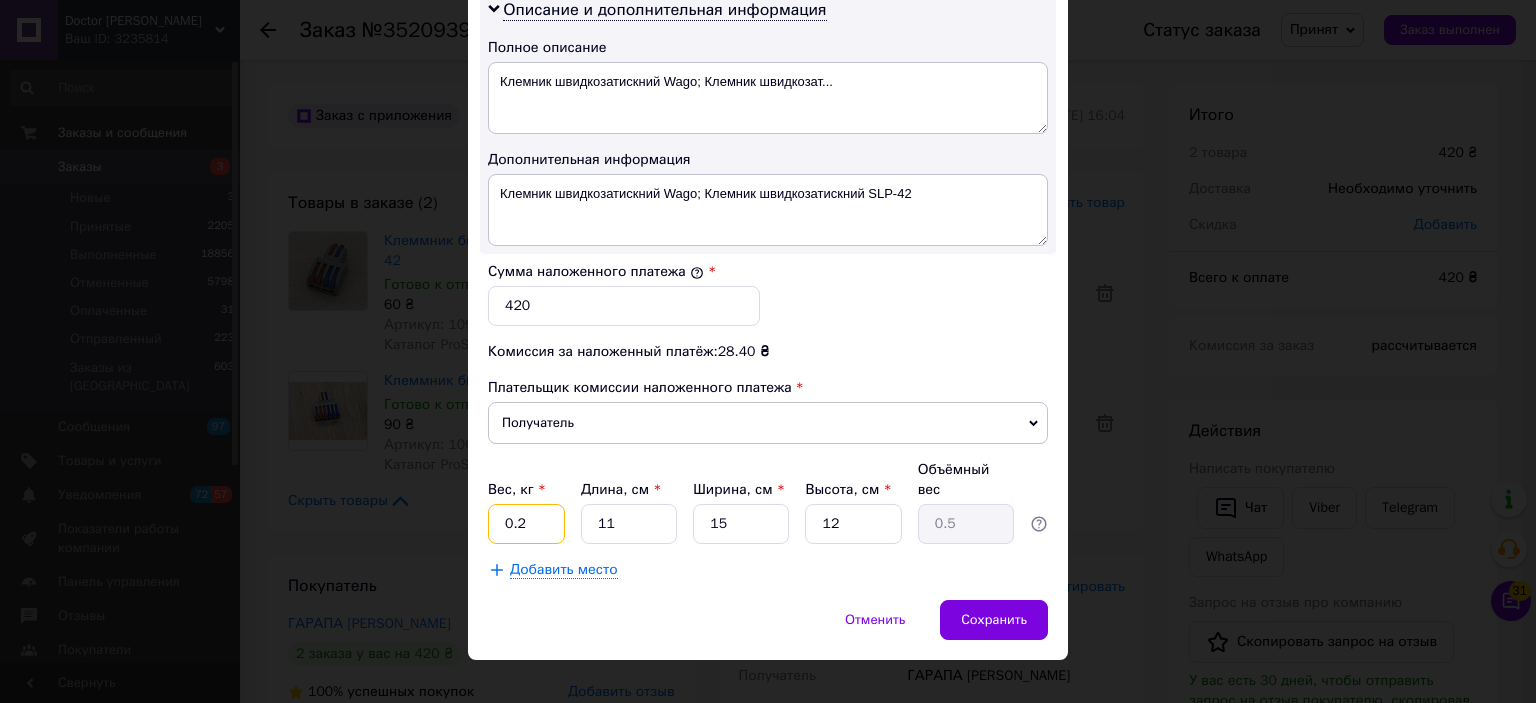 click on "0.2" at bounding box center [526, 524] 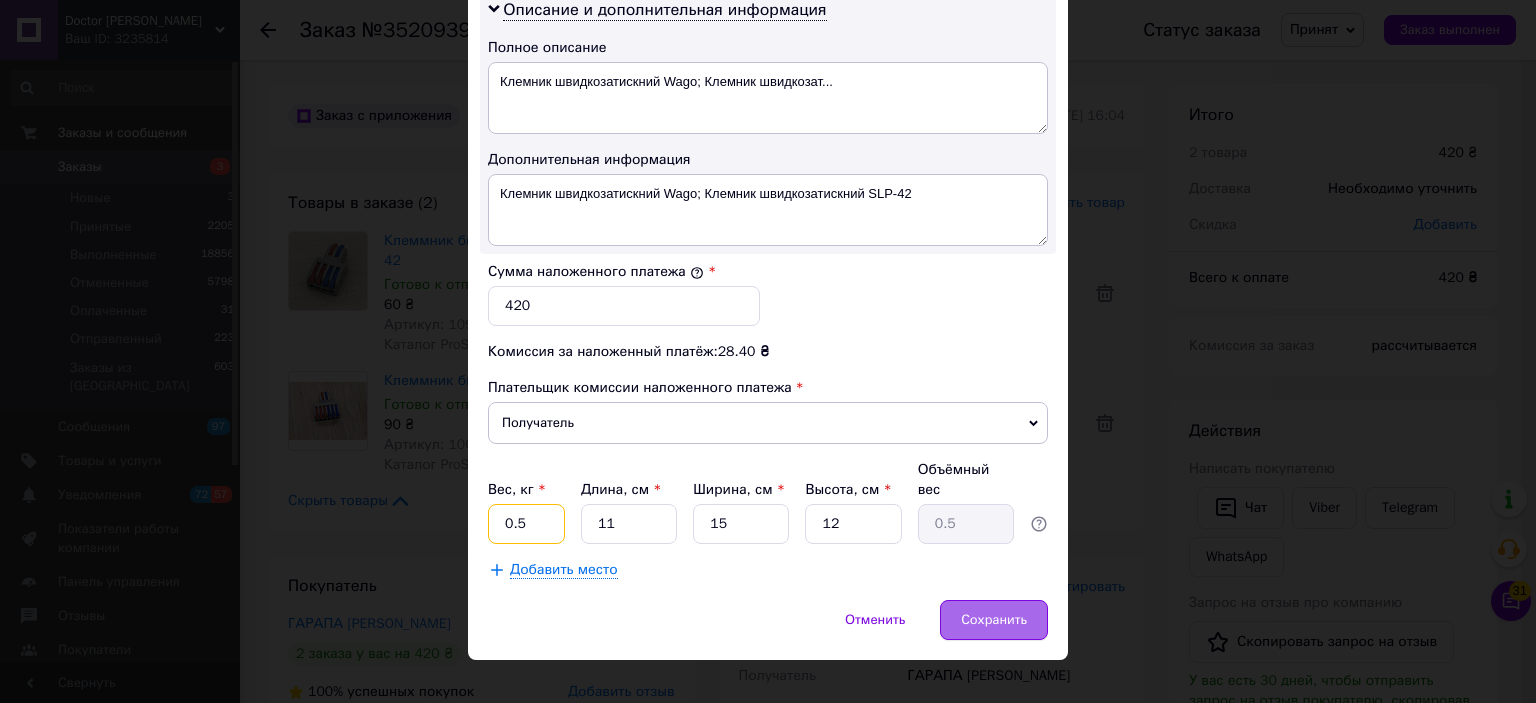 type on "0.5" 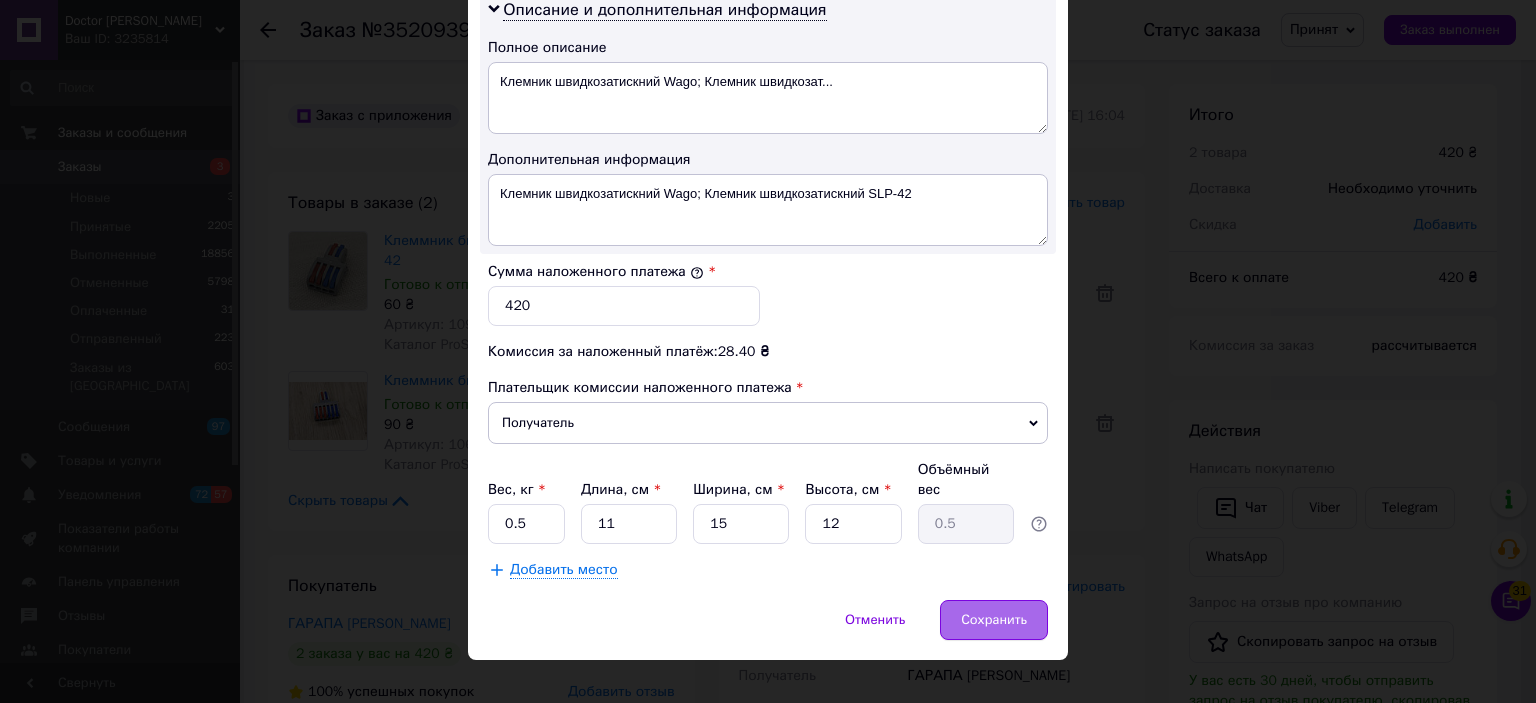 click on "Сохранить" at bounding box center [994, 620] 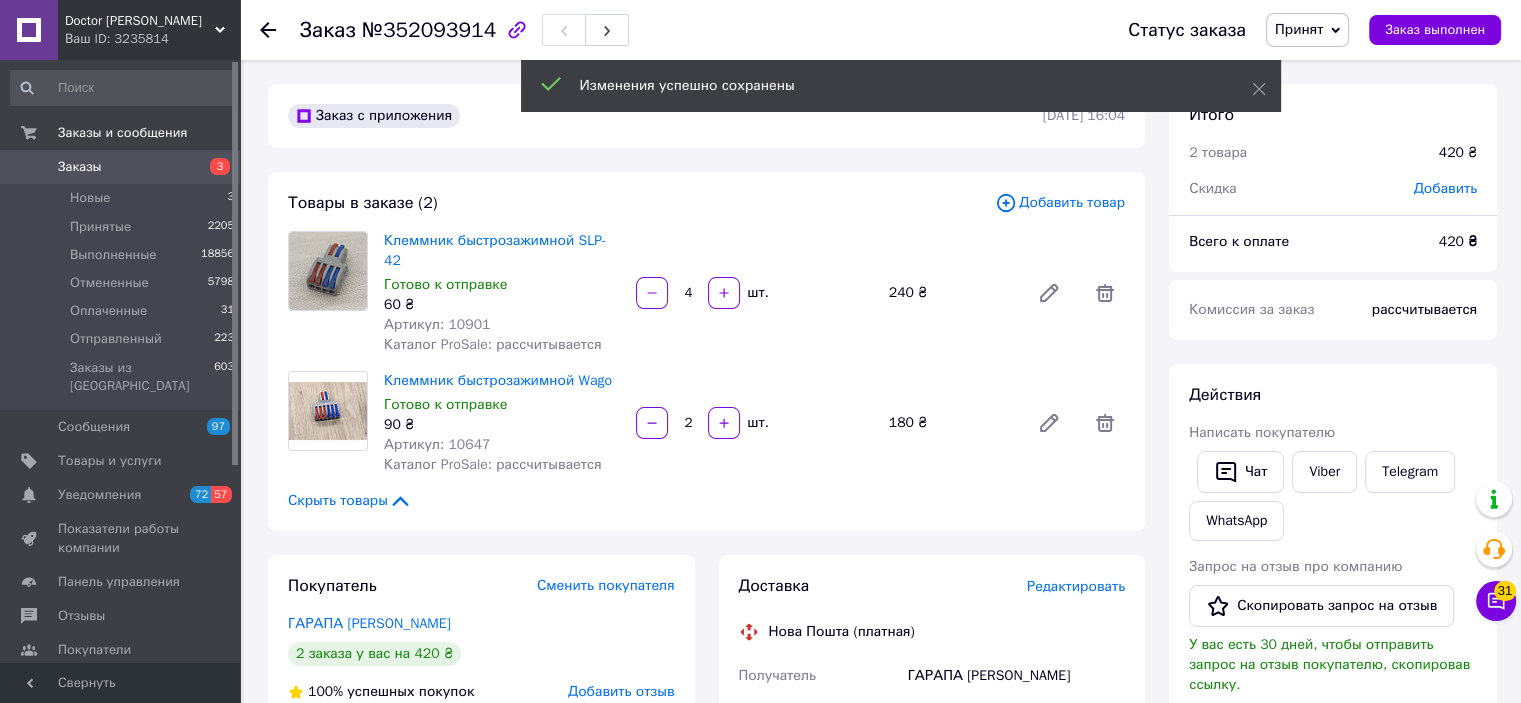 scroll, scrollTop: 64, scrollLeft: 0, axis: vertical 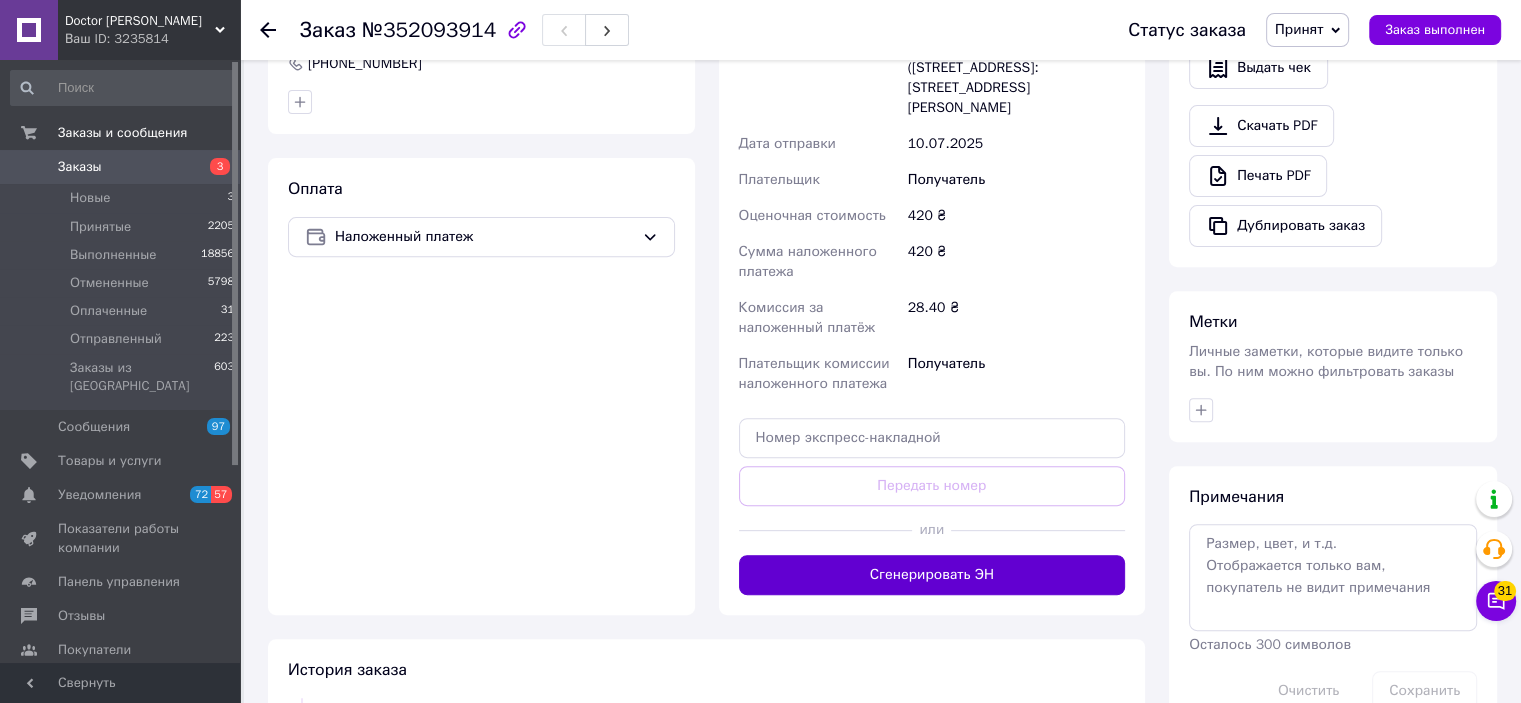 click on "Сгенерировать ЭН" at bounding box center [932, 575] 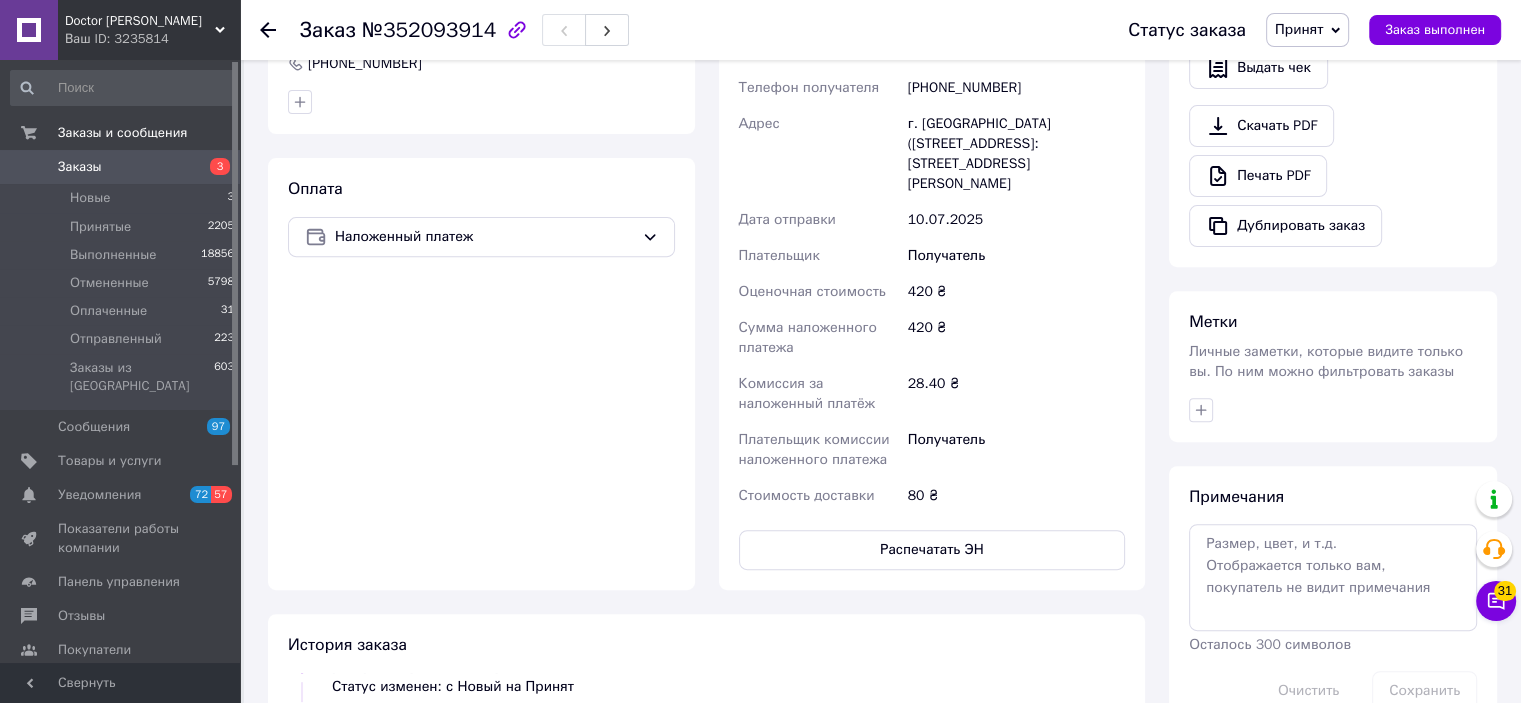 scroll, scrollTop: 112, scrollLeft: 0, axis: vertical 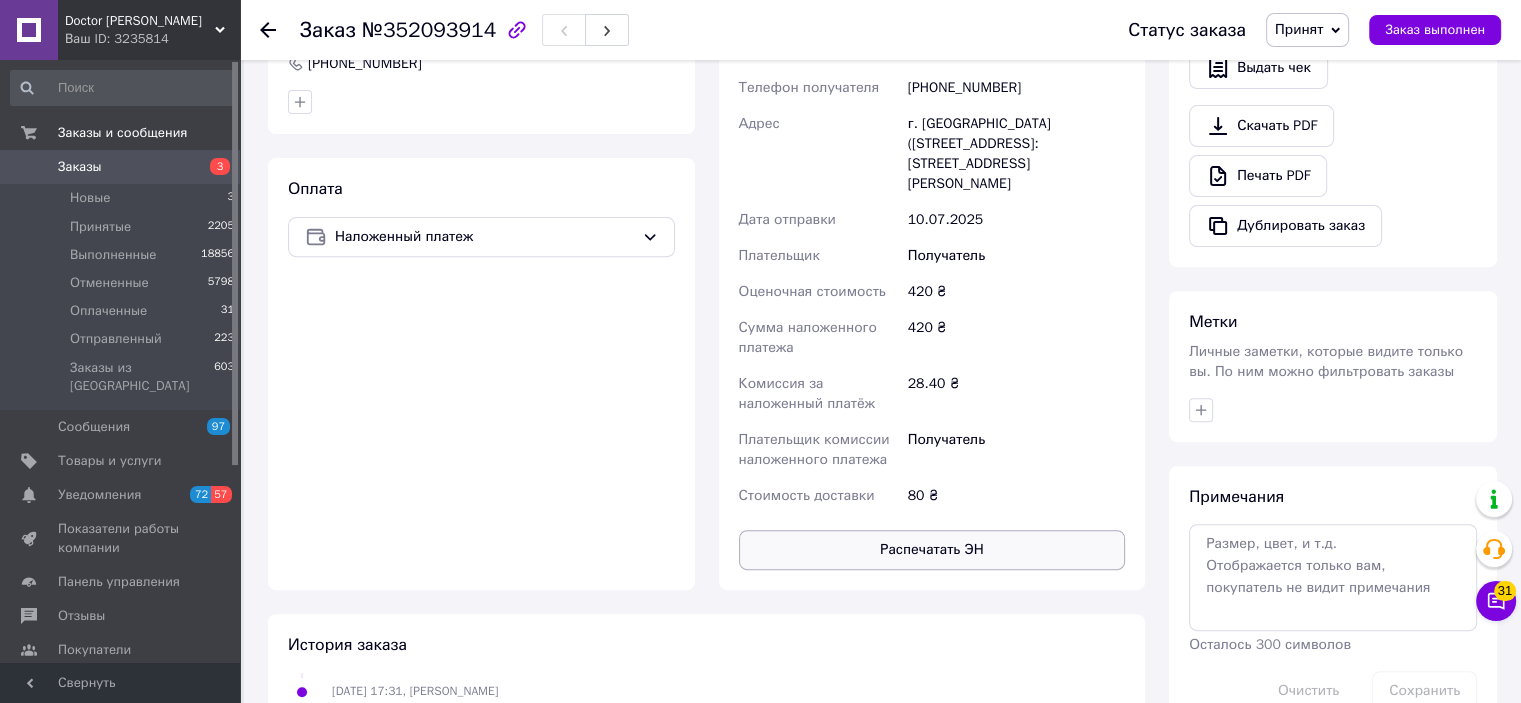 click on "Распечатать ЭН" at bounding box center [932, 550] 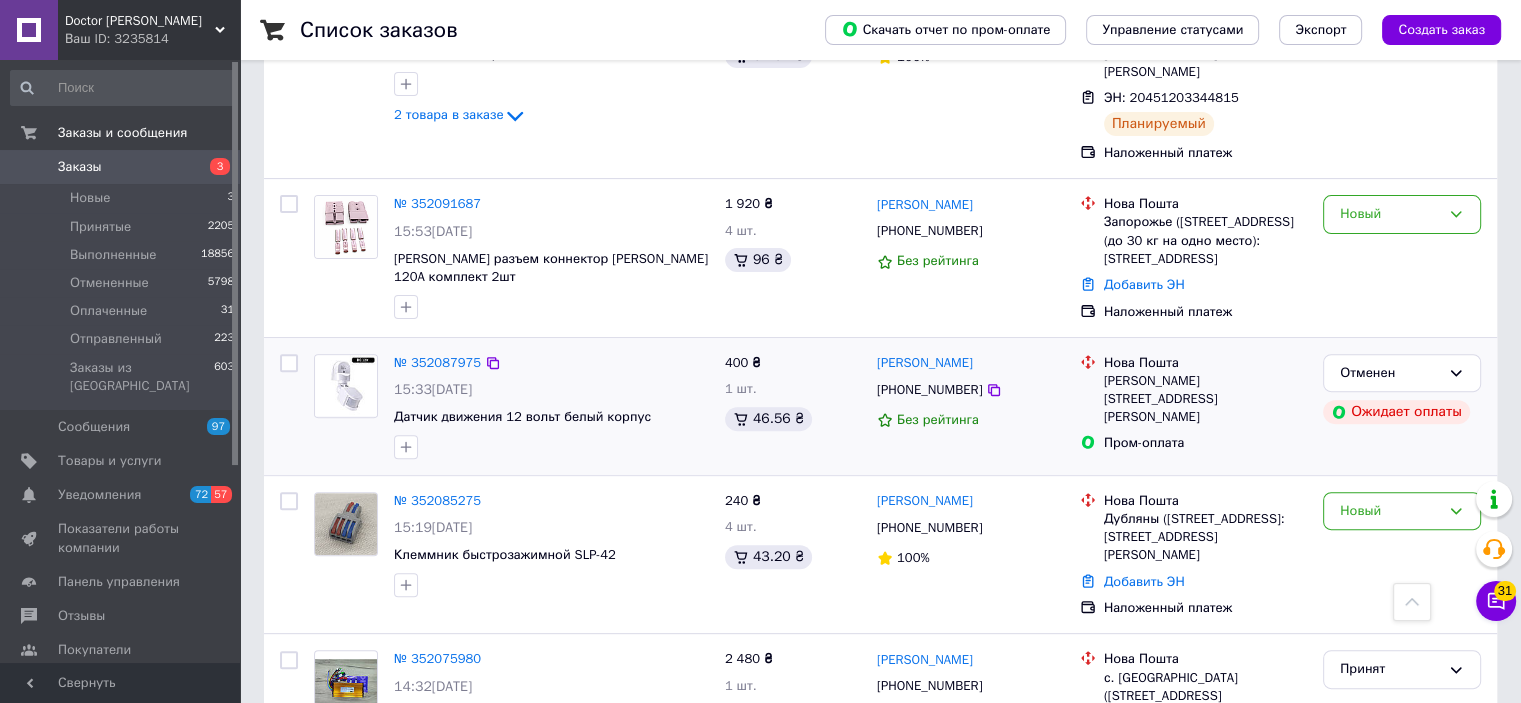 scroll, scrollTop: 700, scrollLeft: 0, axis: vertical 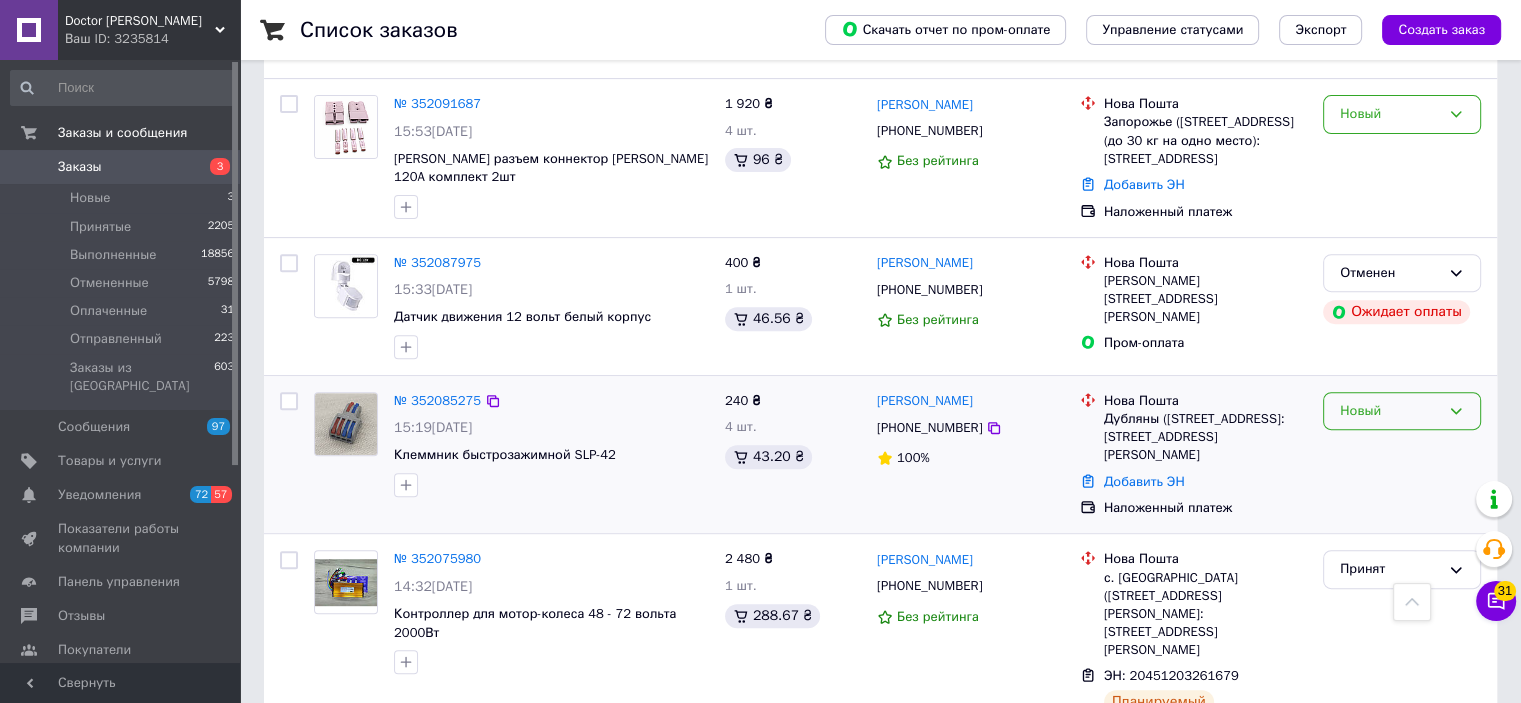 click 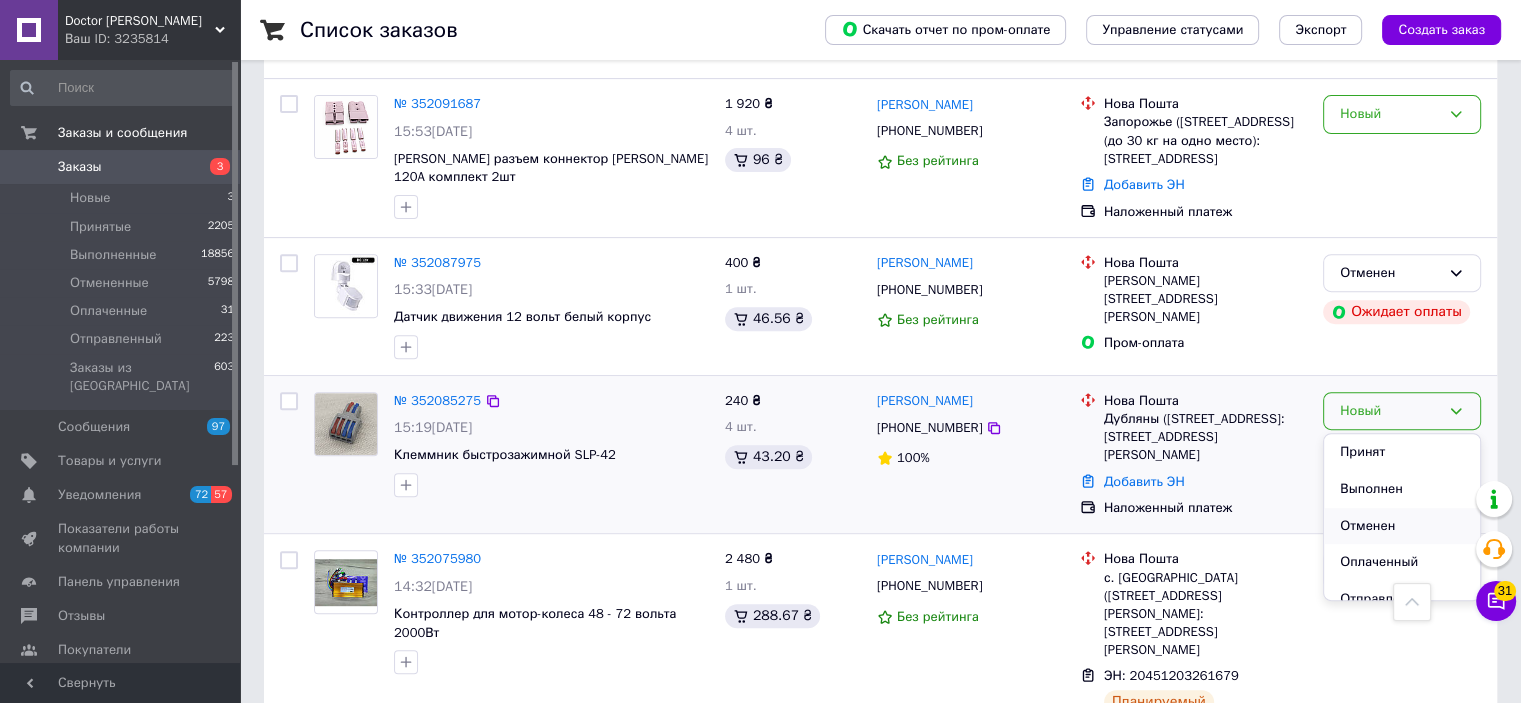click on "Отменен" at bounding box center [1402, 526] 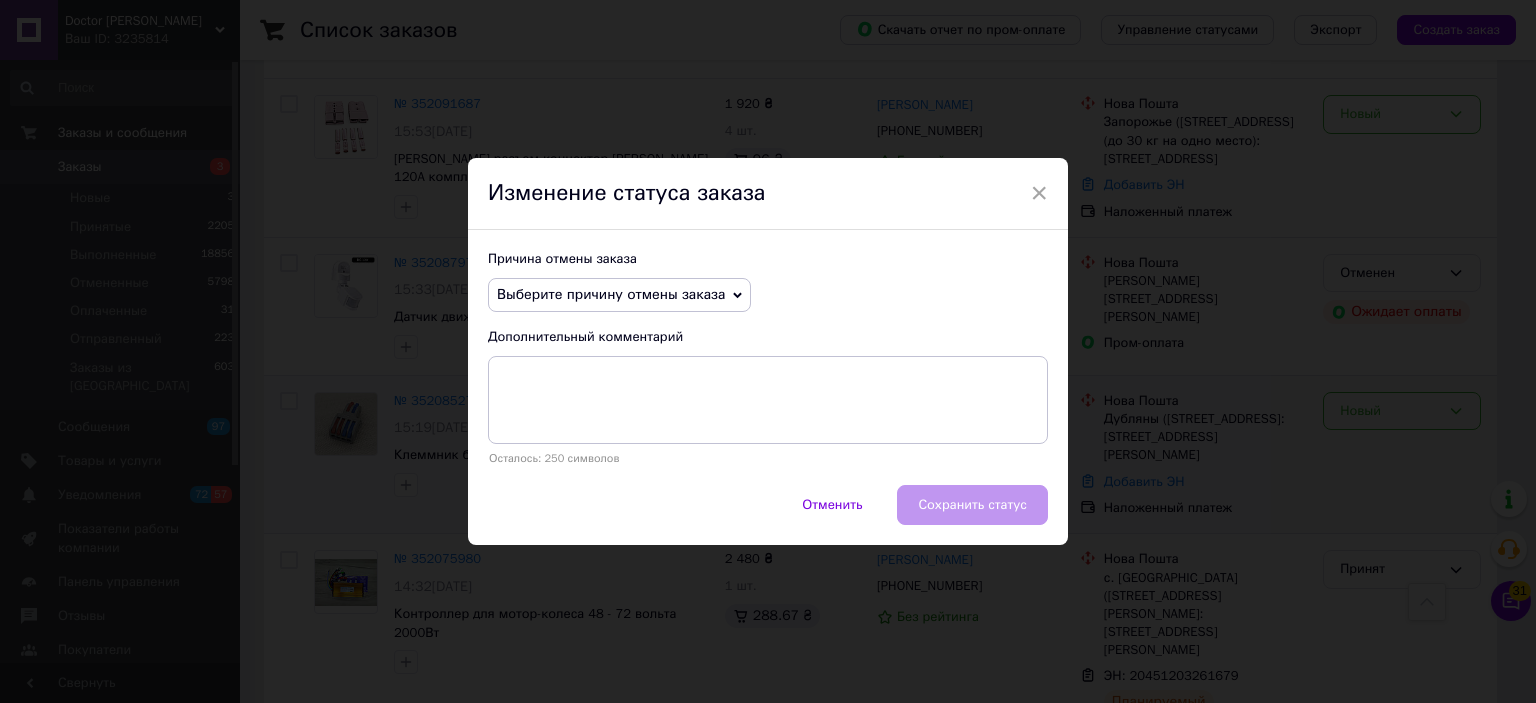 click 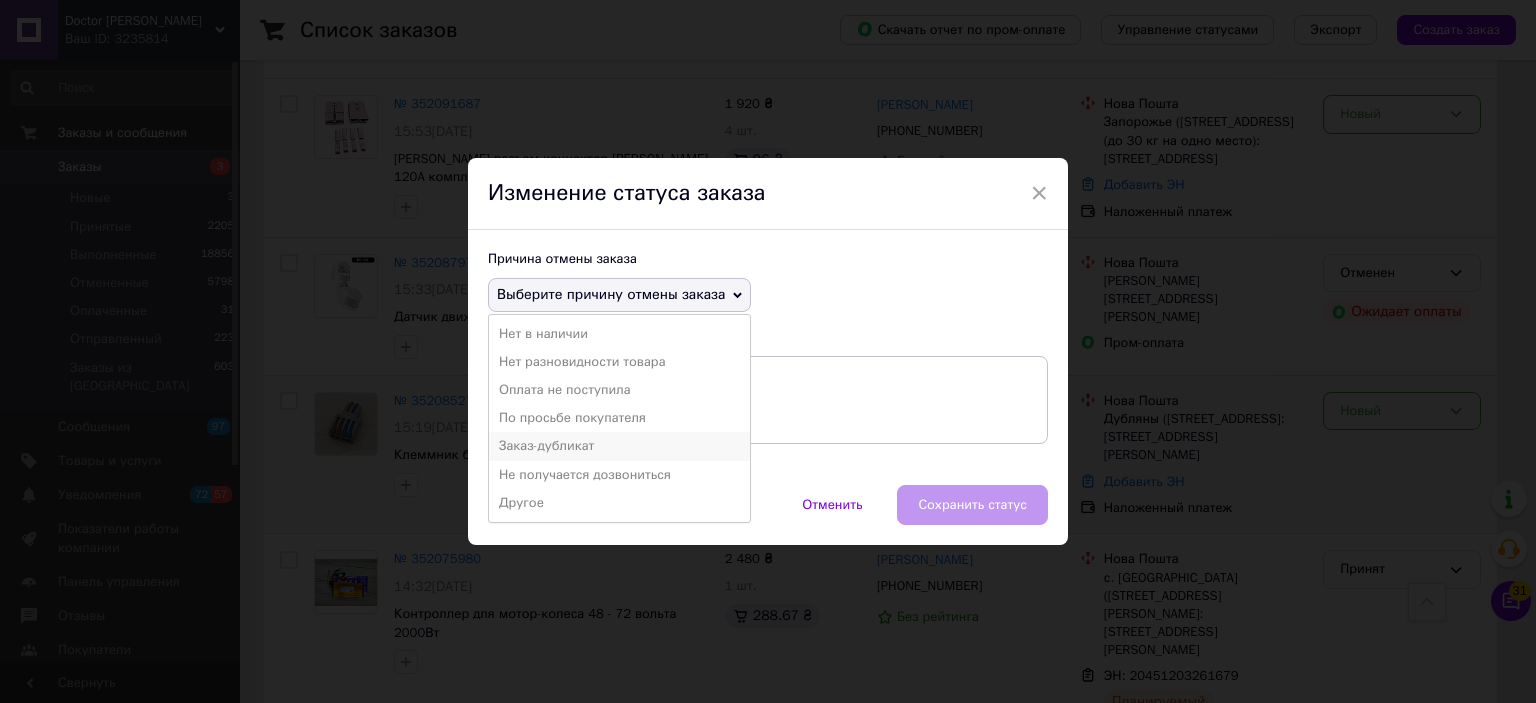 click on "Заказ-дубликат" at bounding box center [619, 446] 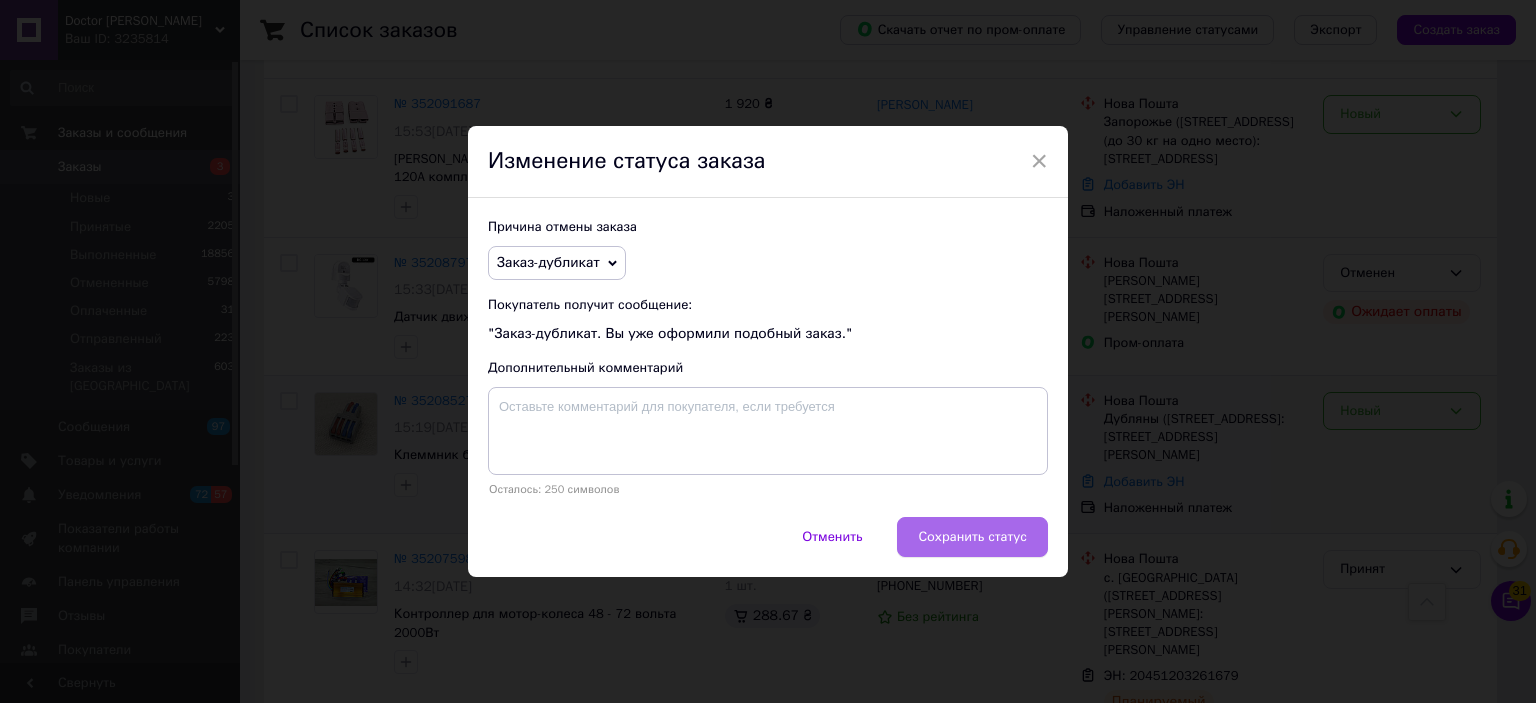 click on "Сохранить статус" at bounding box center [972, 537] 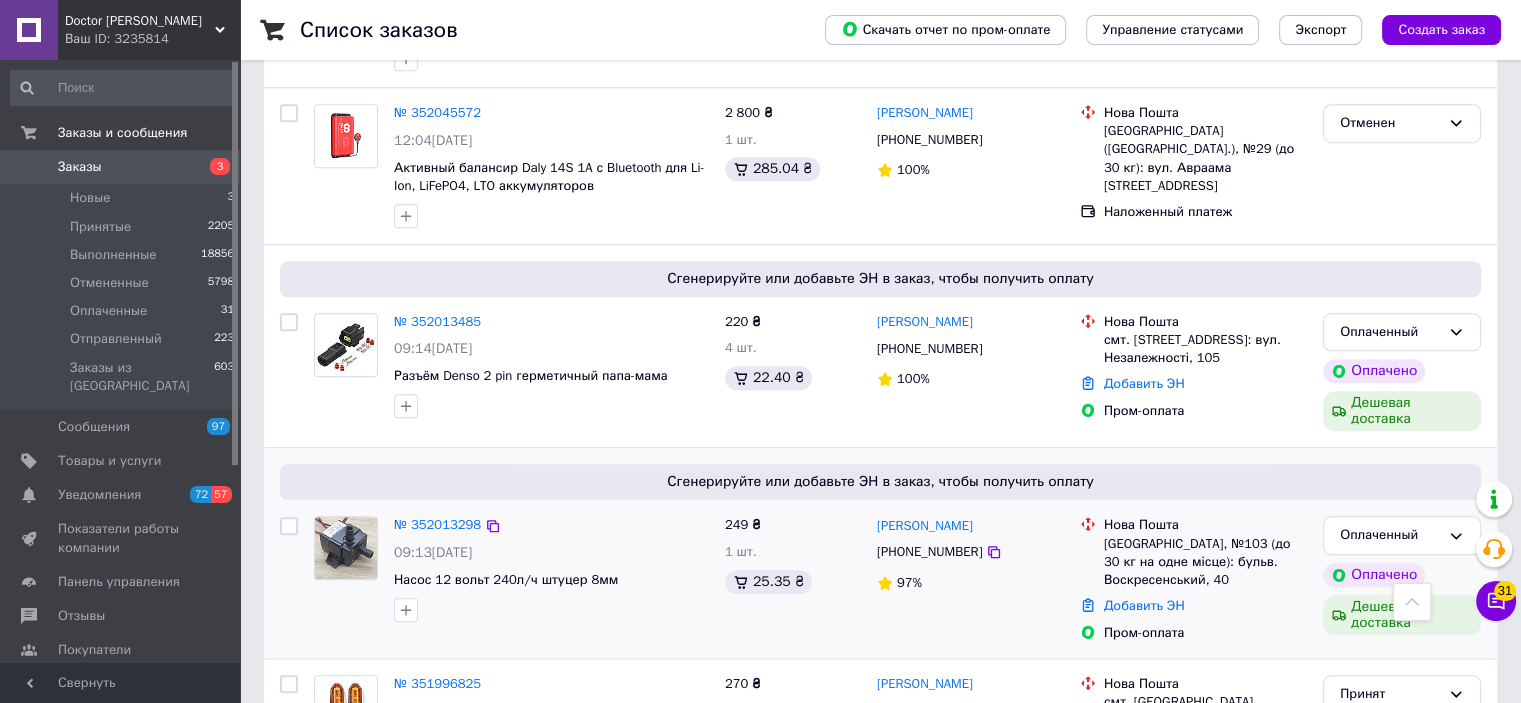 scroll, scrollTop: 1500, scrollLeft: 0, axis: vertical 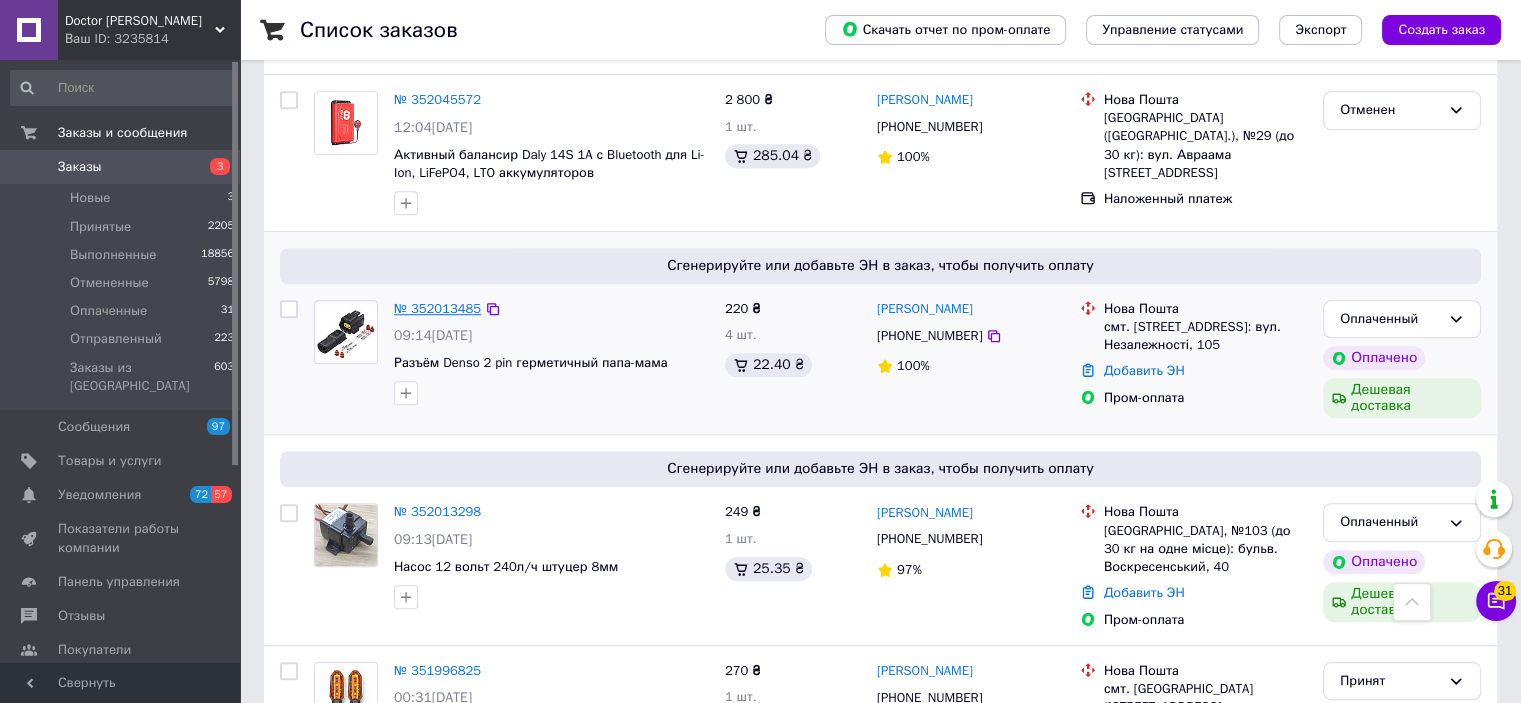 click on "№ 352013485" at bounding box center [437, 308] 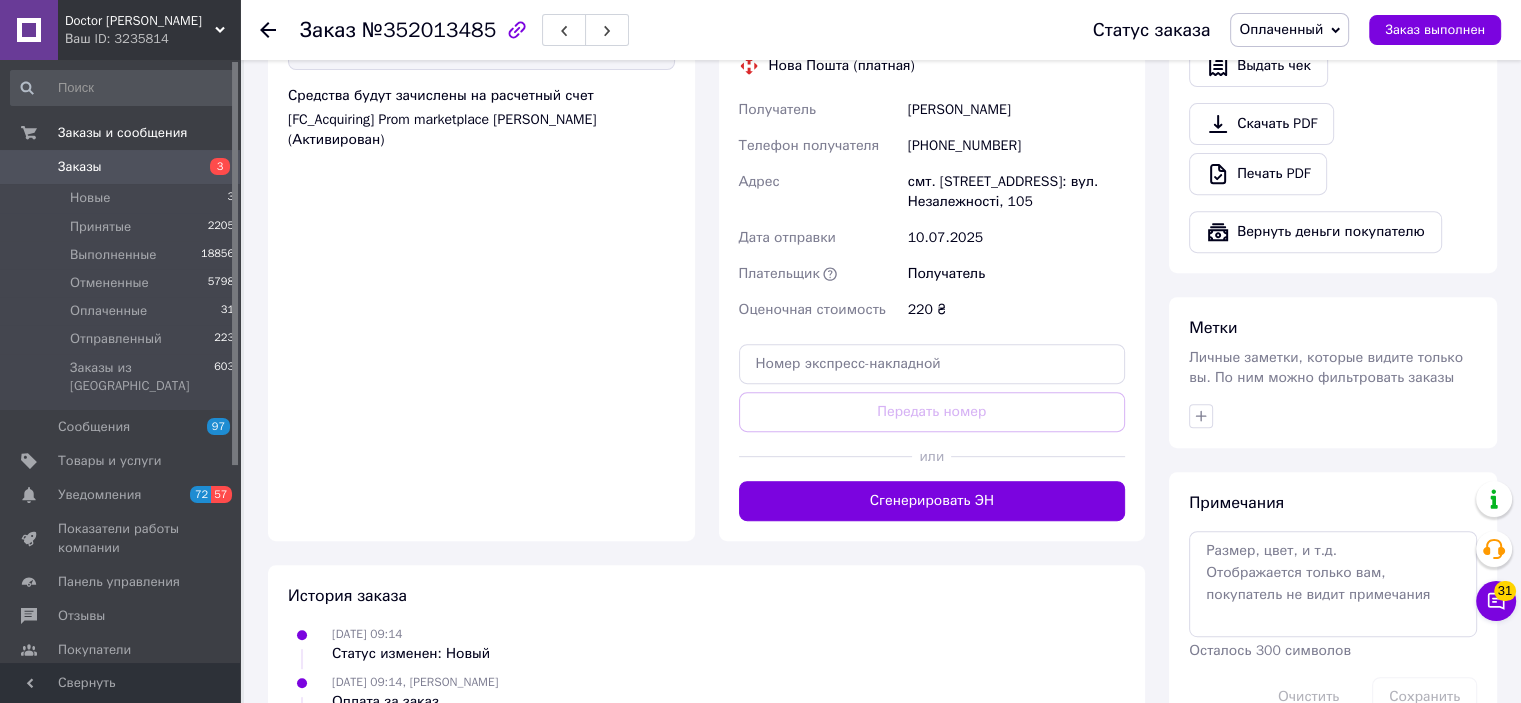 scroll, scrollTop: 908, scrollLeft: 0, axis: vertical 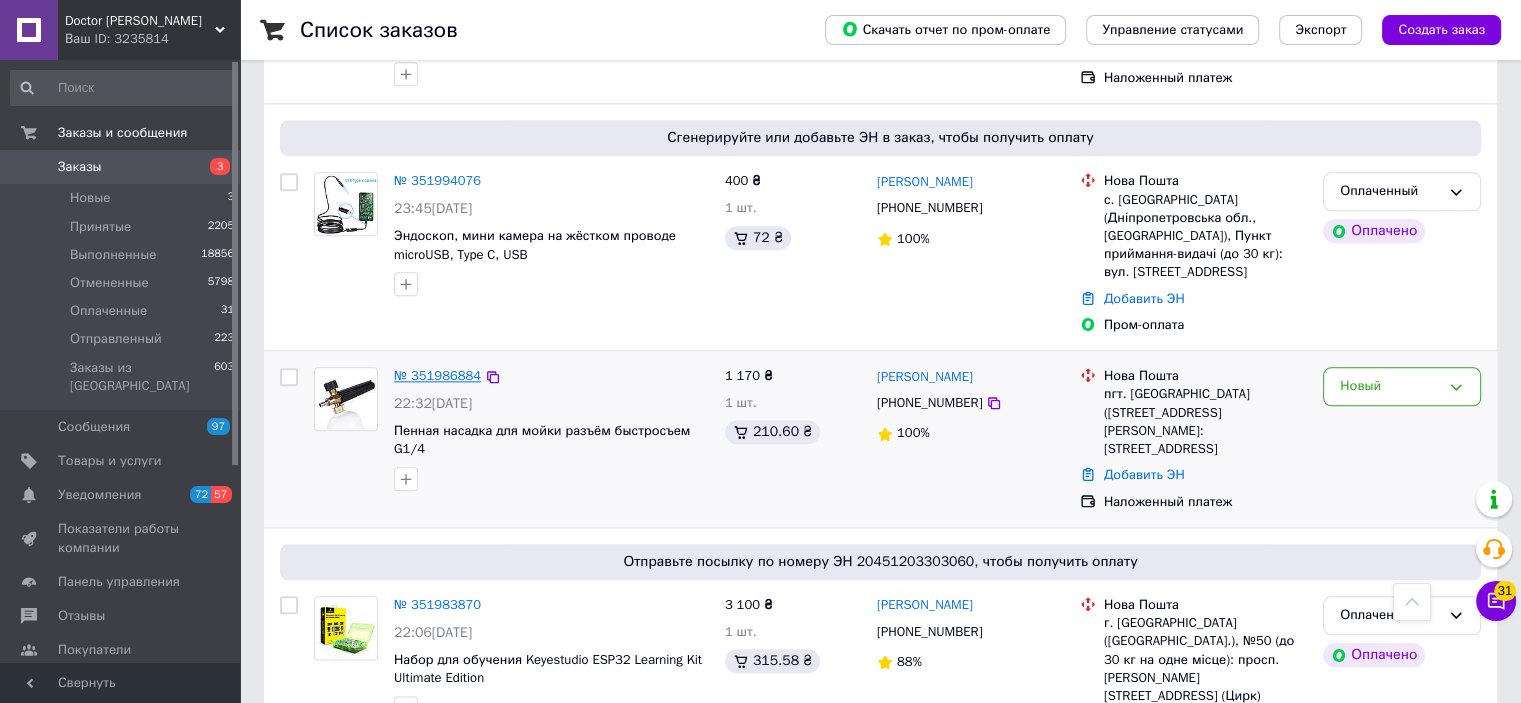 click on "№ 351986884" at bounding box center (437, 375) 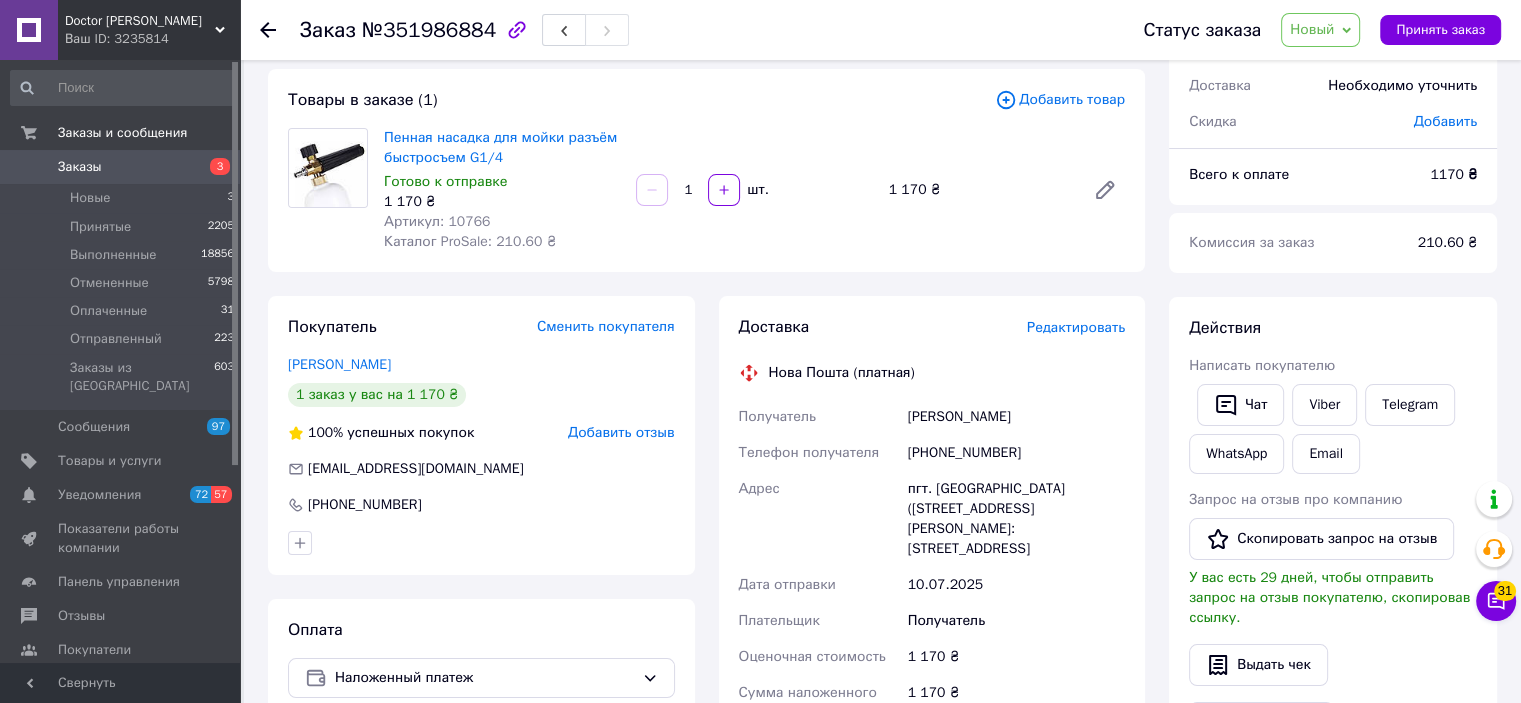 scroll, scrollTop: 0, scrollLeft: 0, axis: both 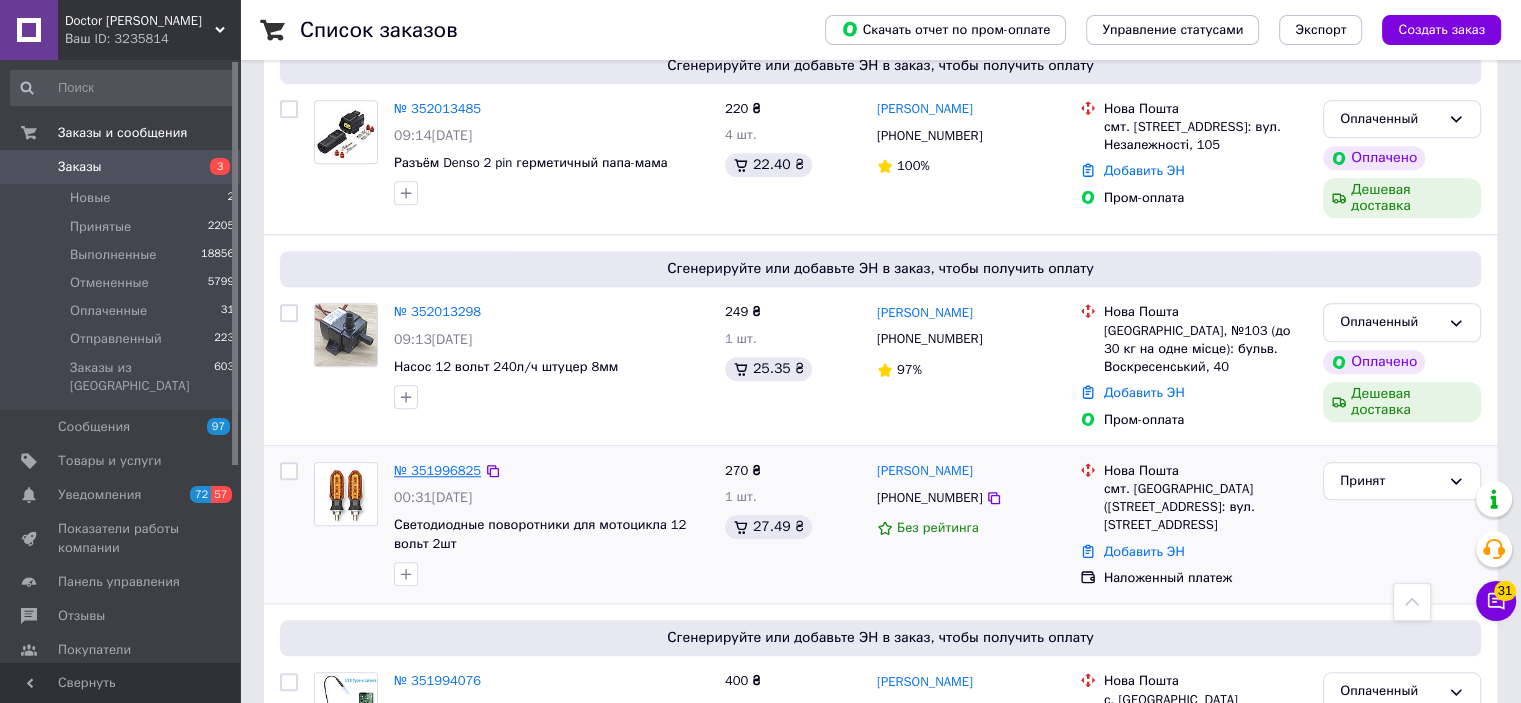 click on "№ 351996825" at bounding box center [437, 470] 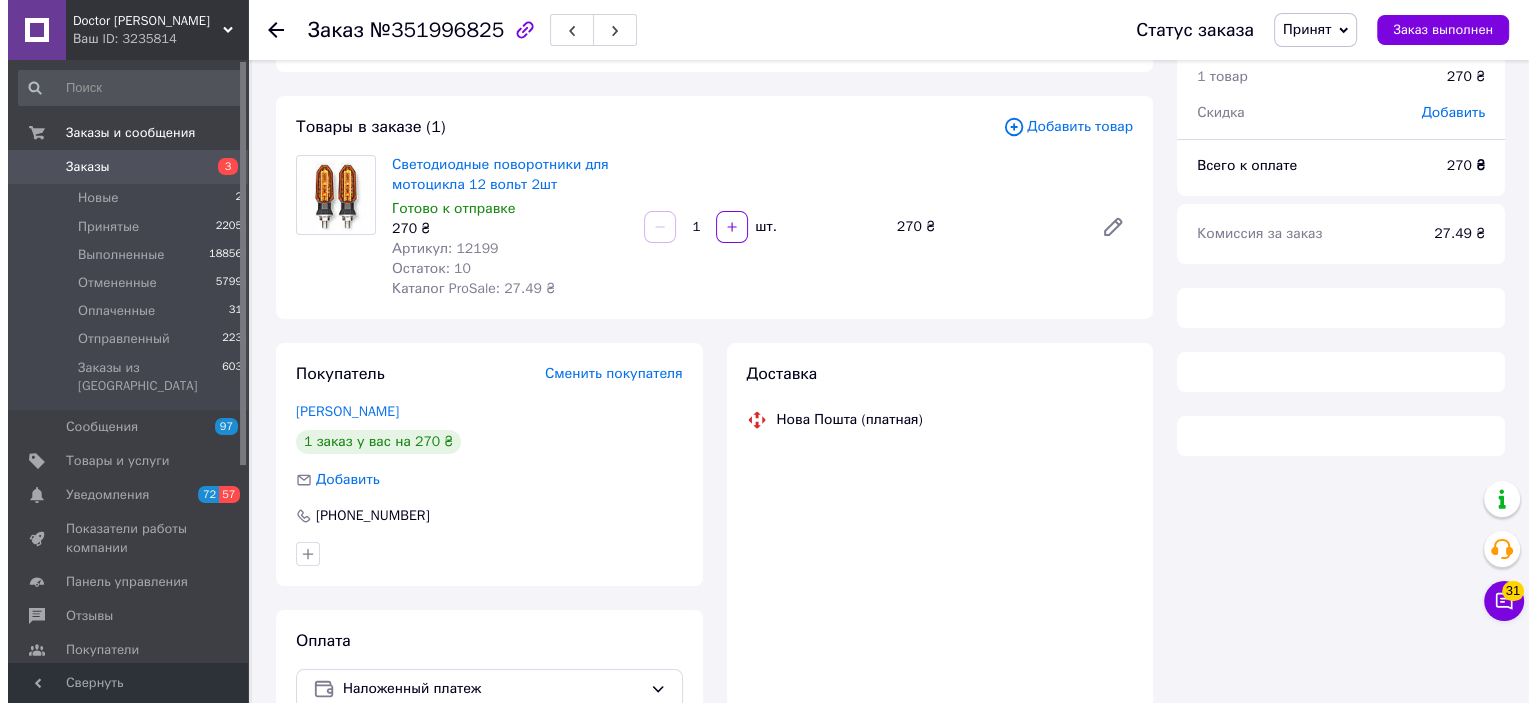 scroll, scrollTop: 0, scrollLeft: 0, axis: both 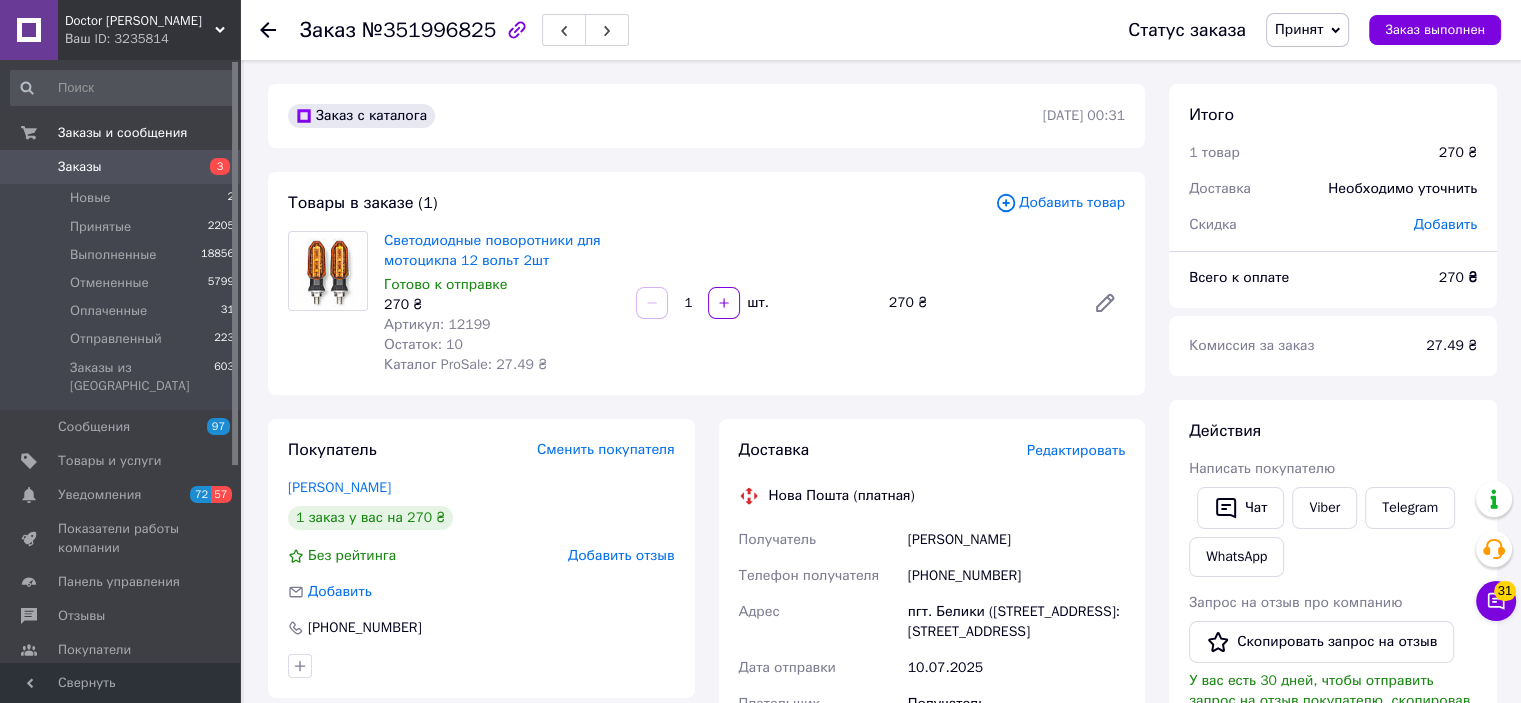 click on "Редактировать" at bounding box center [1076, 450] 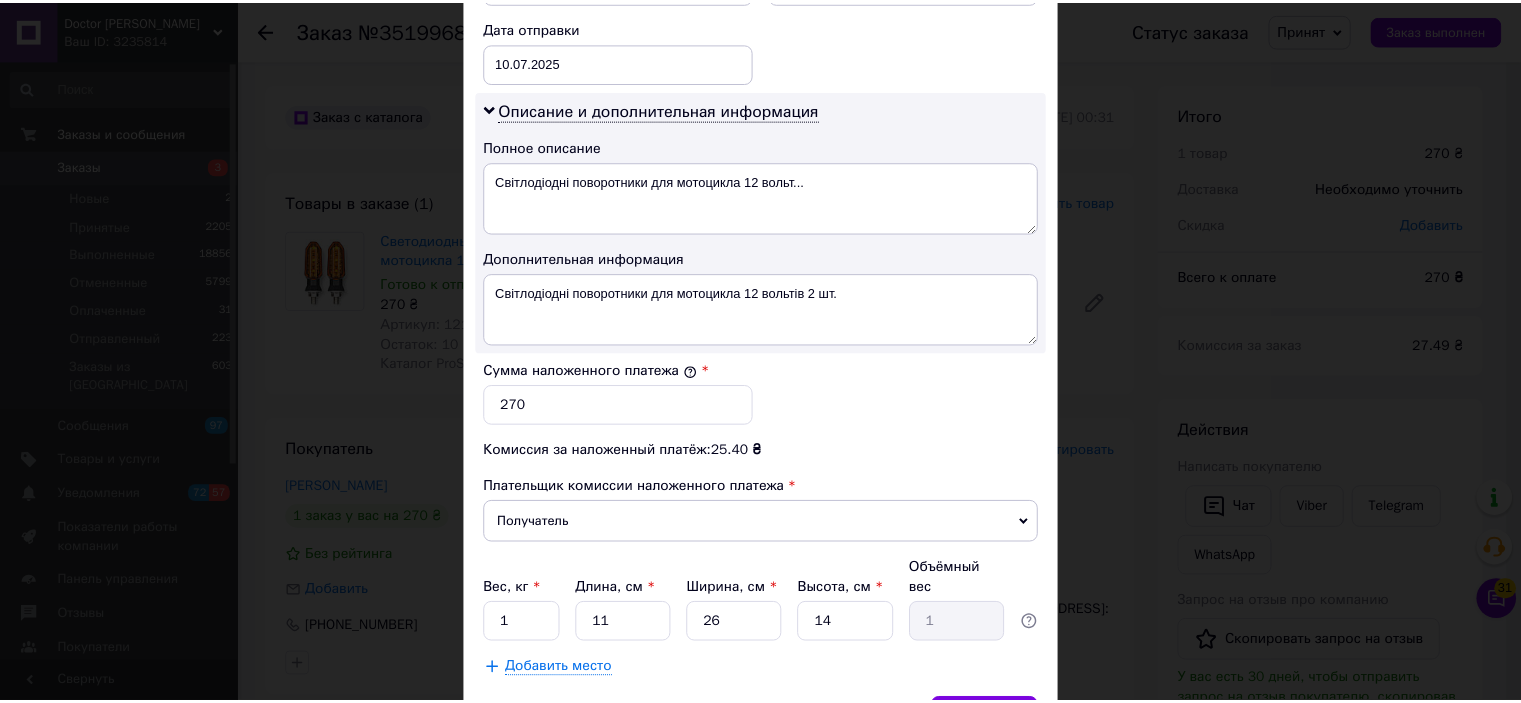 scroll, scrollTop: 1040, scrollLeft: 0, axis: vertical 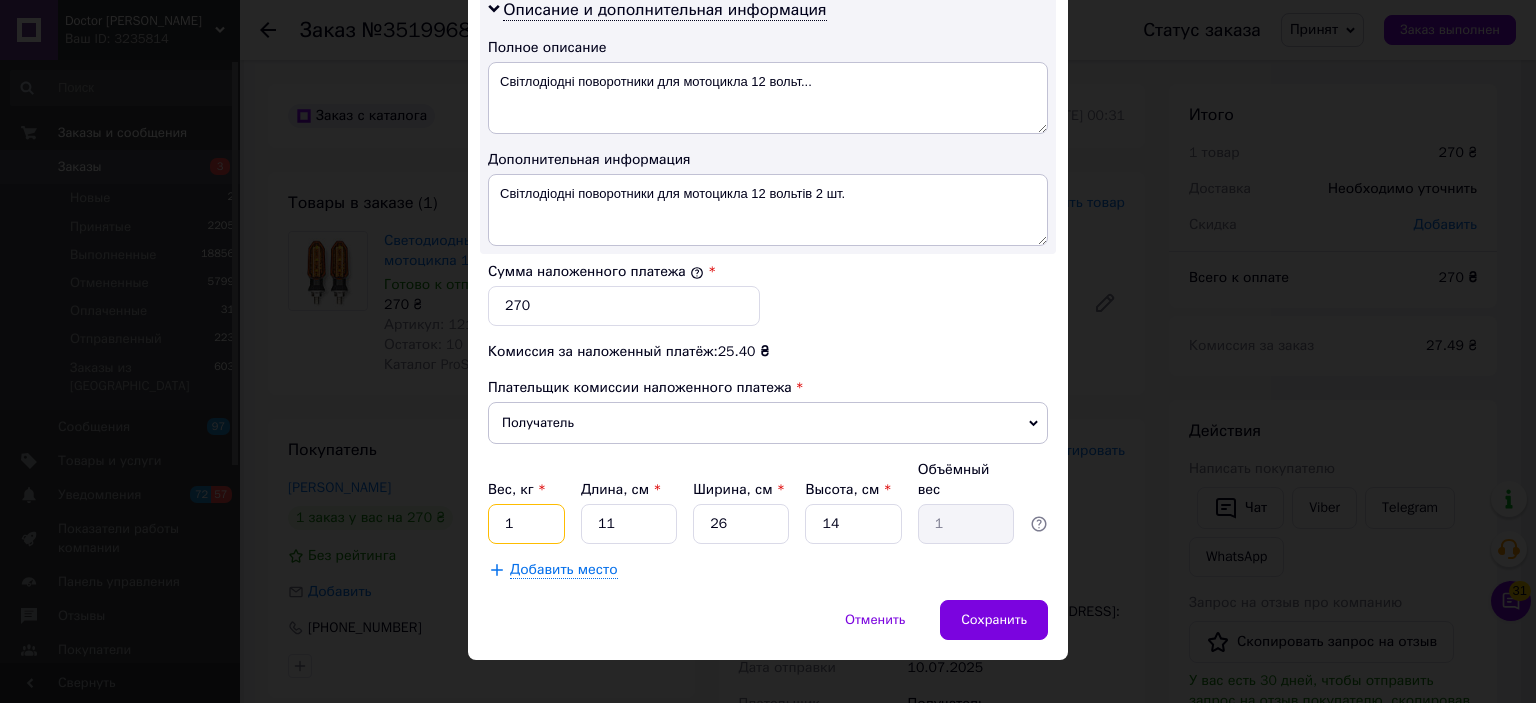 click on "1" at bounding box center [526, 524] 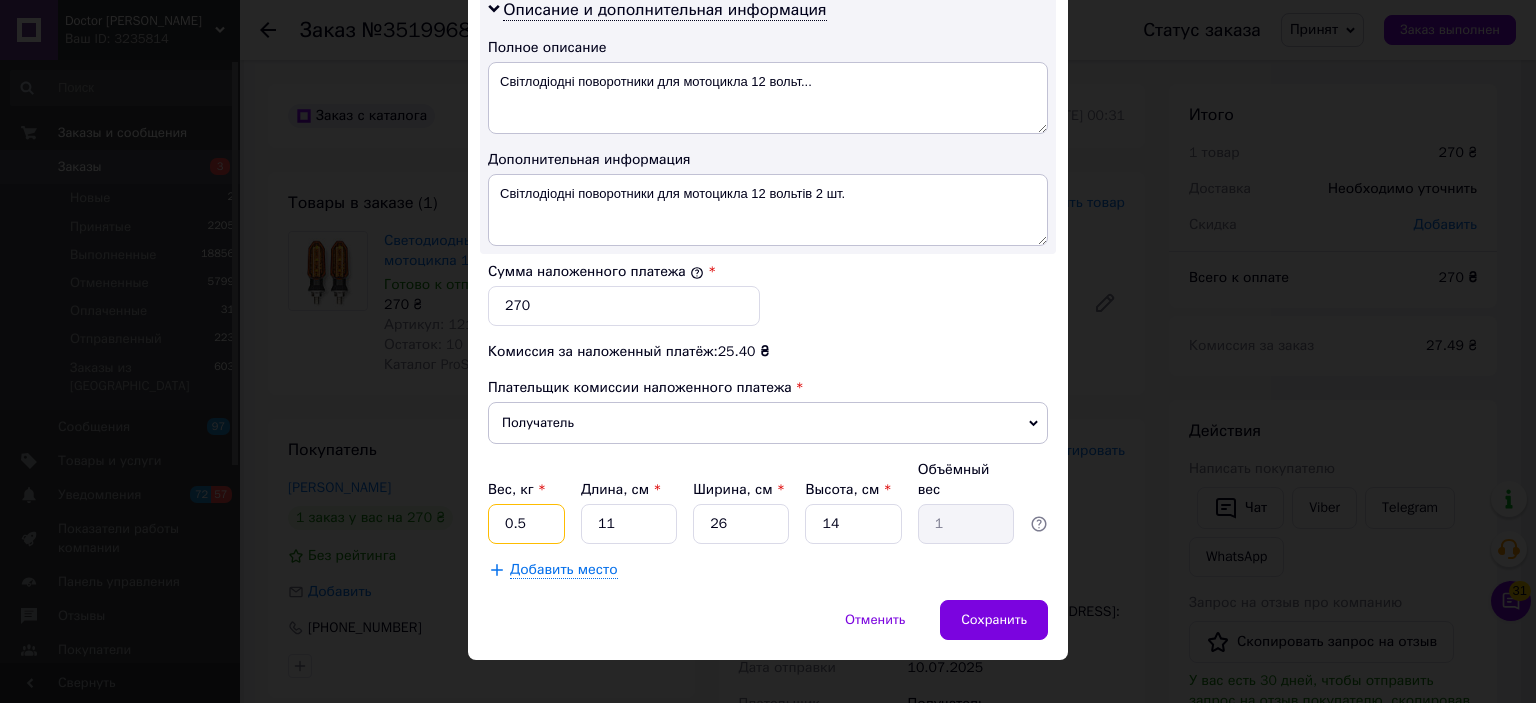 type on "0.5" 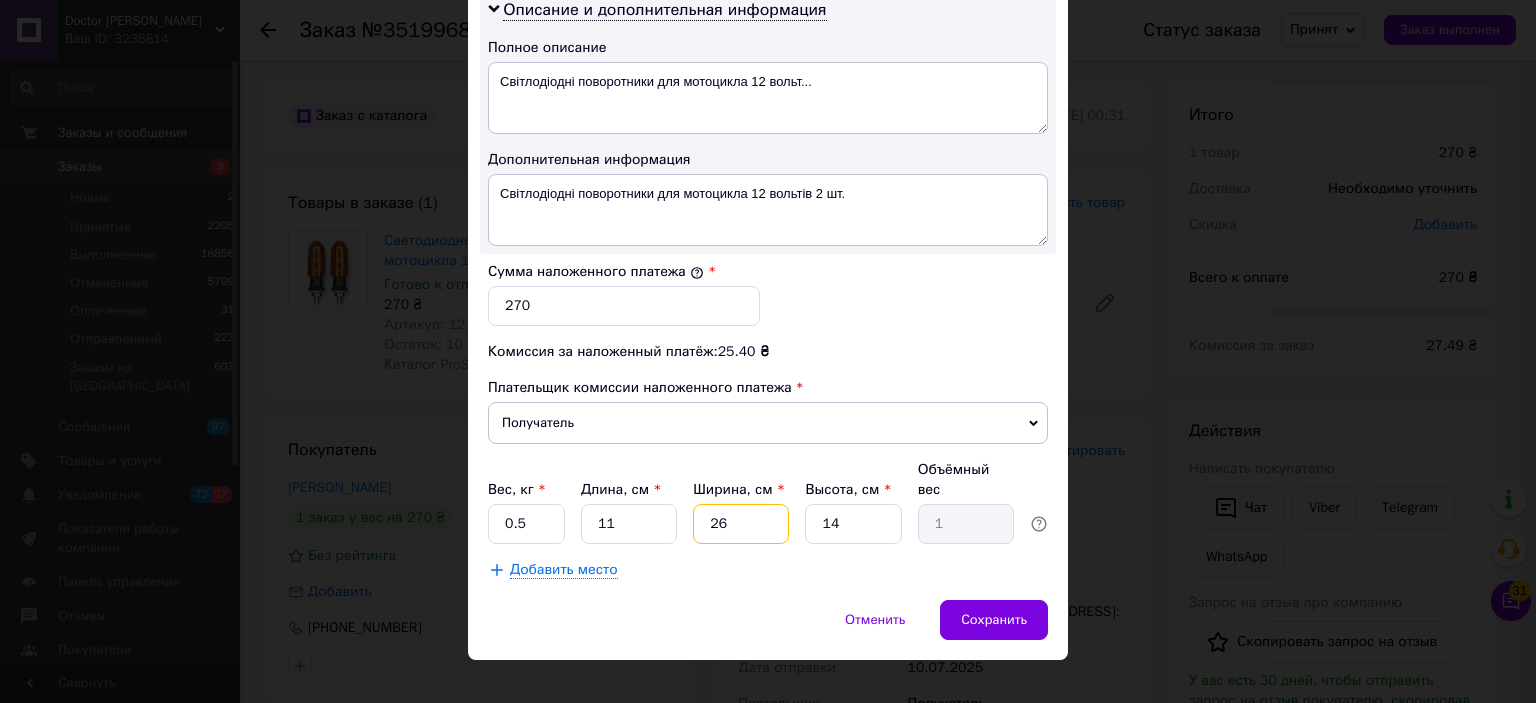 click on "26" at bounding box center (741, 524) 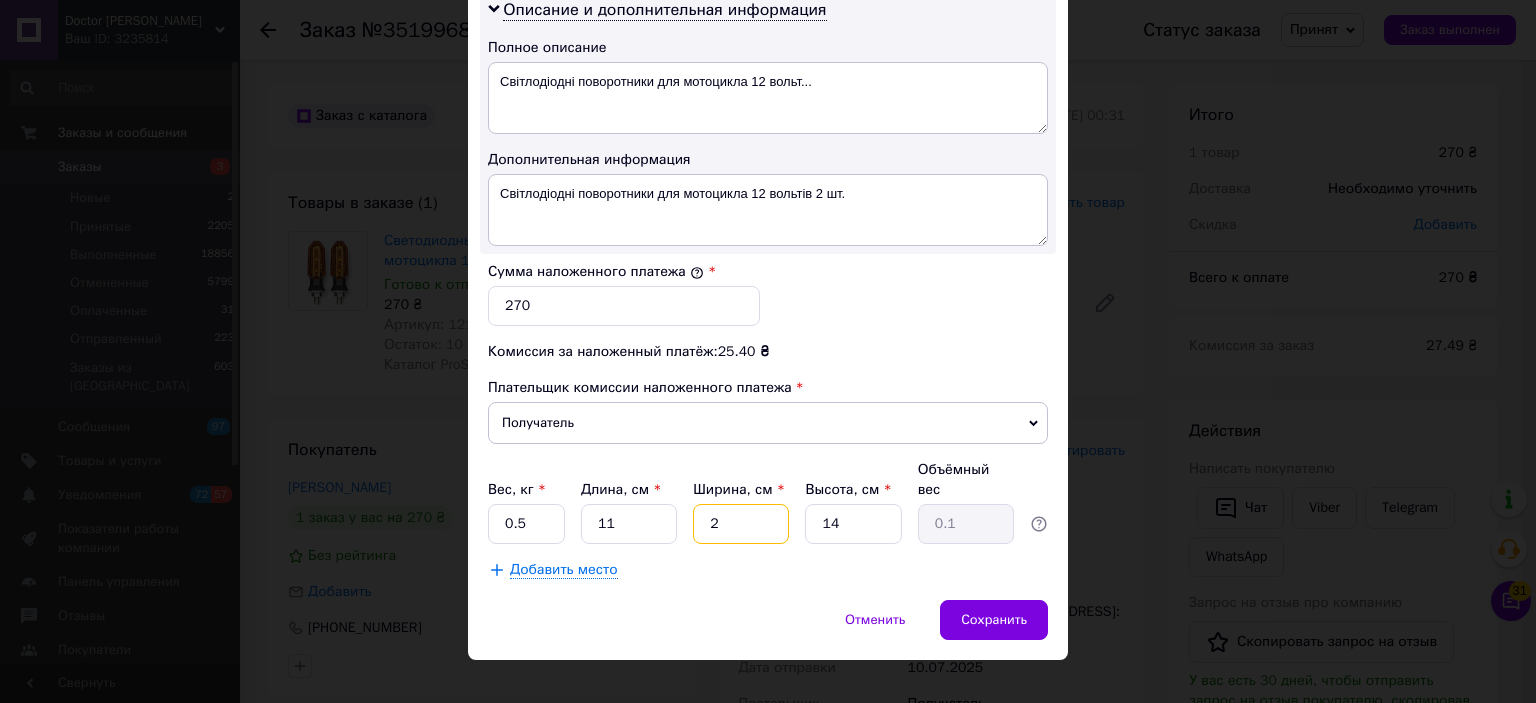 type 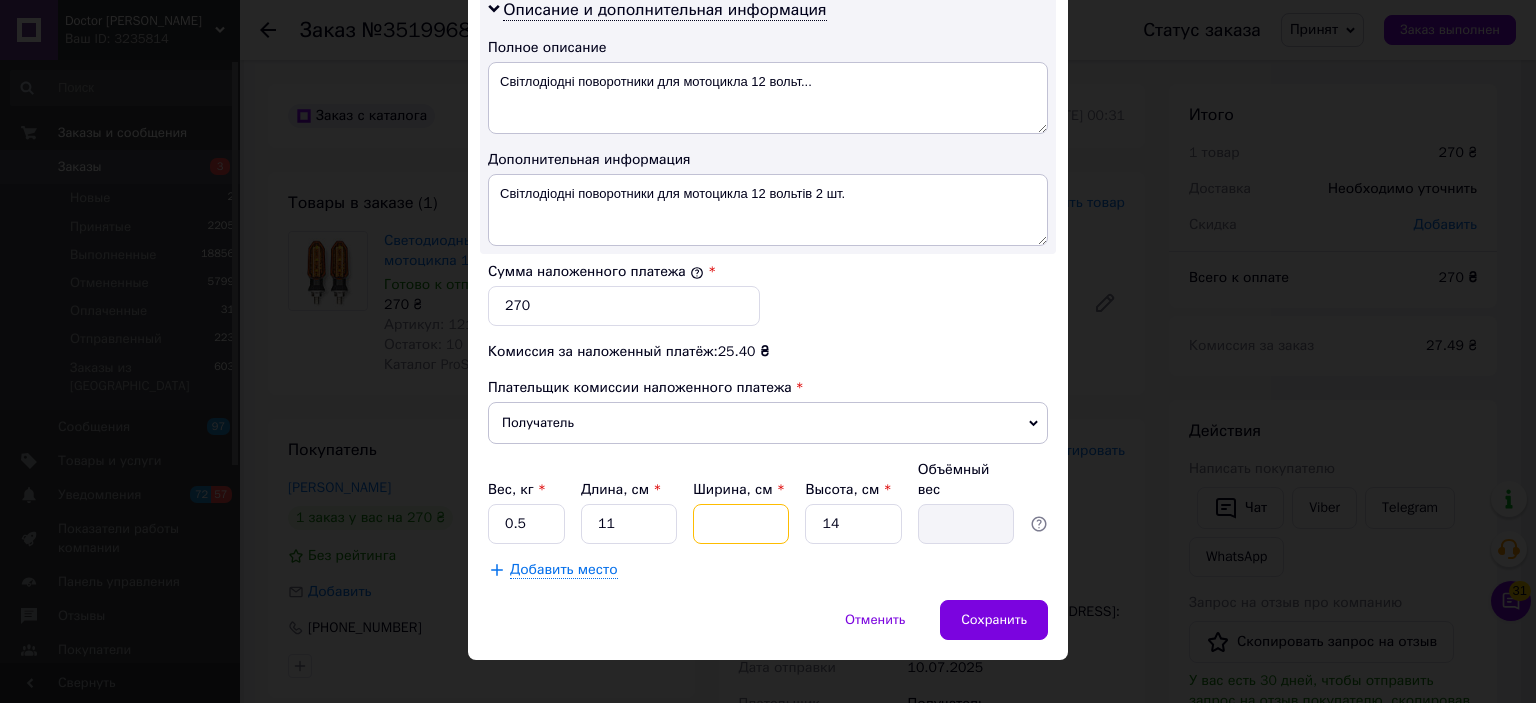 type on "4" 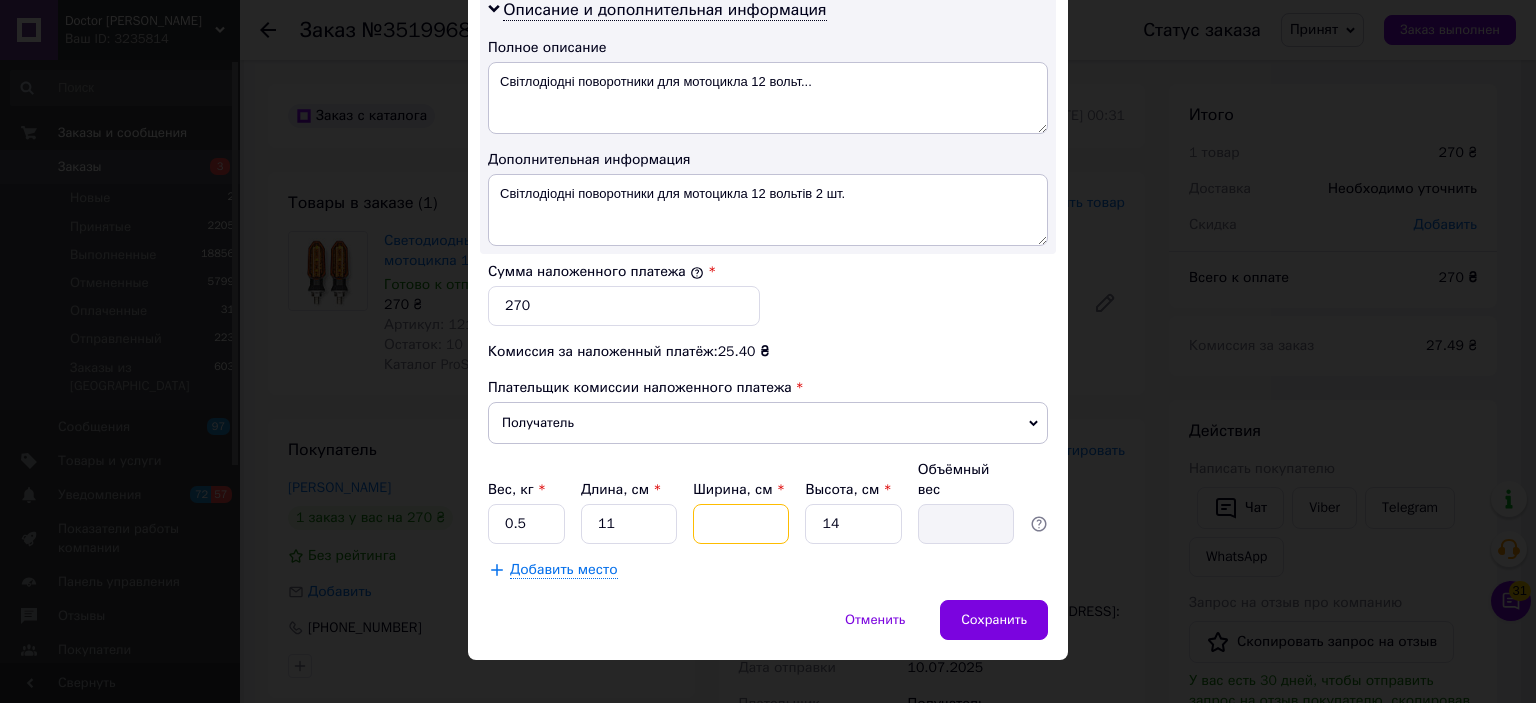 type on "0.15" 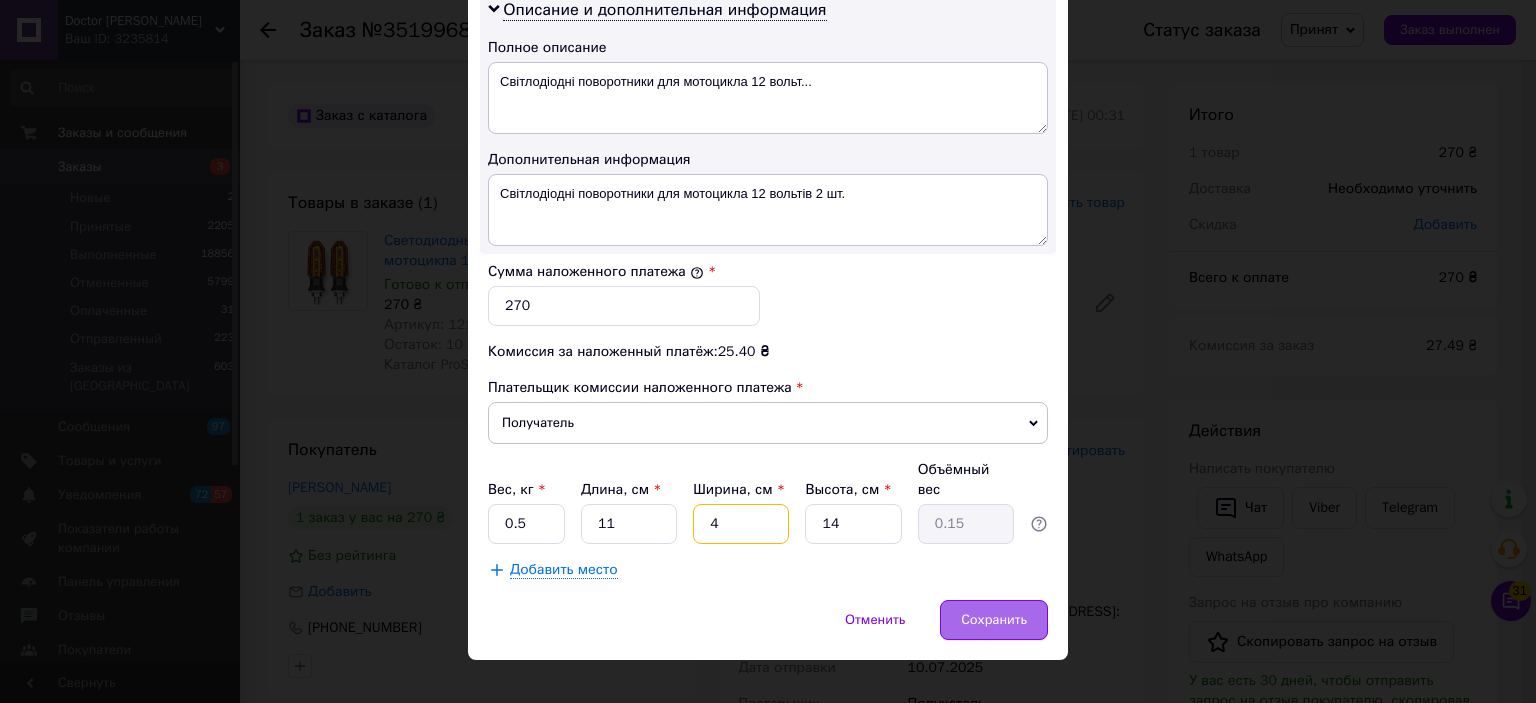 type on "4" 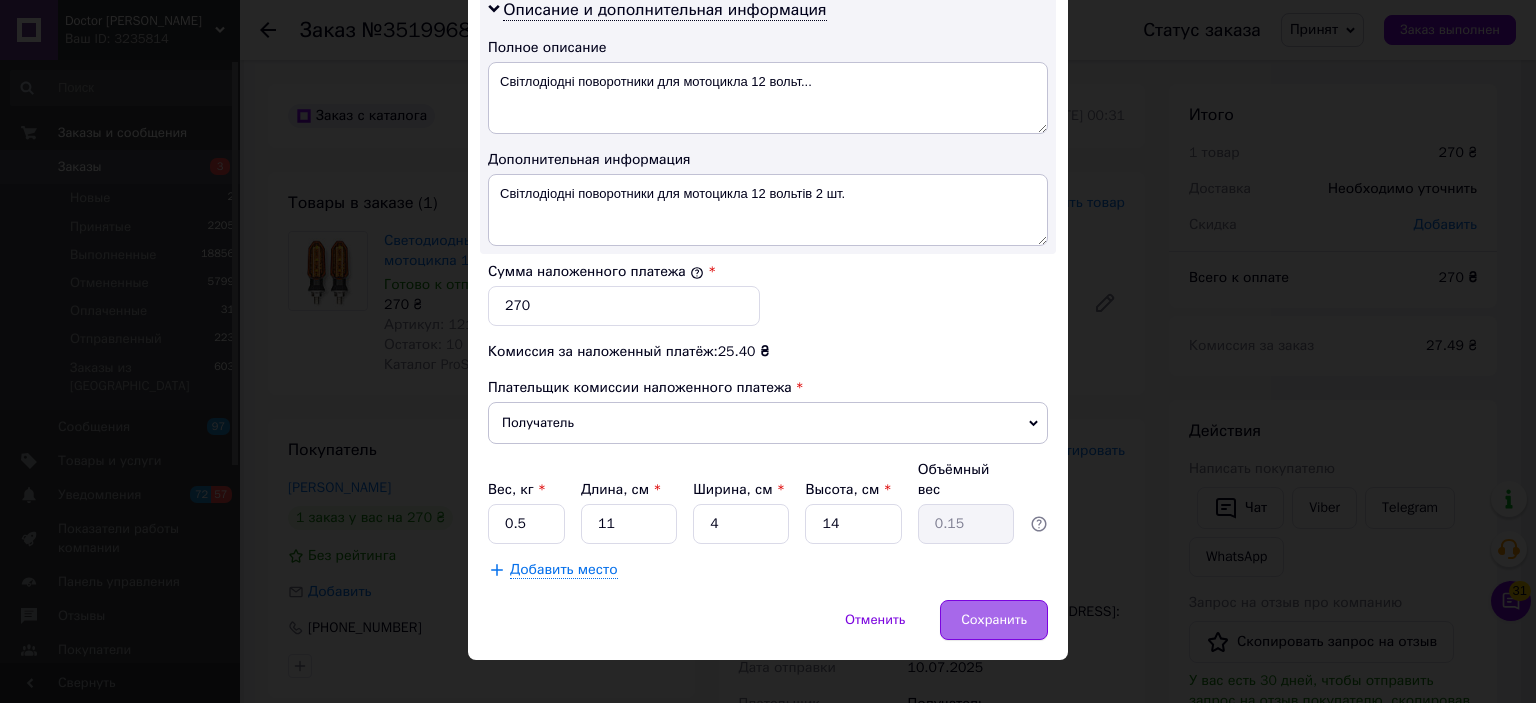 click on "Сохранить" at bounding box center (994, 620) 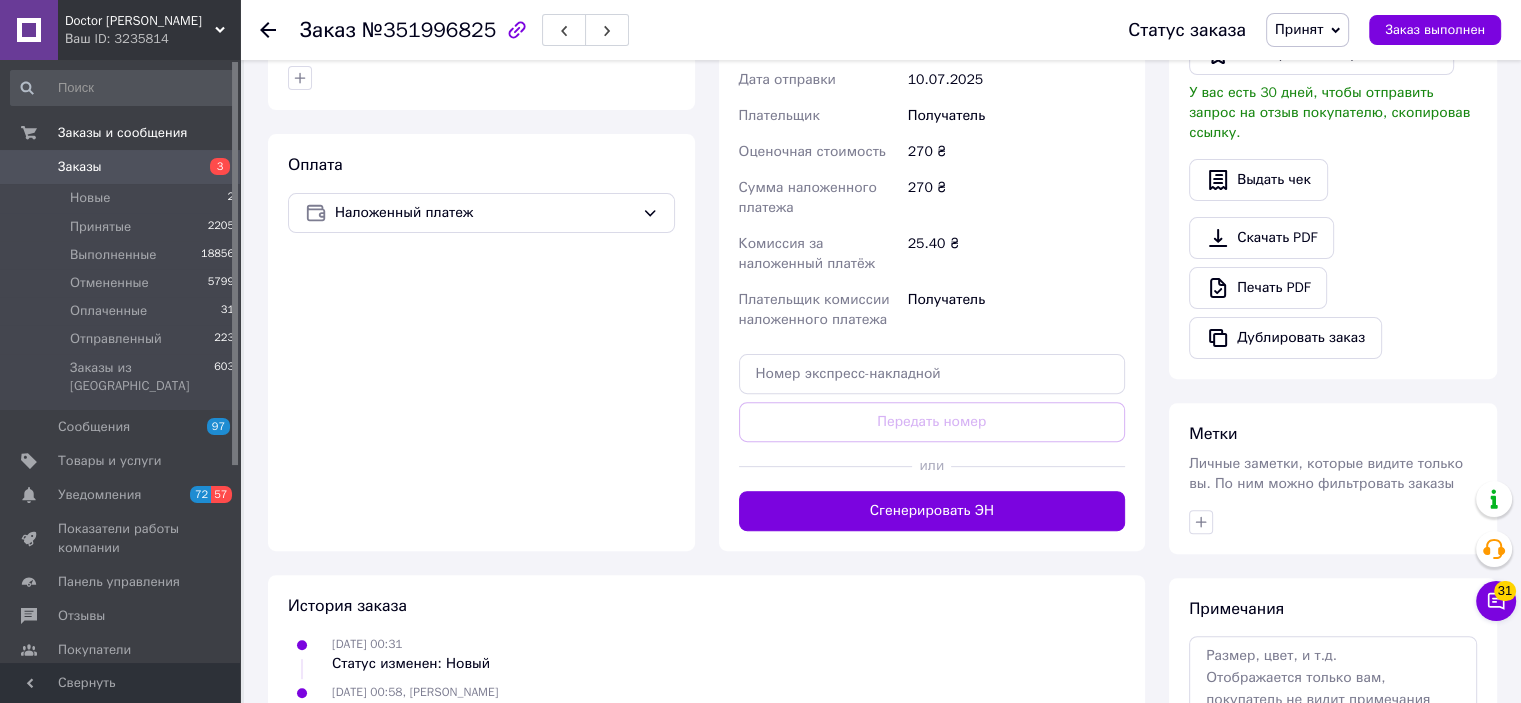 scroll, scrollTop: 700, scrollLeft: 0, axis: vertical 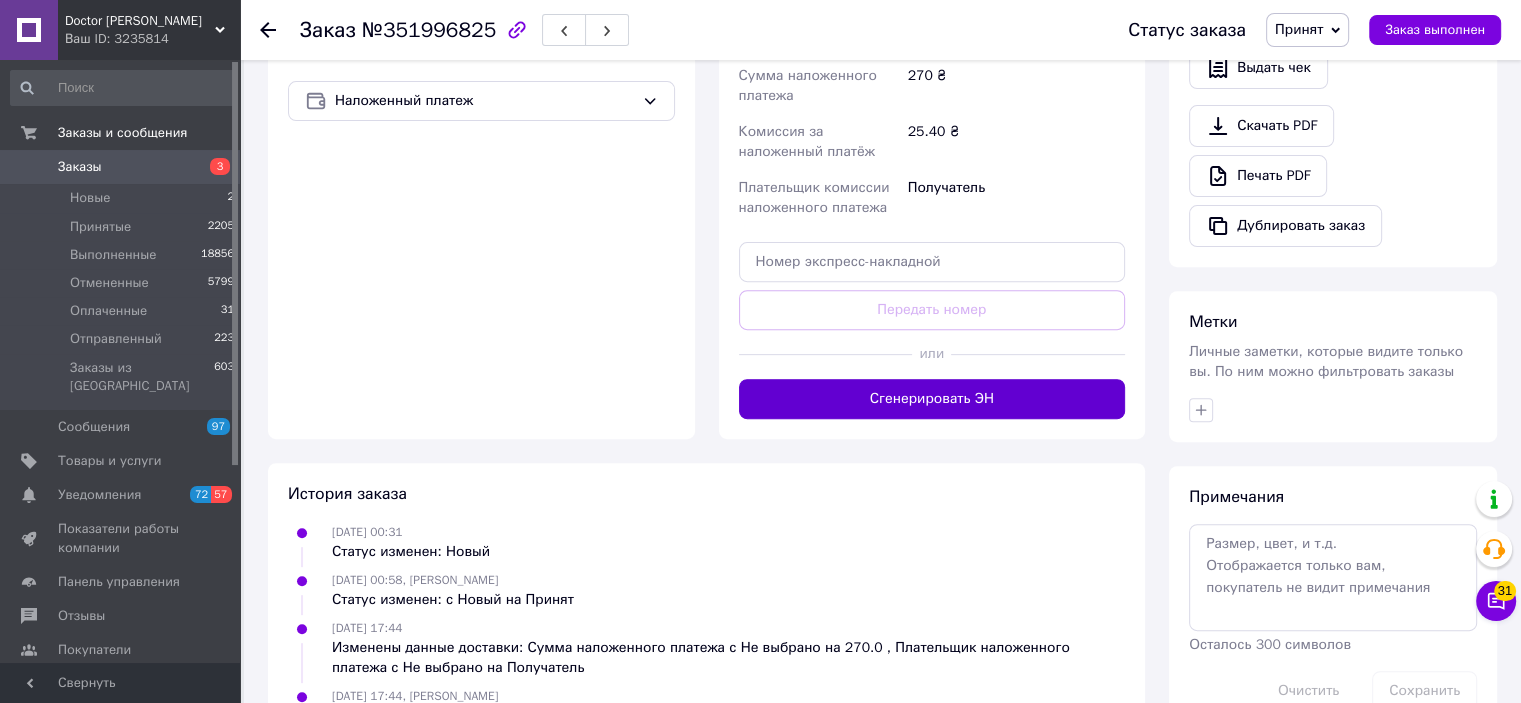 click on "Сгенерировать ЭН" at bounding box center (932, 399) 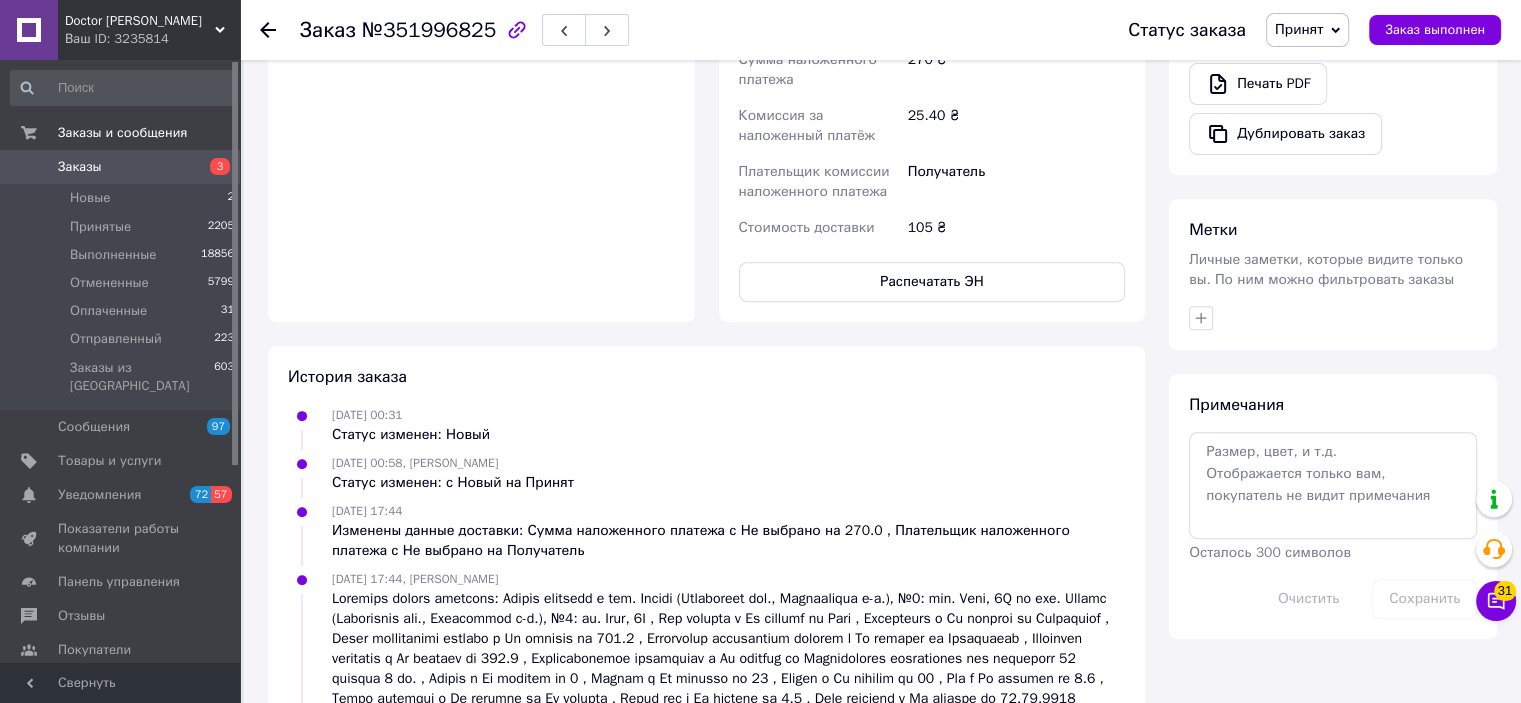 scroll, scrollTop: 800, scrollLeft: 0, axis: vertical 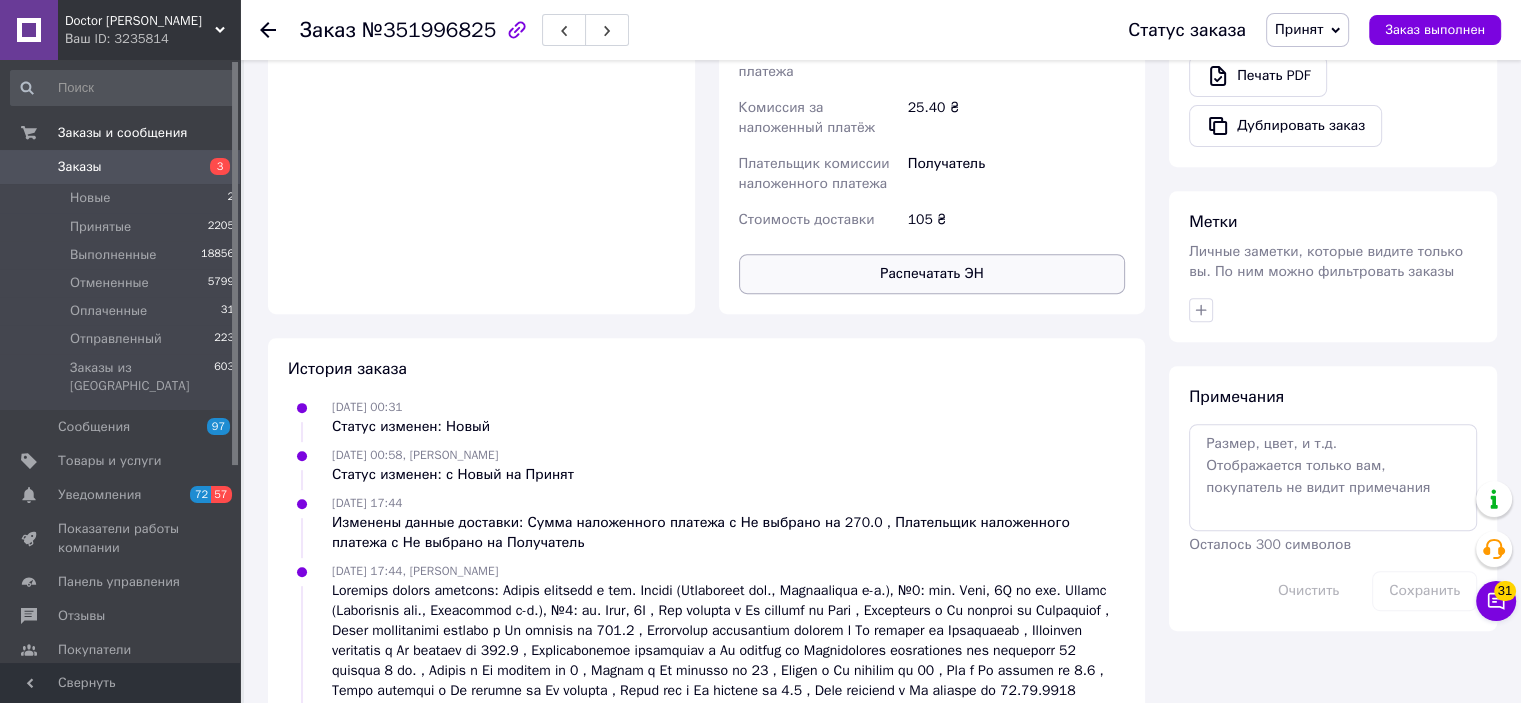 click on "Распечатать ЭН" at bounding box center [932, 274] 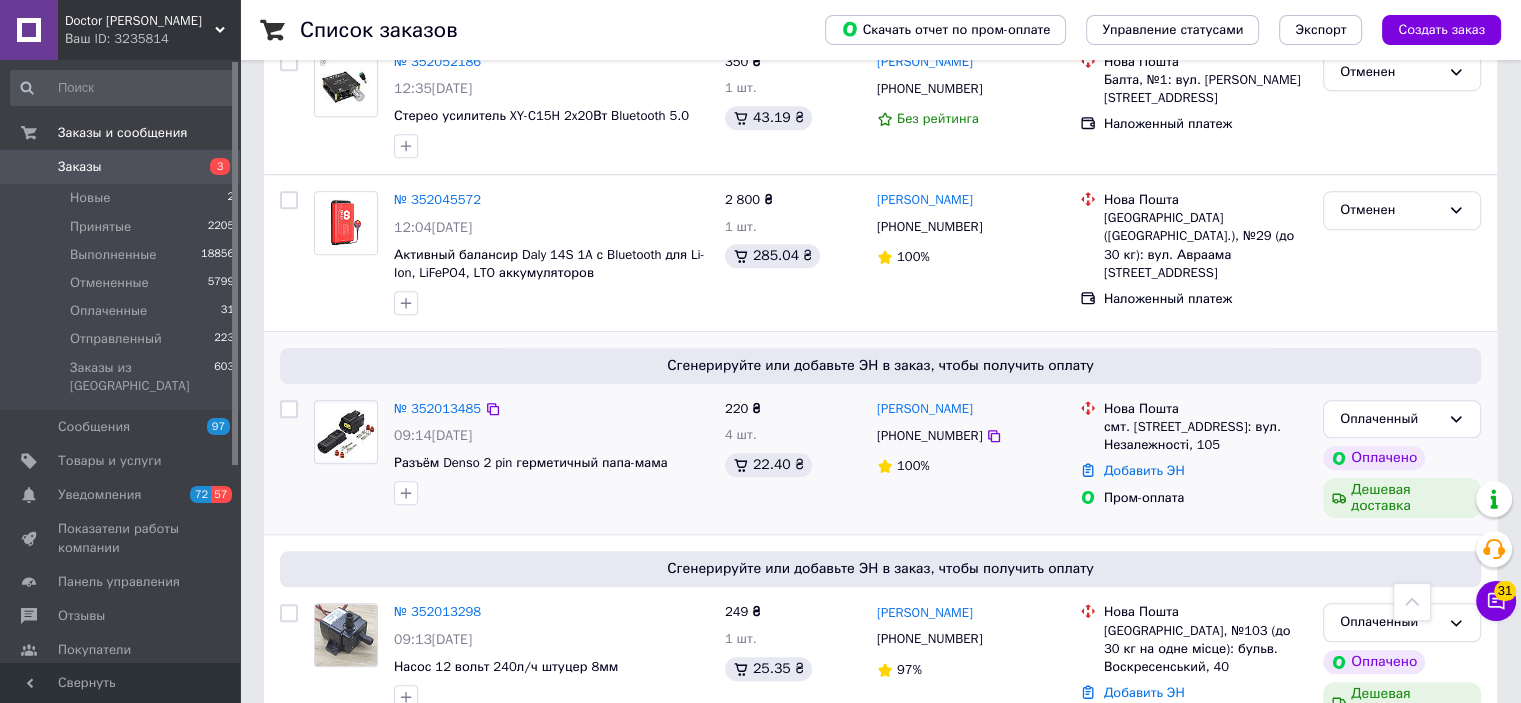 scroll, scrollTop: 1500, scrollLeft: 0, axis: vertical 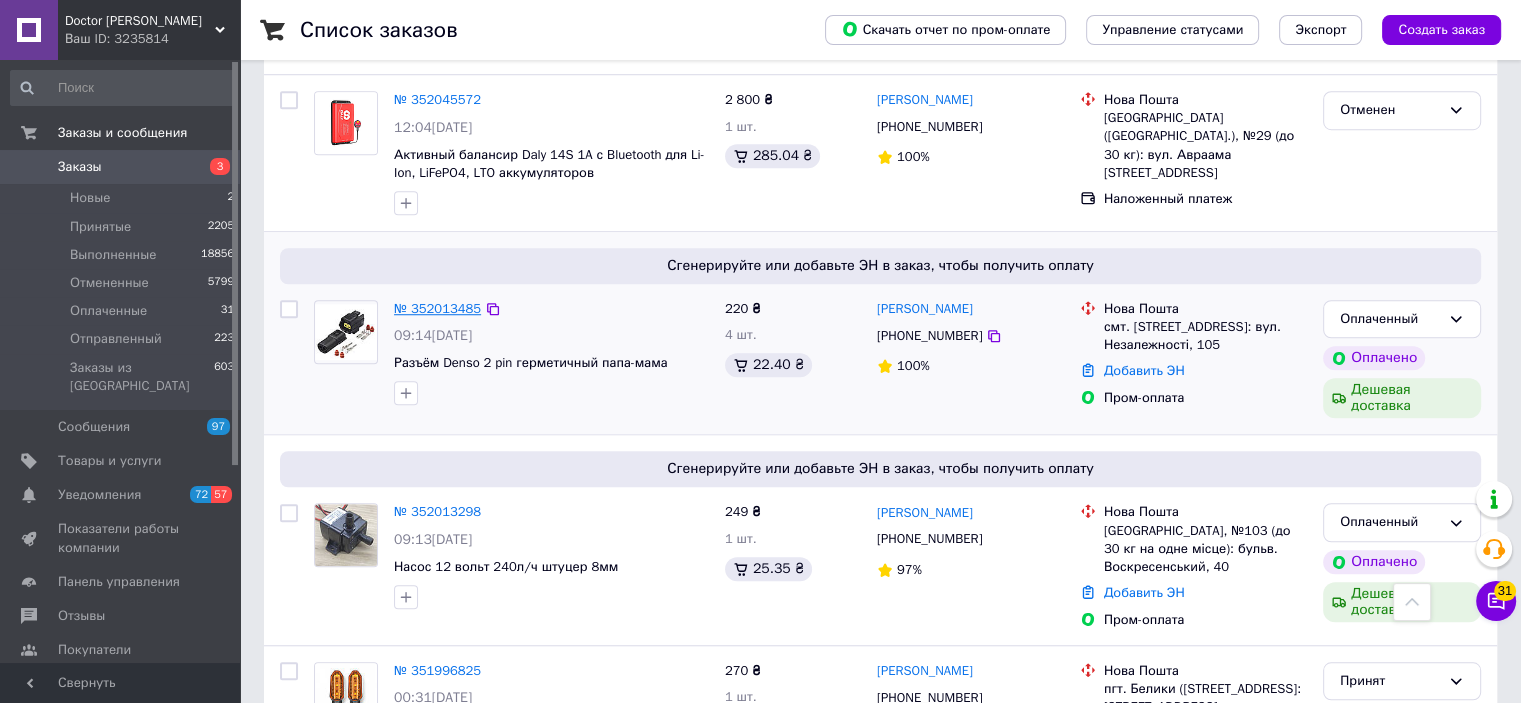 click on "№ 352013485" at bounding box center [437, 308] 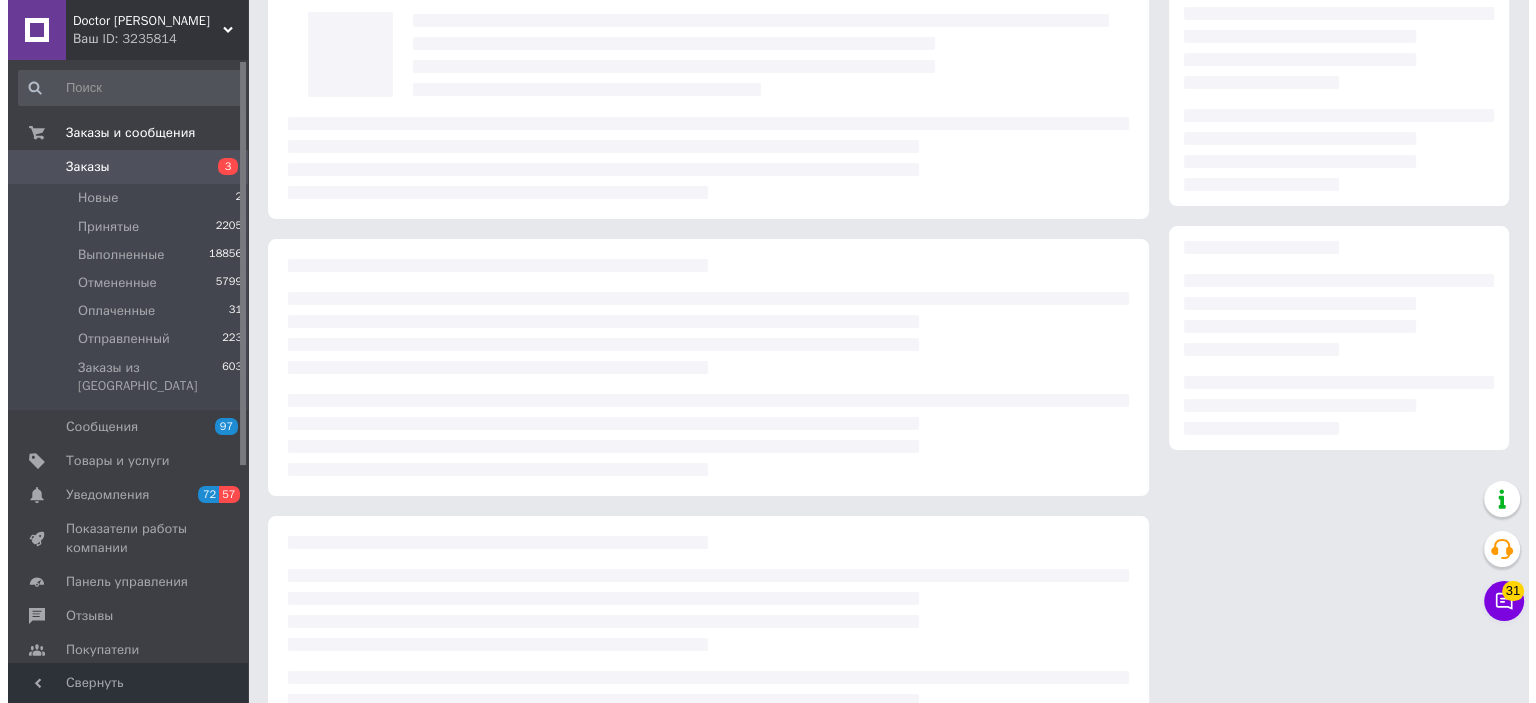 scroll, scrollTop: 0, scrollLeft: 0, axis: both 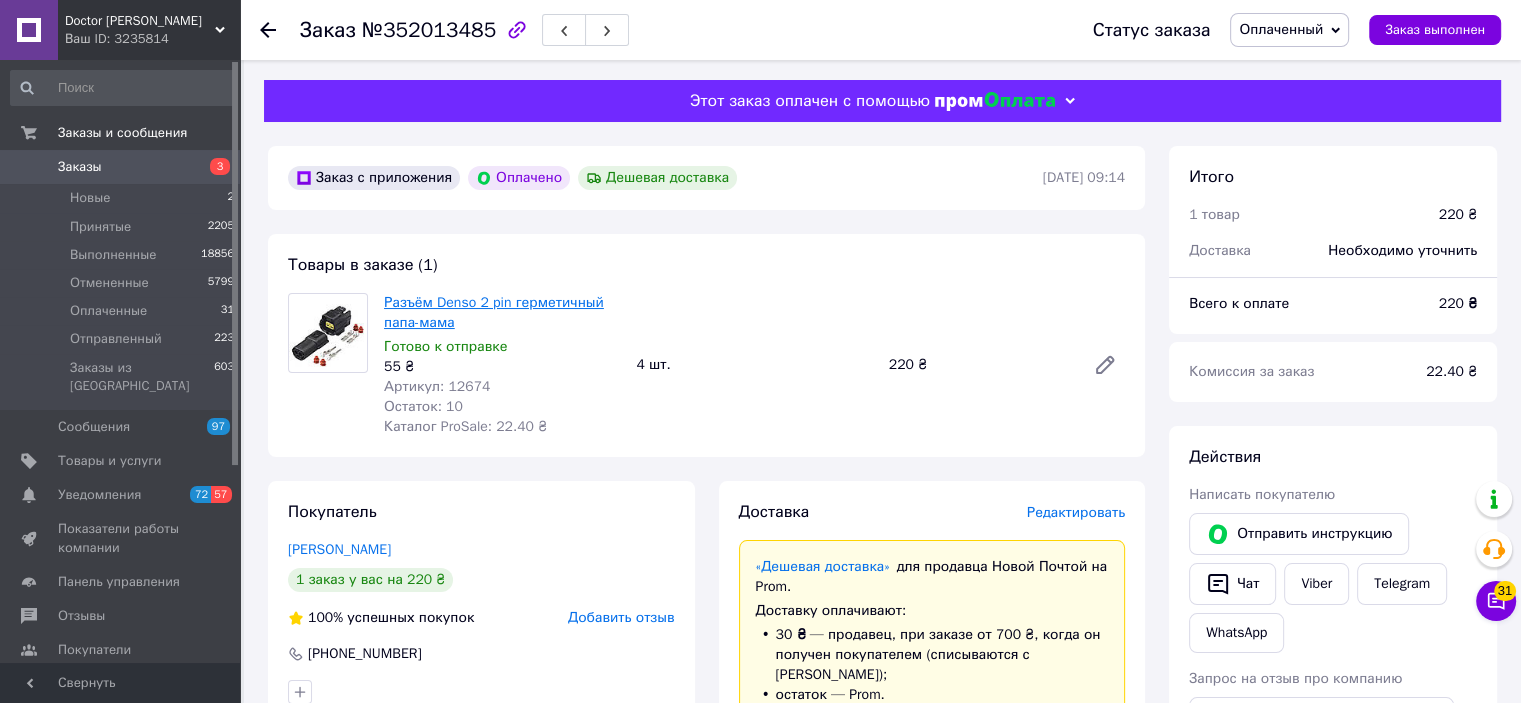drag, startPoint x: 734, startPoint y: 231, endPoint x: 464, endPoint y: 305, distance: 279.95715 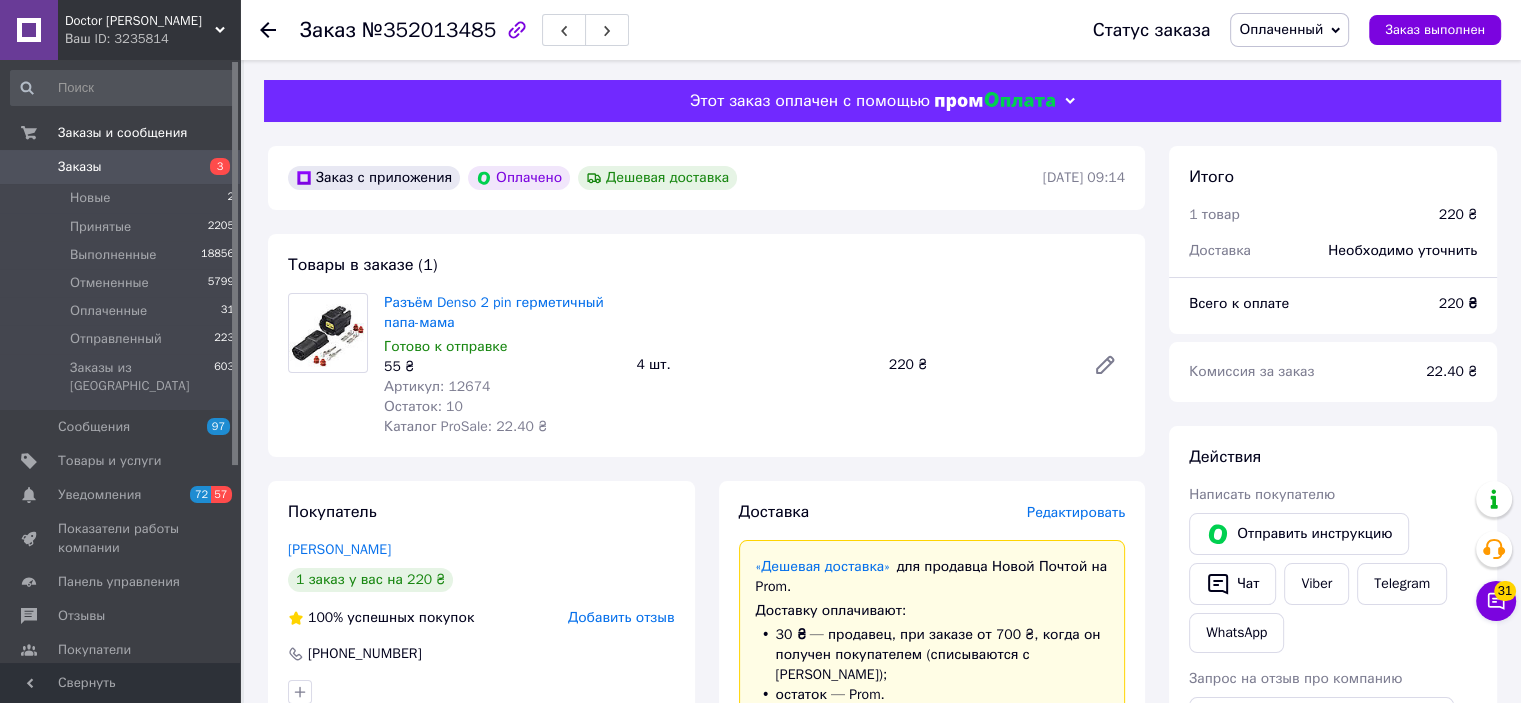 click on "Редактировать" at bounding box center (1076, 512) 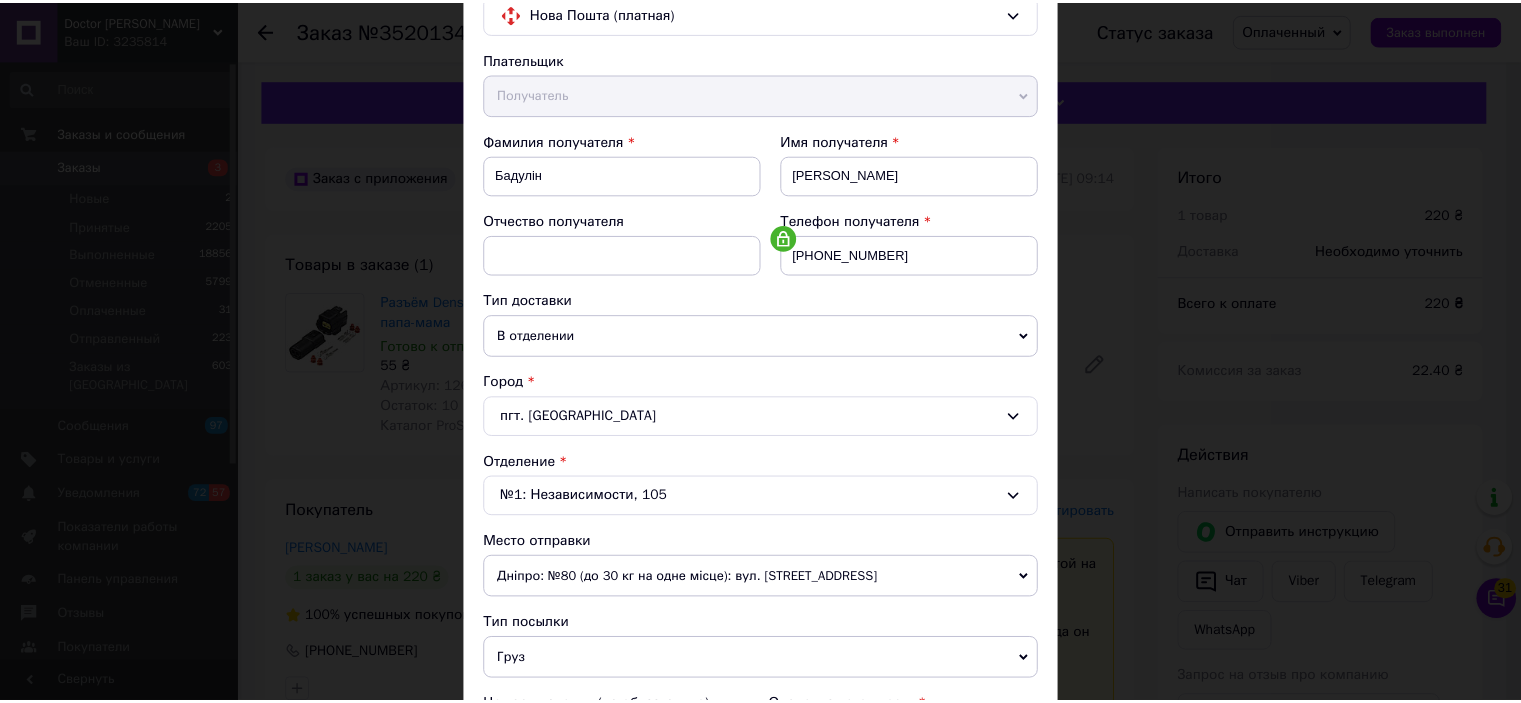 scroll, scrollTop: 0, scrollLeft: 0, axis: both 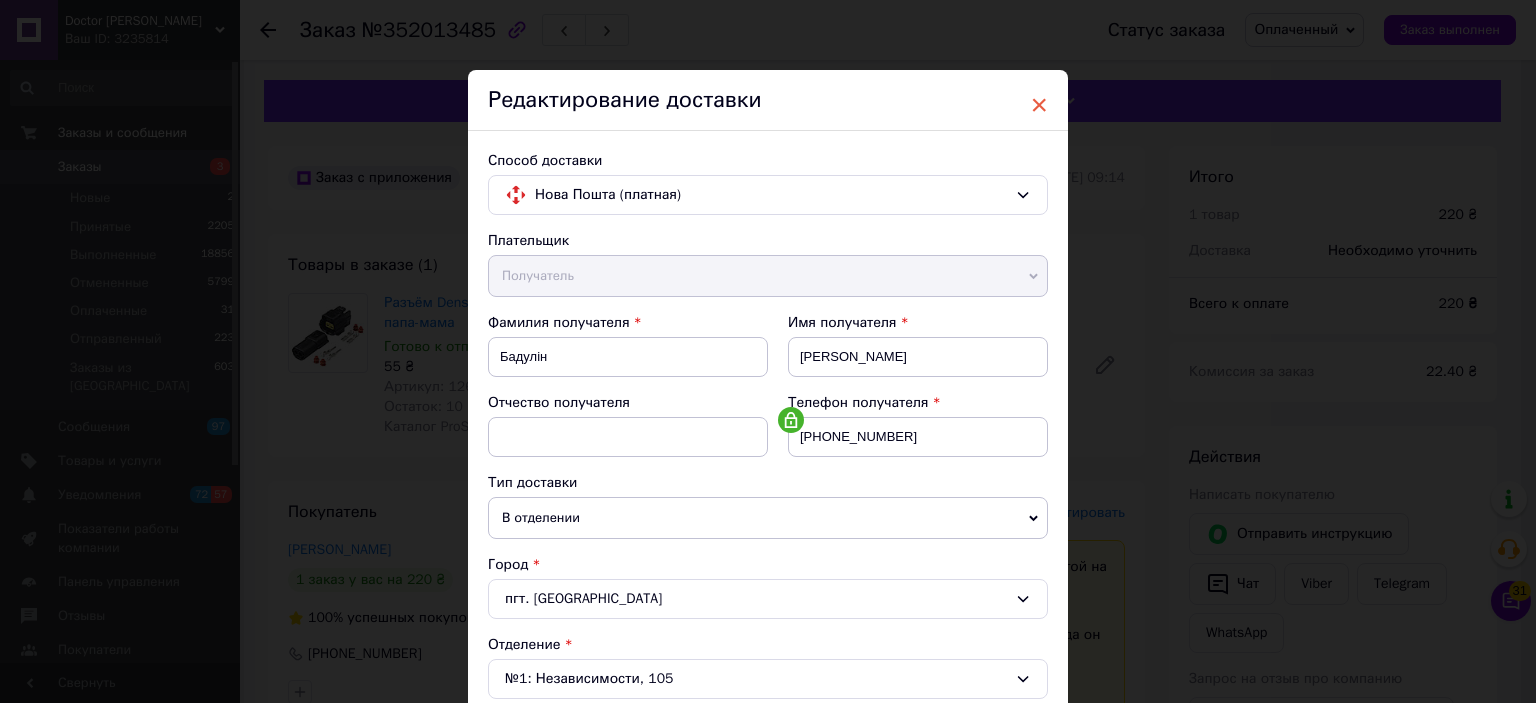 click on "×" at bounding box center (1039, 105) 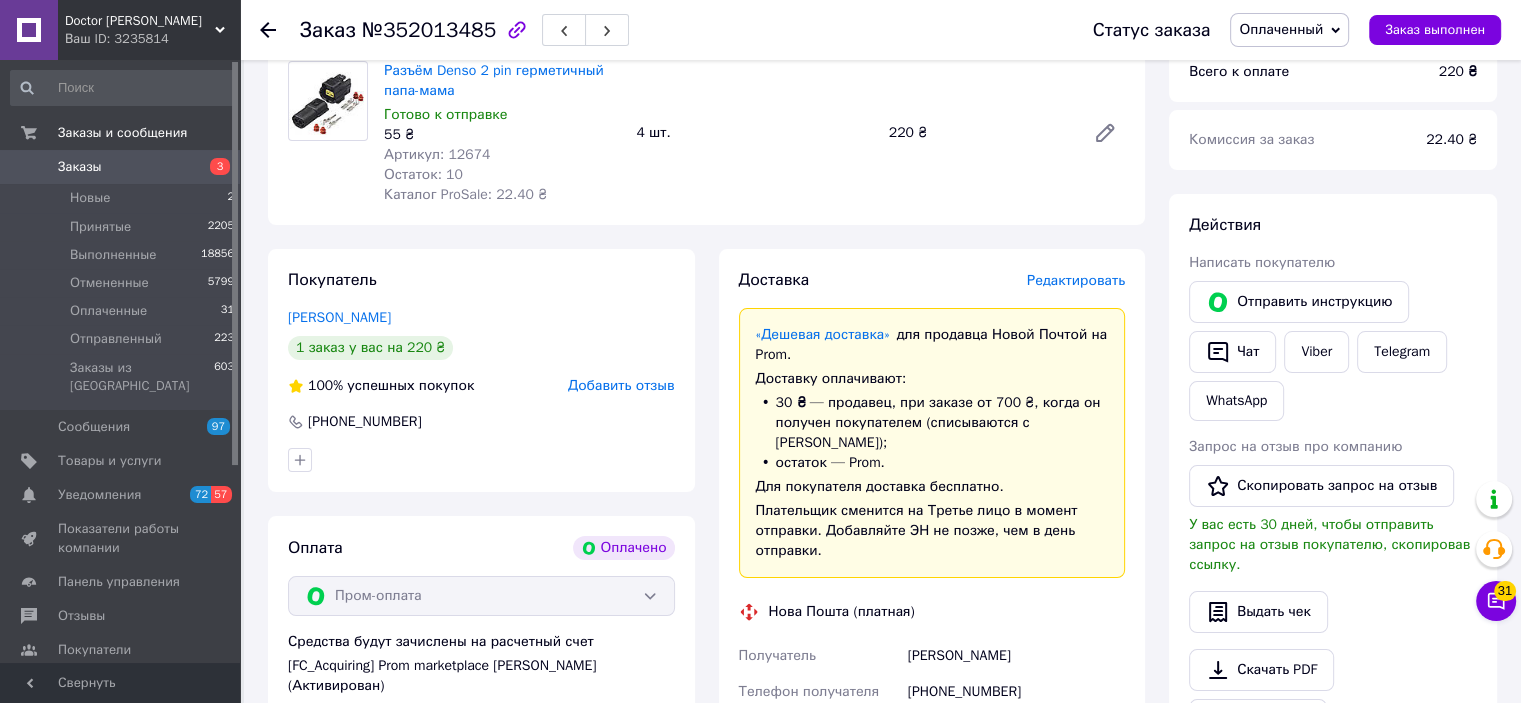 scroll, scrollTop: 700, scrollLeft: 0, axis: vertical 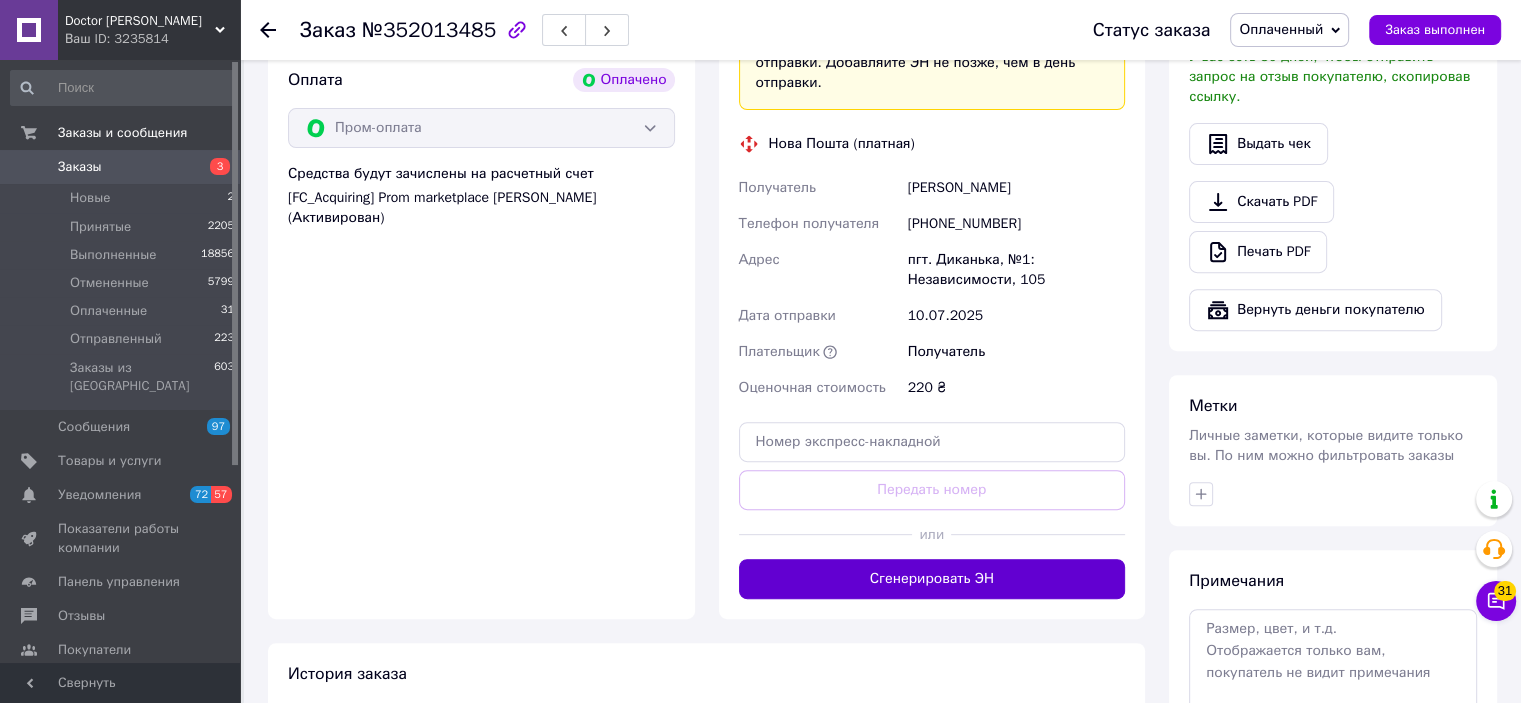 click on "Сгенерировать ЭН" at bounding box center (932, 579) 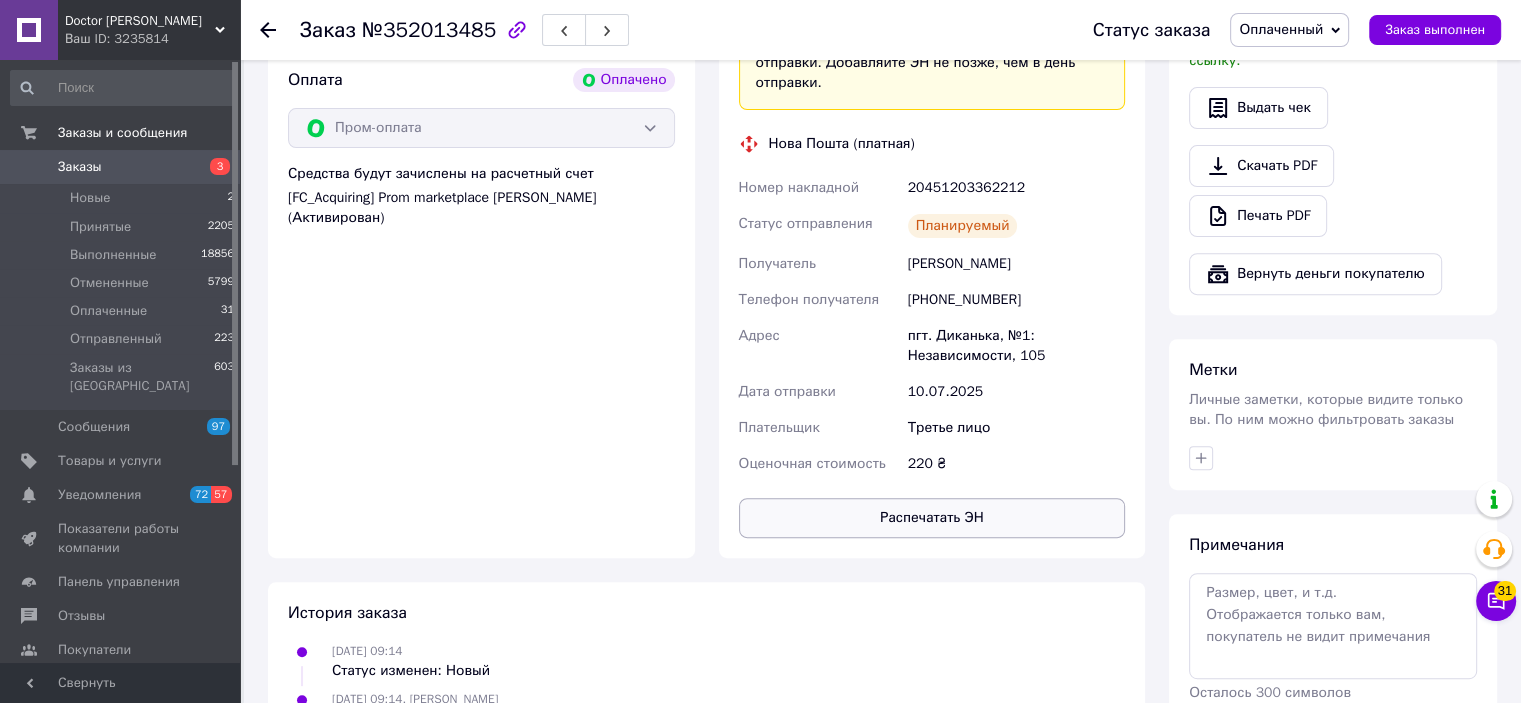 click on "Распечатать ЭН" at bounding box center (932, 518) 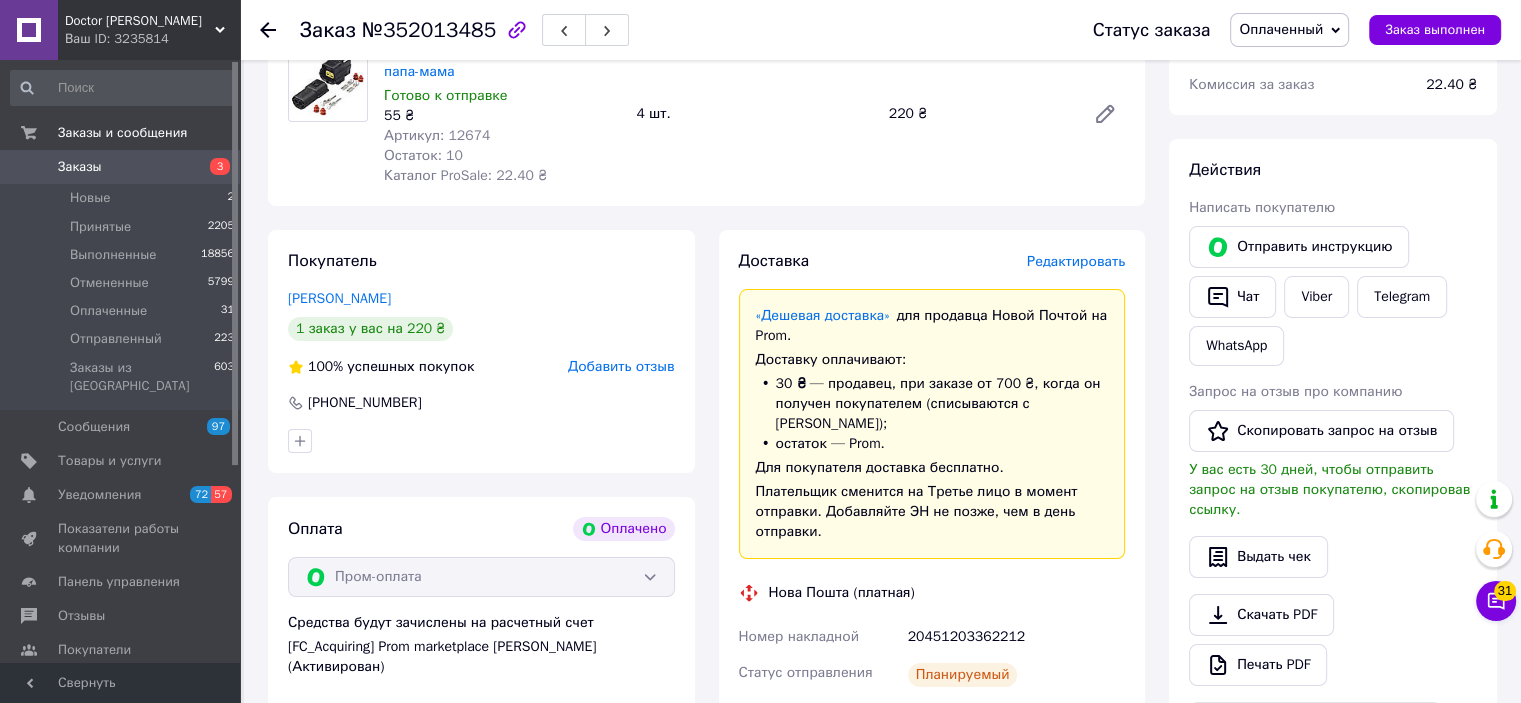 scroll, scrollTop: 100, scrollLeft: 0, axis: vertical 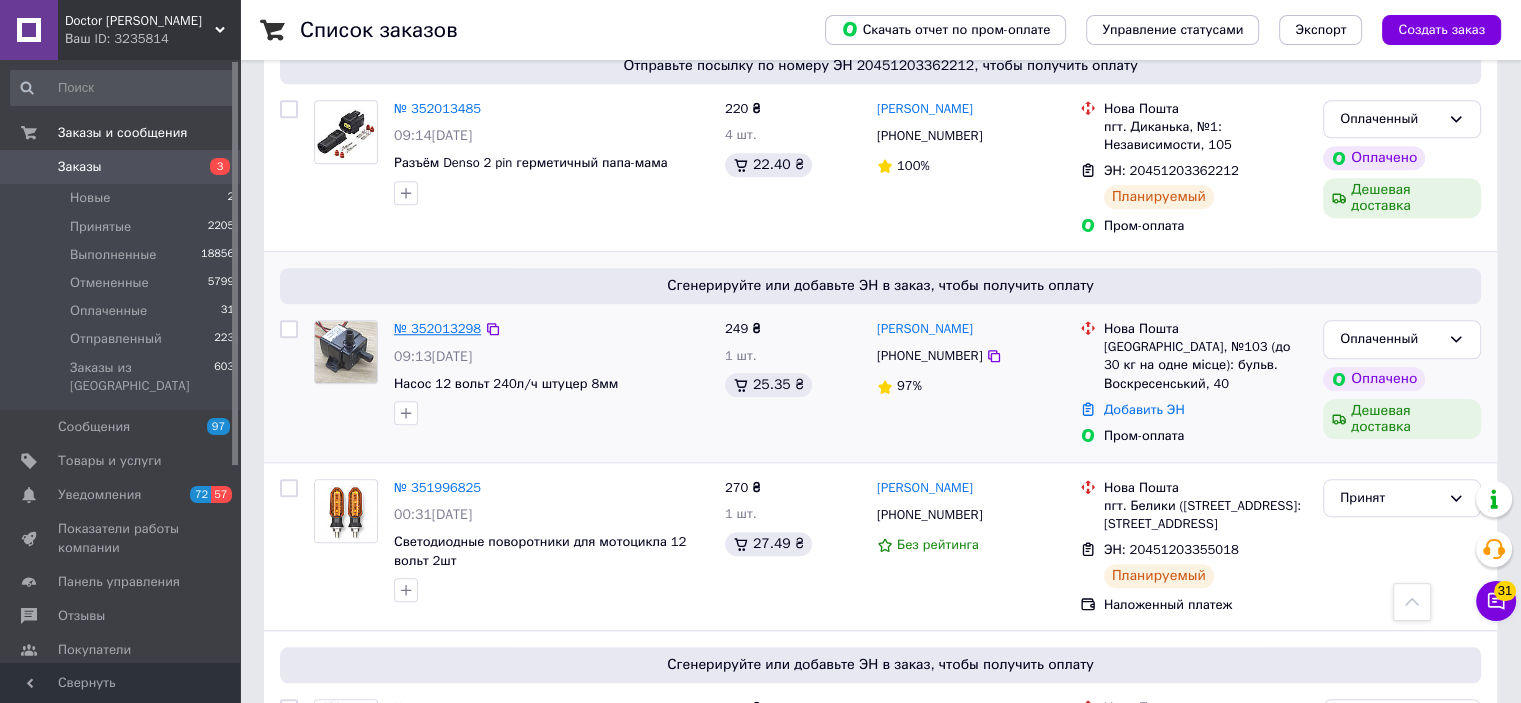 click on "№ 352013298" at bounding box center [437, 328] 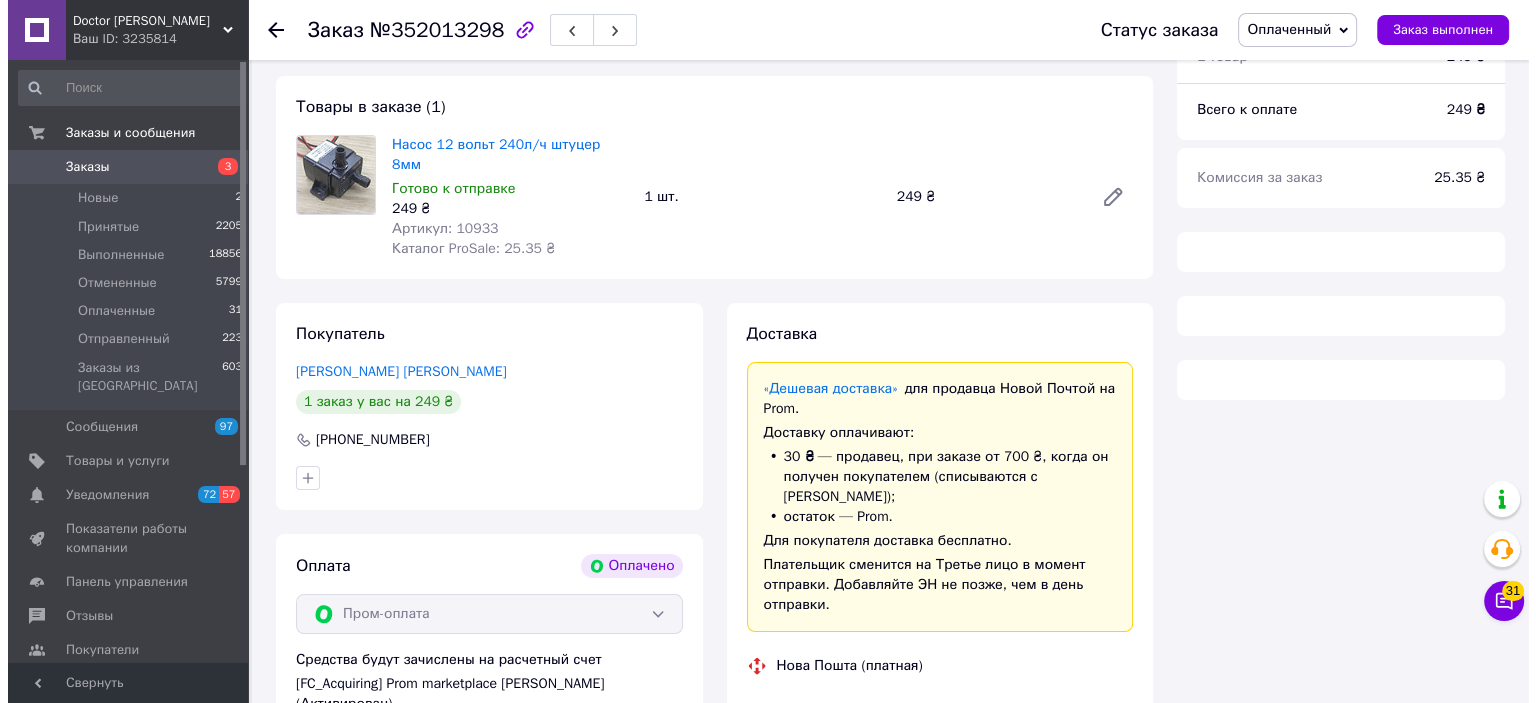 scroll, scrollTop: 0, scrollLeft: 0, axis: both 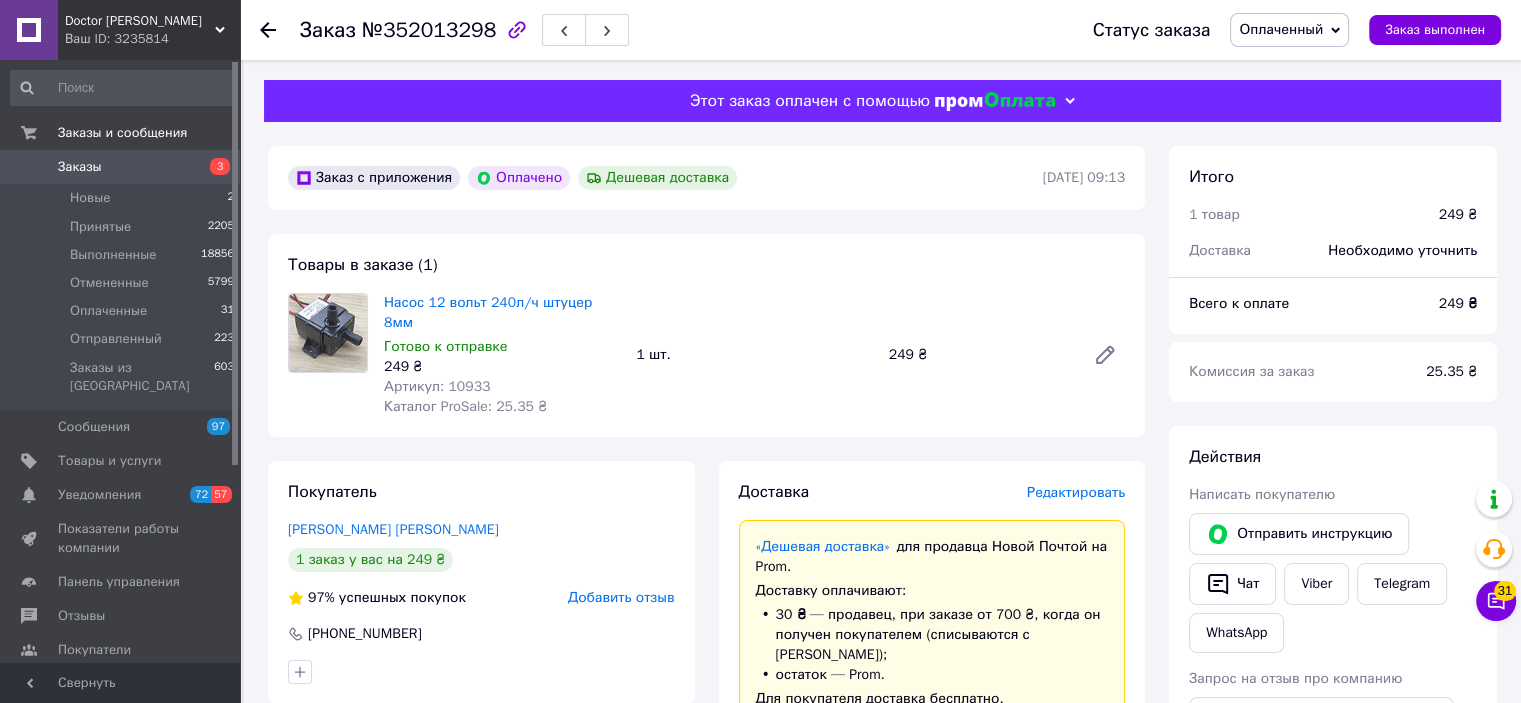 click on "Редактировать" at bounding box center (1076, 492) 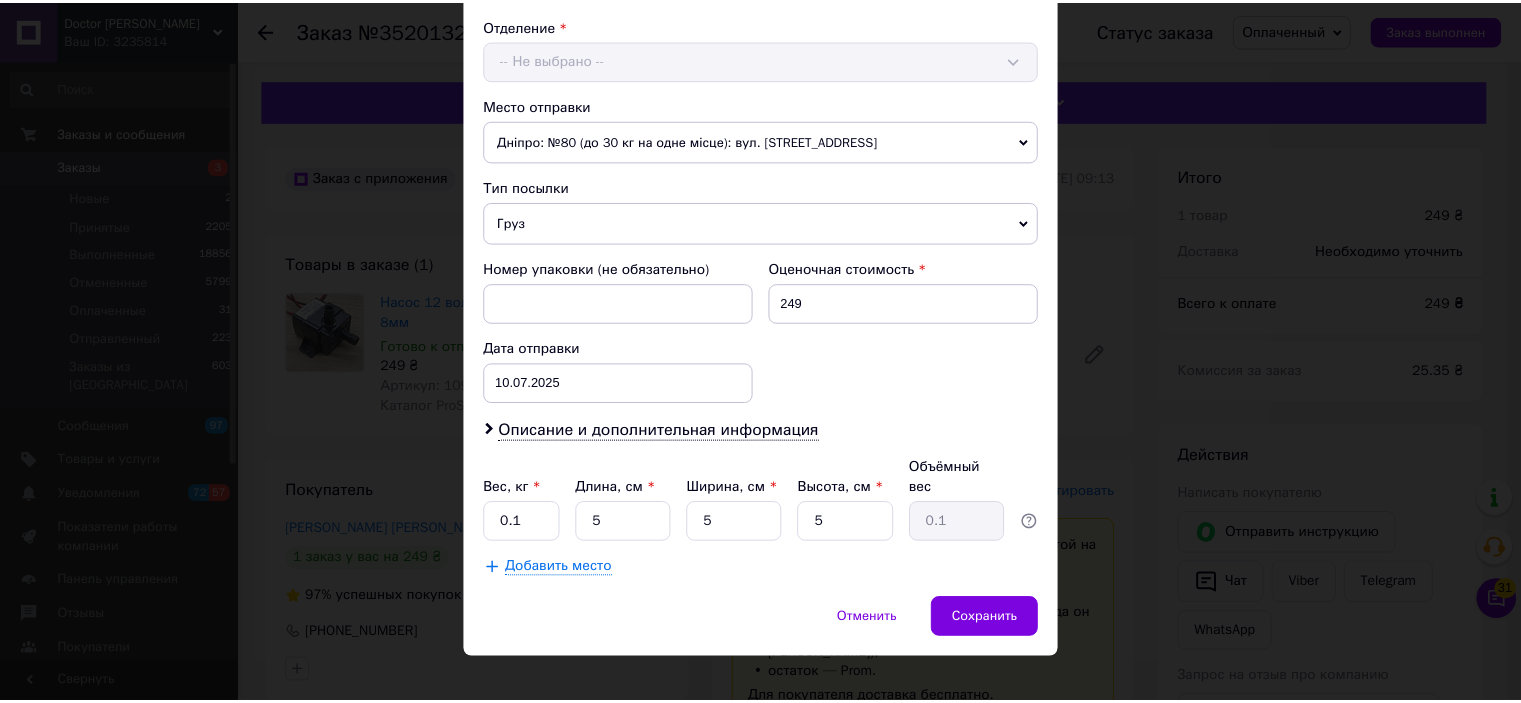scroll, scrollTop: 0, scrollLeft: 0, axis: both 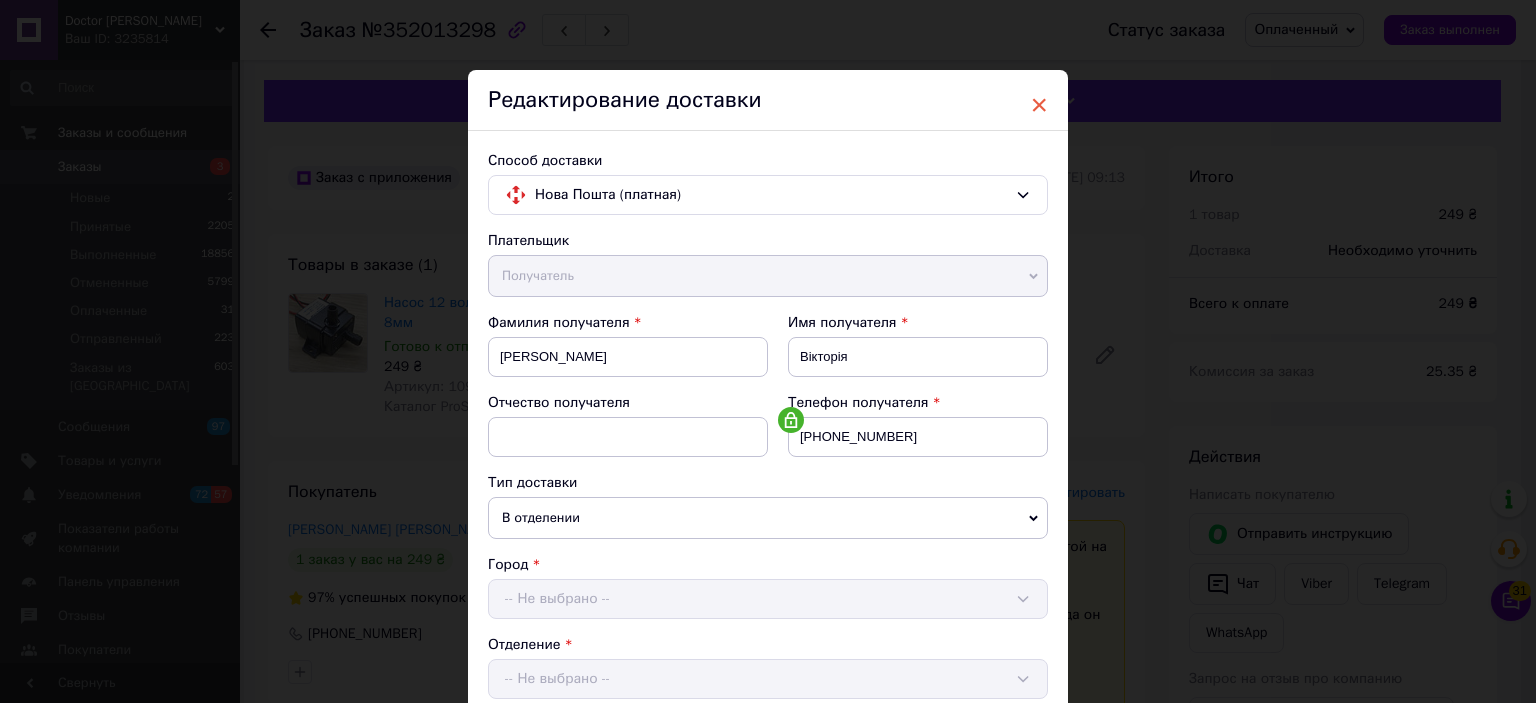click on "×" at bounding box center [1039, 105] 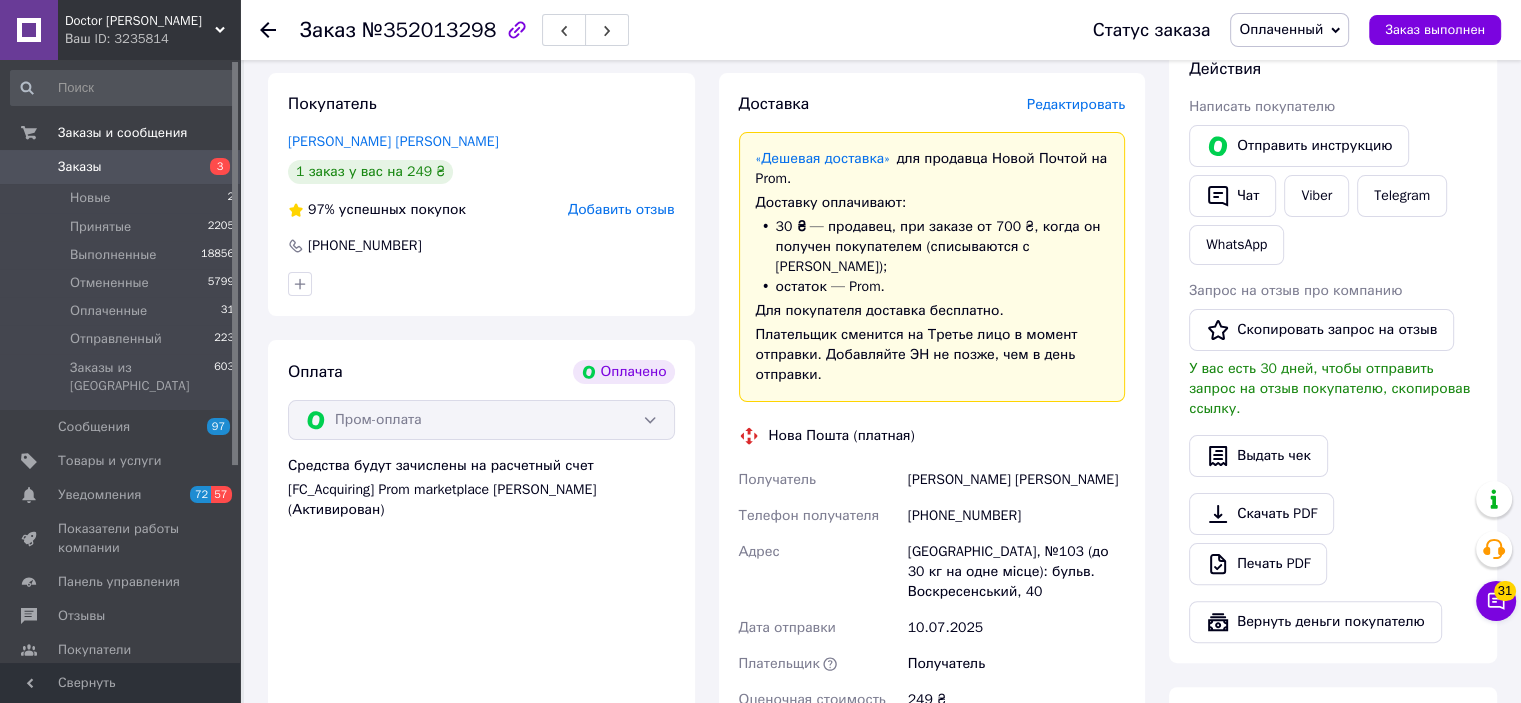 scroll, scrollTop: 700, scrollLeft: 0, axis: vertical 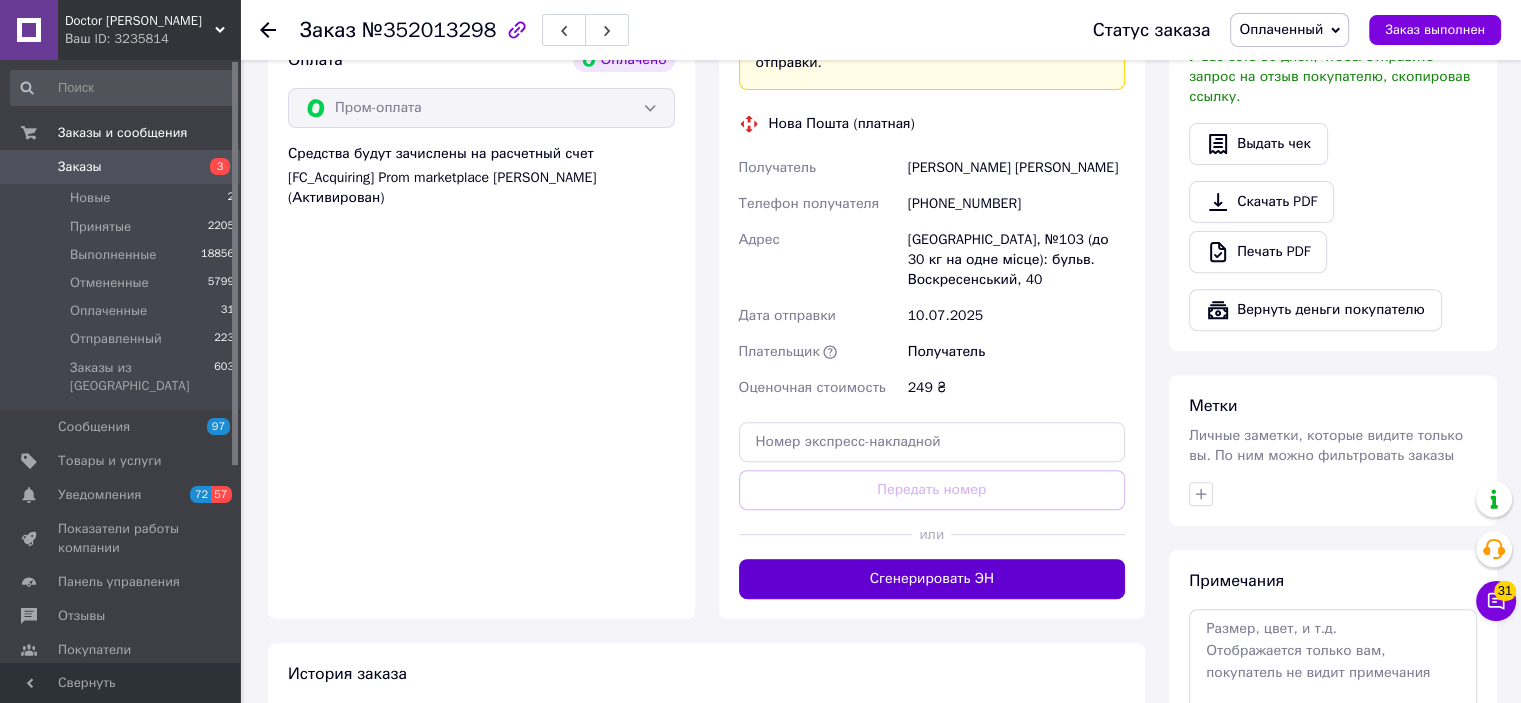 click on "Сгенерировать ЭН" at bounding box center [932, 579] 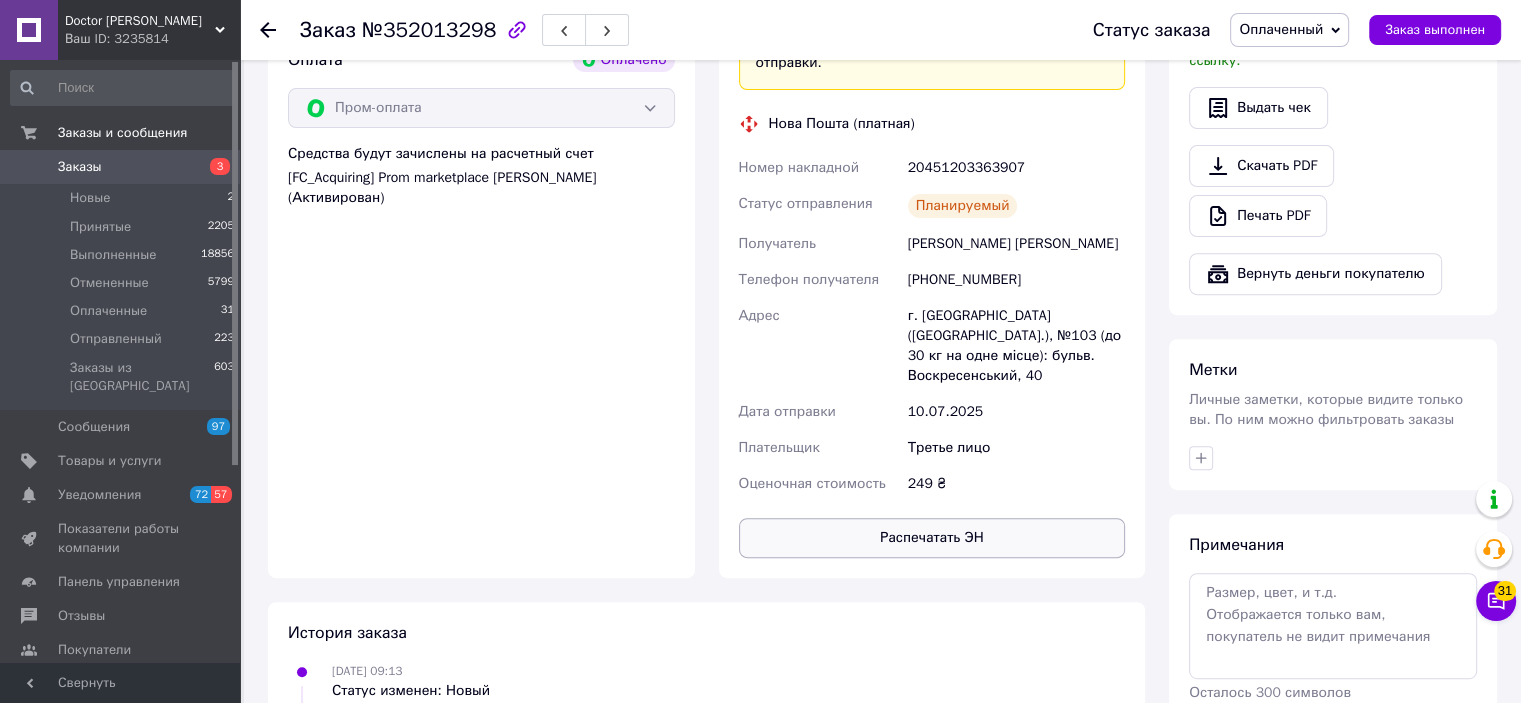 click on "Распечатать ЭН" at bounding box center (932, 538) 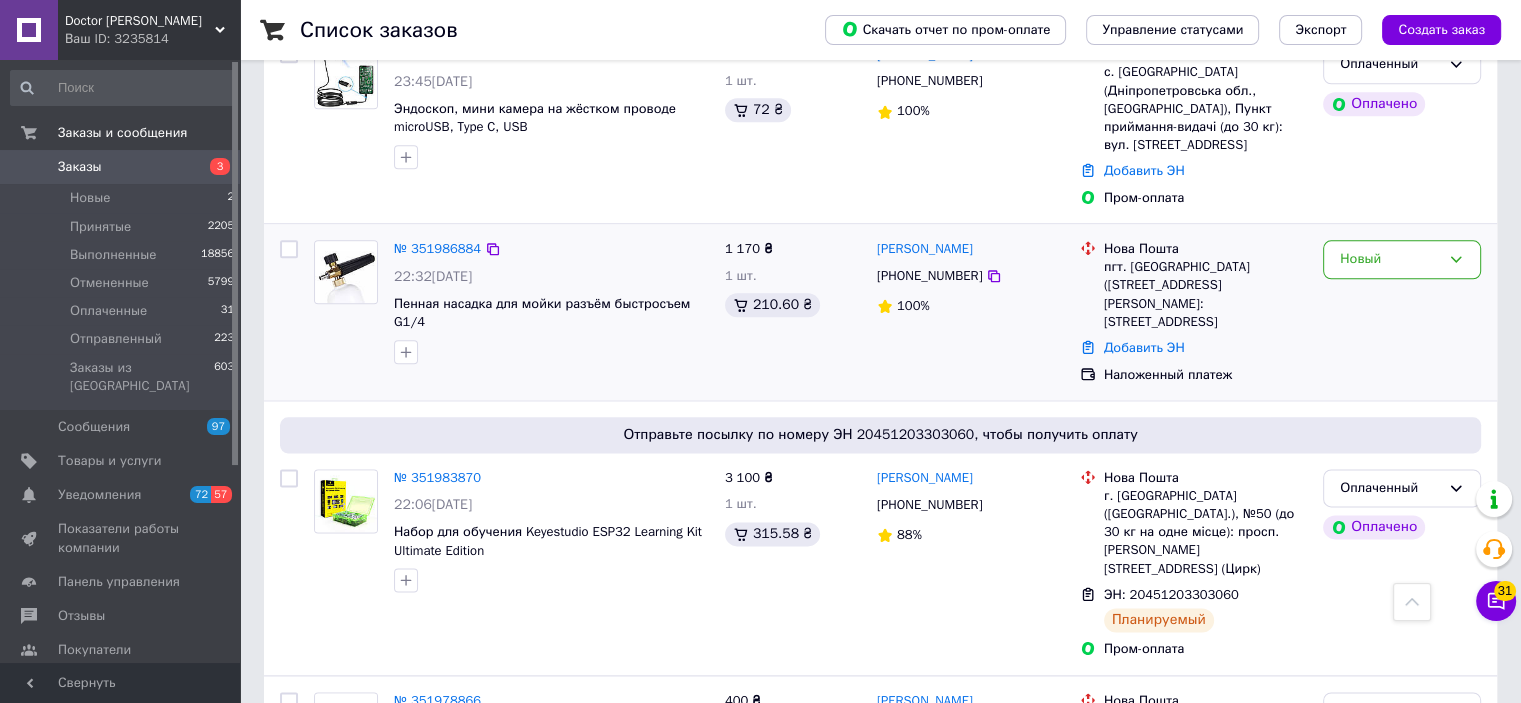 scroll, scrollTop: 2300, scrollLeft: 0, axis: vertical 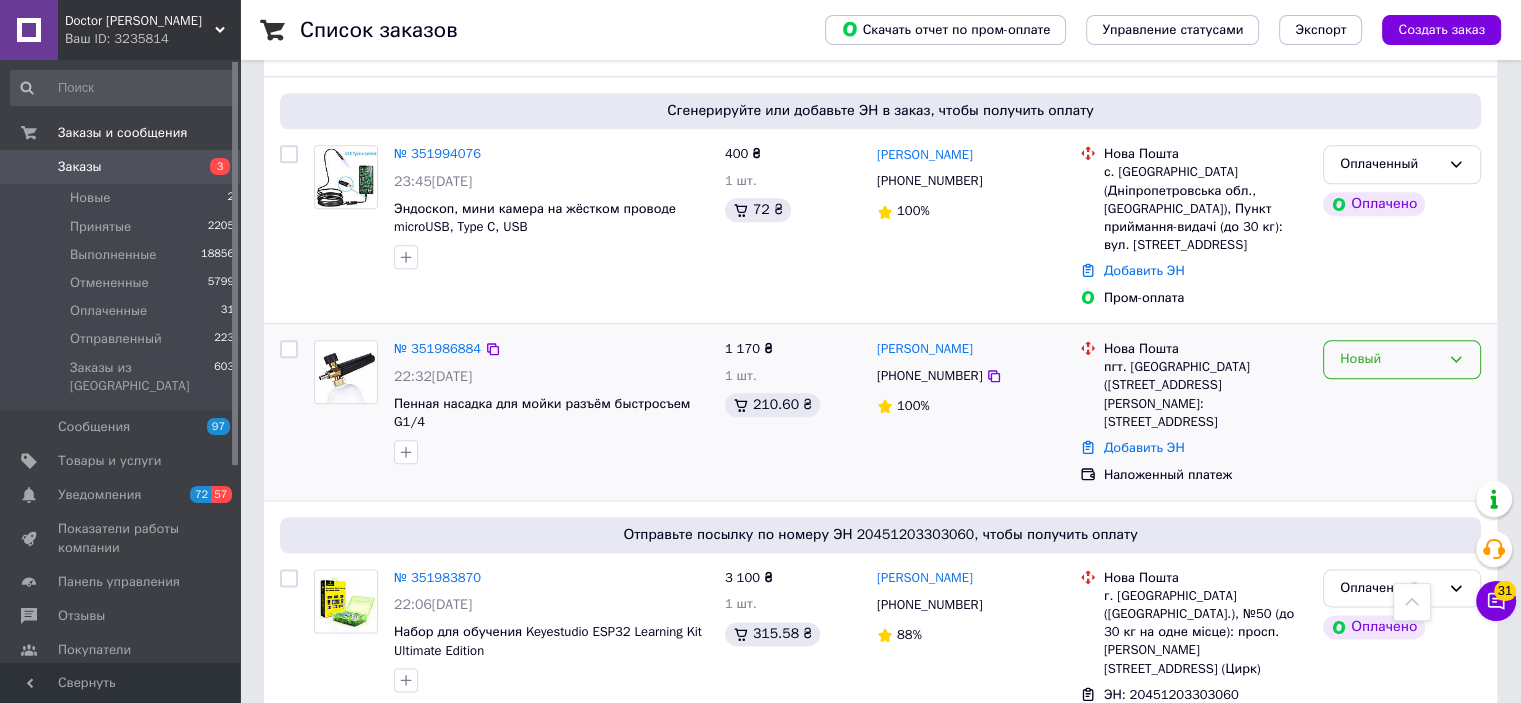 click 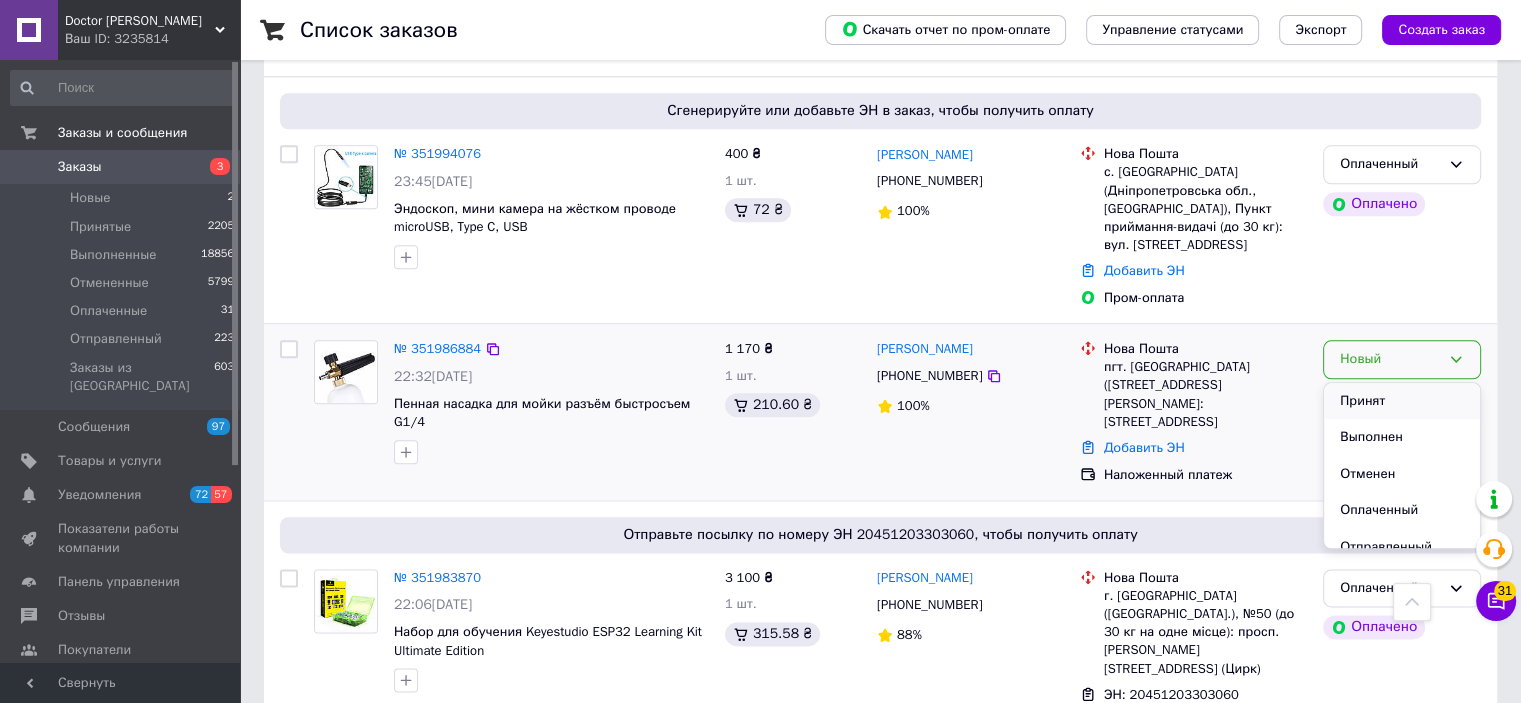 click on "Принят" at bounding box center [1402, 401] 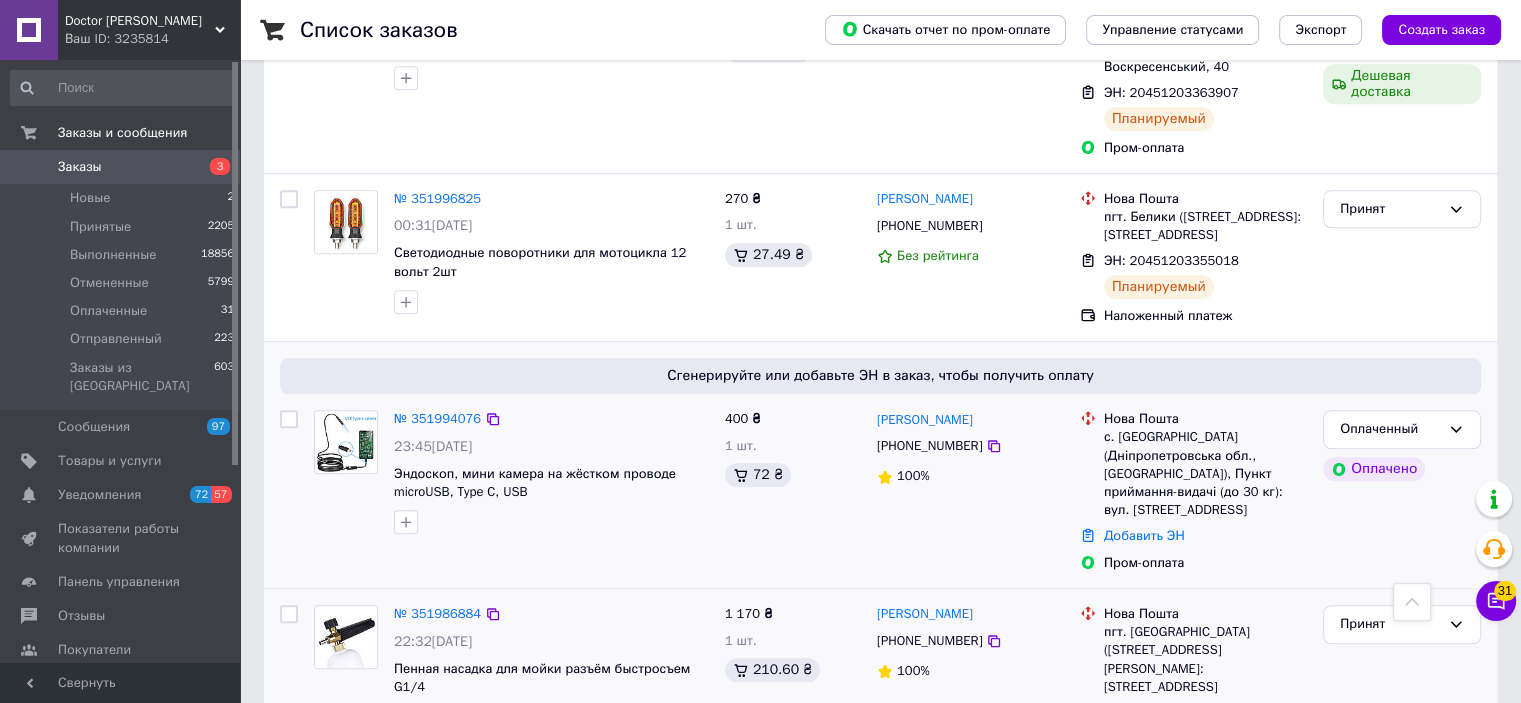 scroll, scrollTop: 2000, scrollLeft: 0, axis: vertical 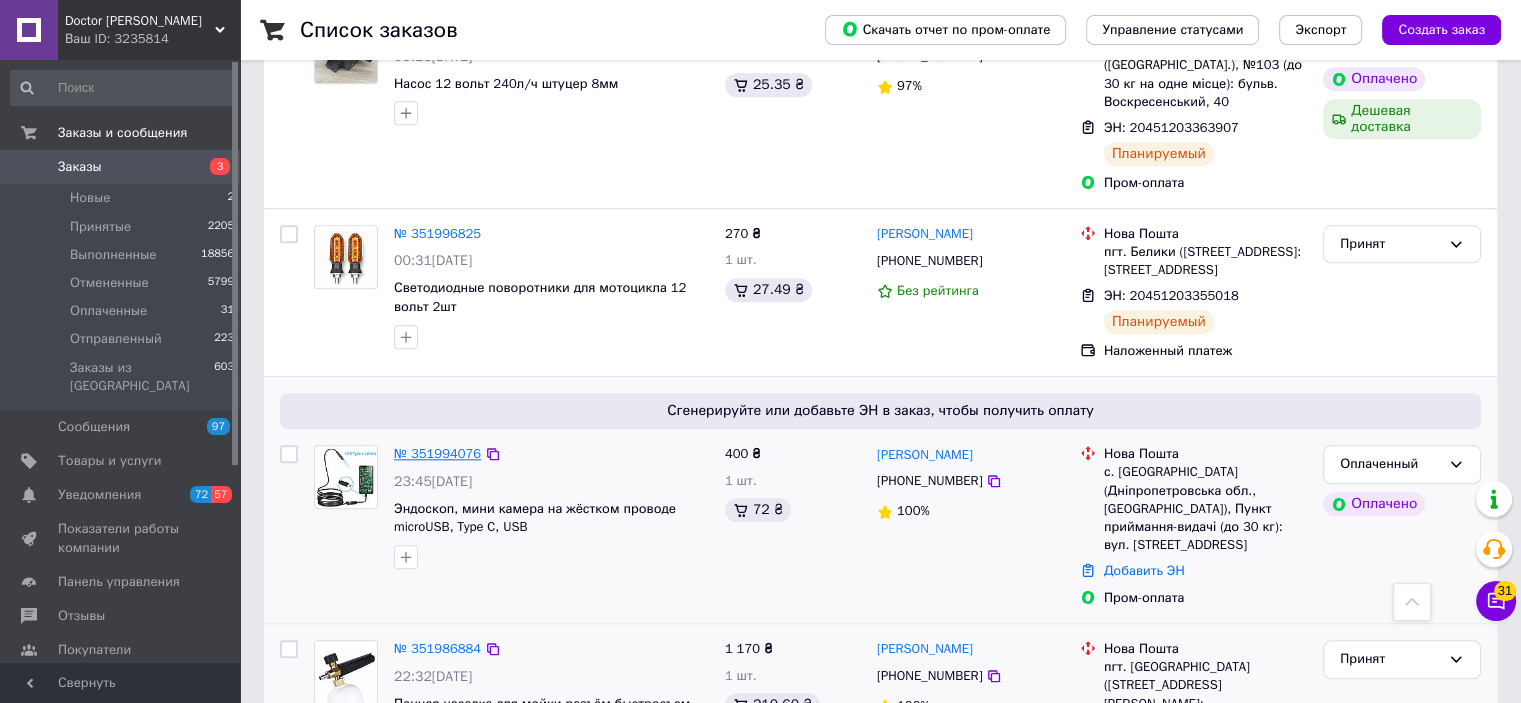 click on "№ 351994076" at bounding box center [437, 453] 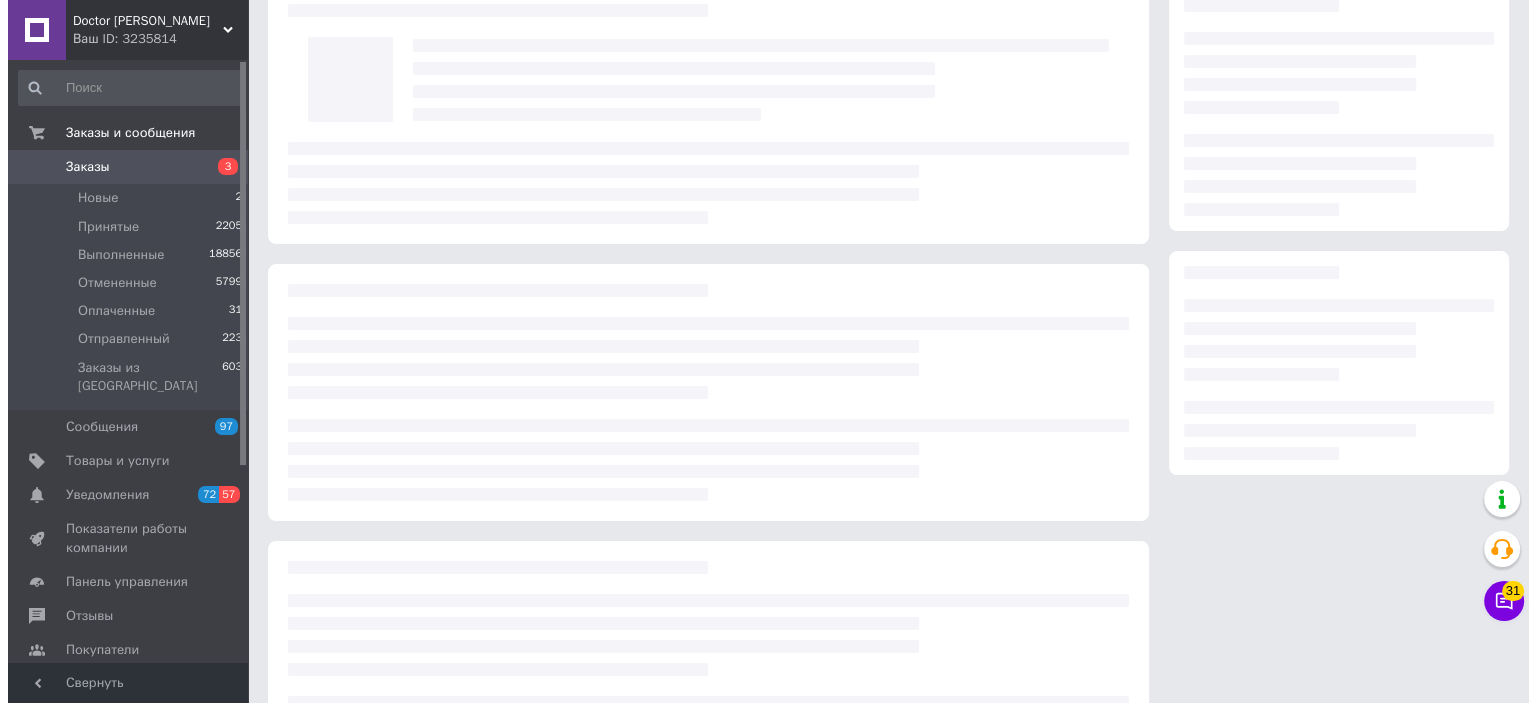scroll, scrollTop: 0, scrollLeft: 0, axis: both 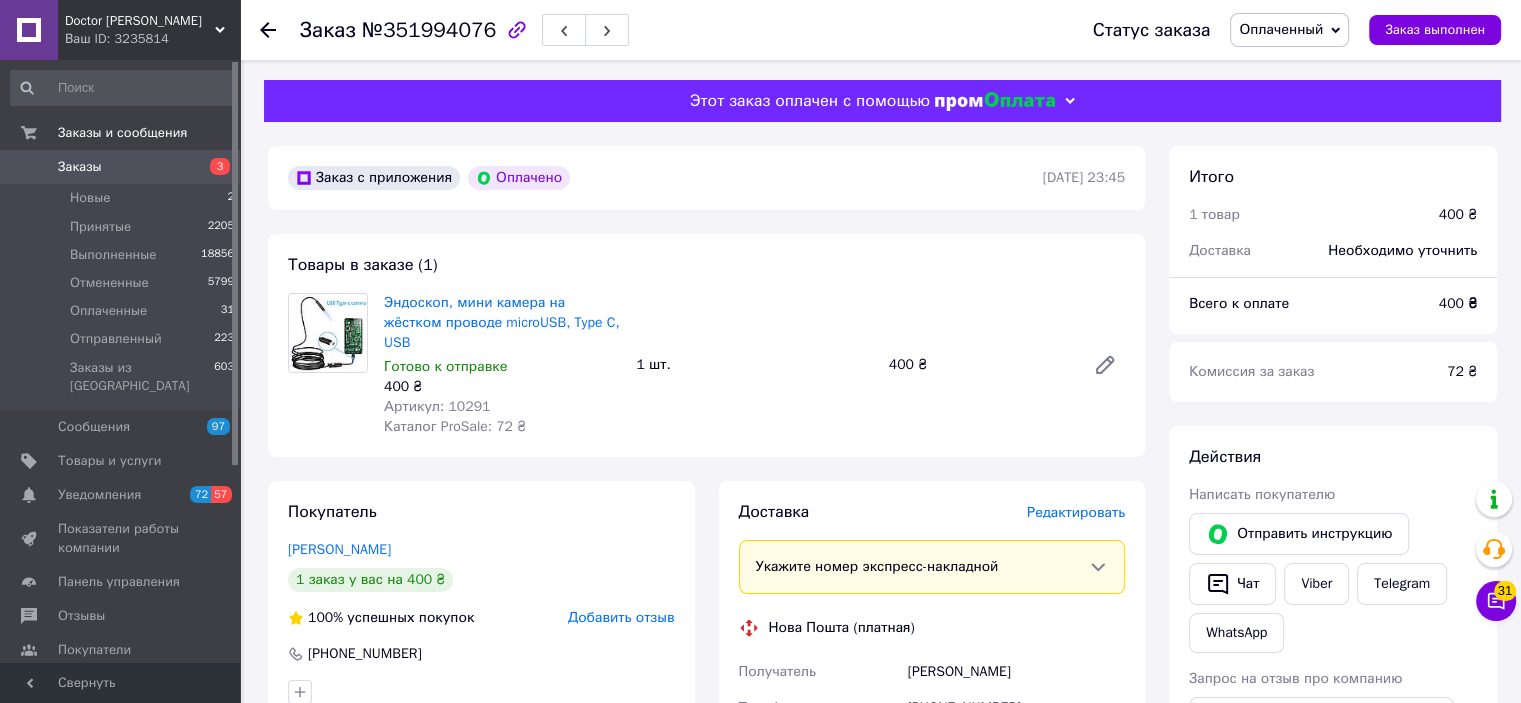 click on "Редактировать" at bounding box center [1076, 512] 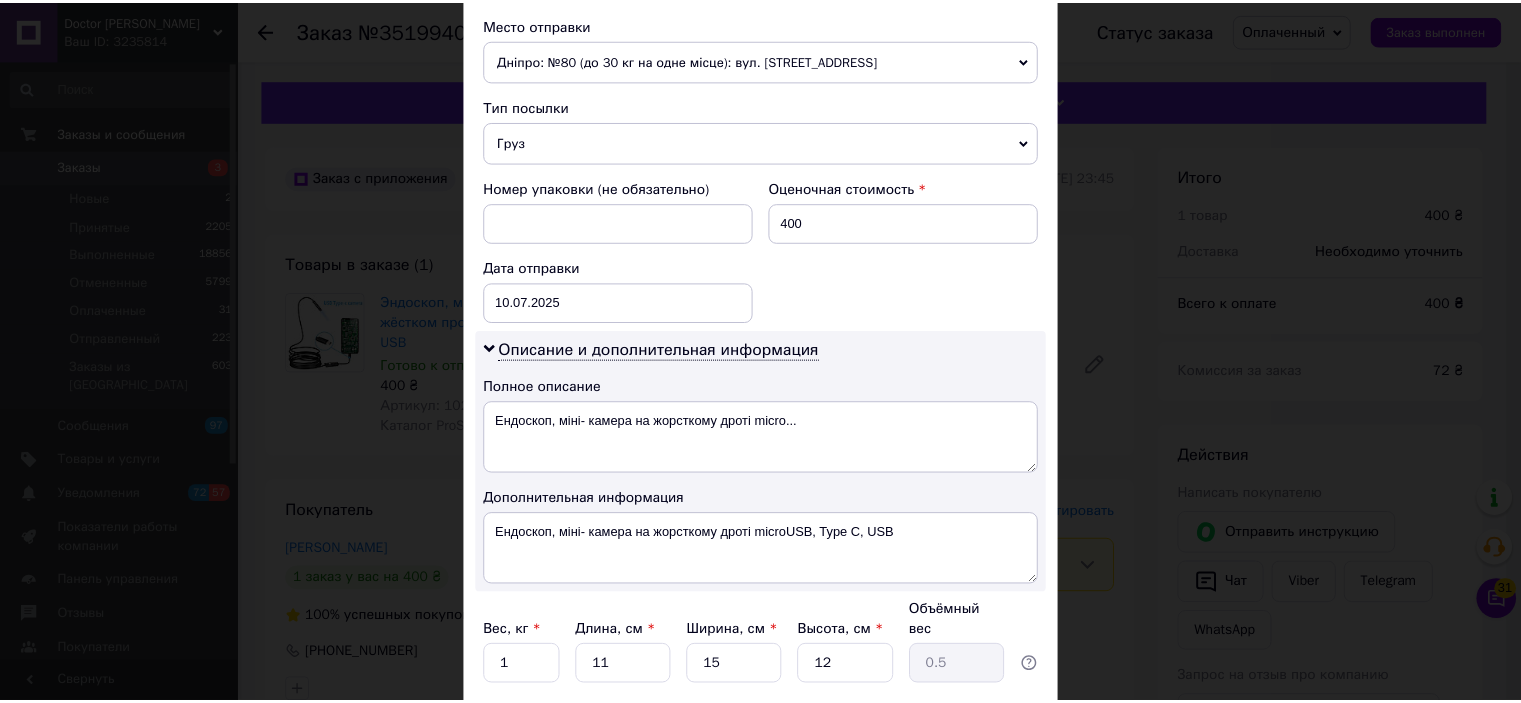 scroll, scrollTop: 864, scrollLeft: 0, axis: vertical 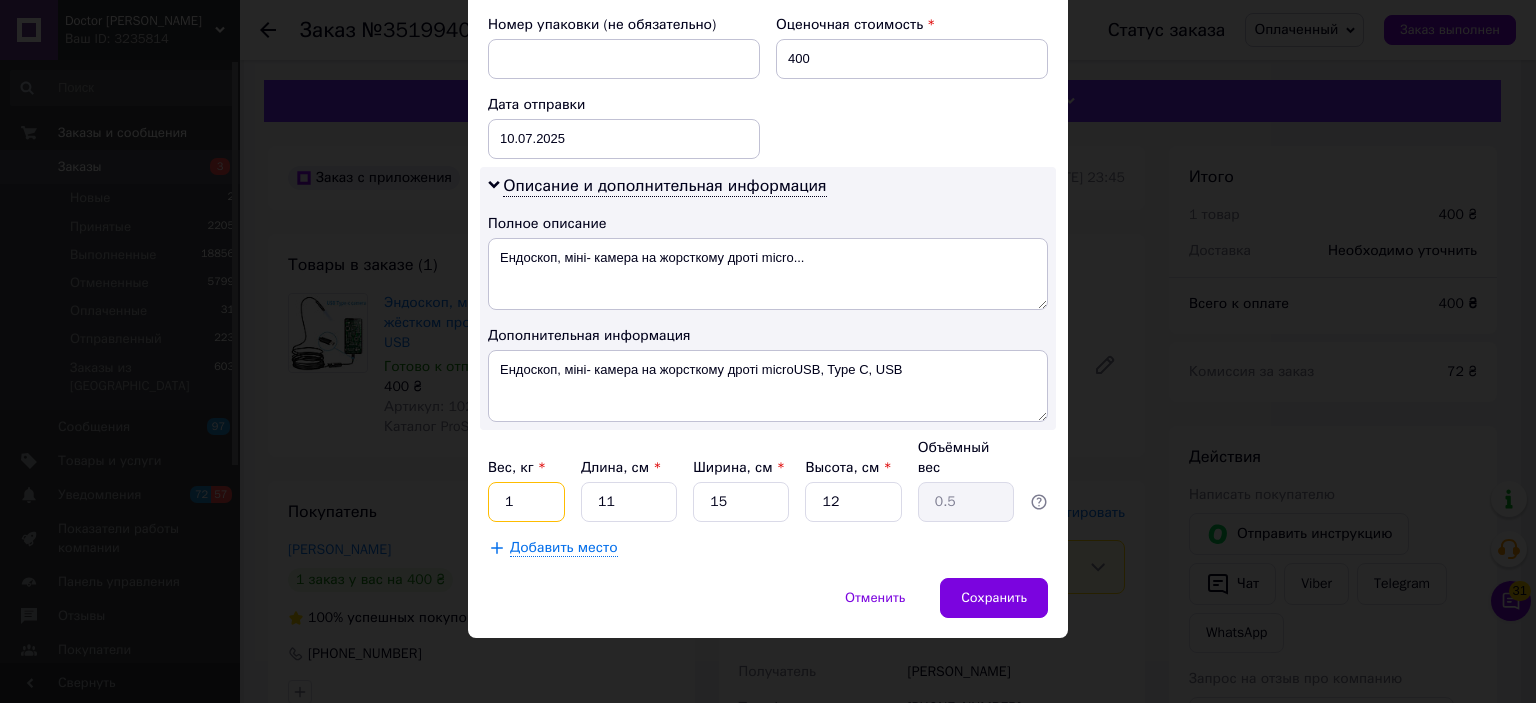 click on "1" at bounding box center (526, 502) 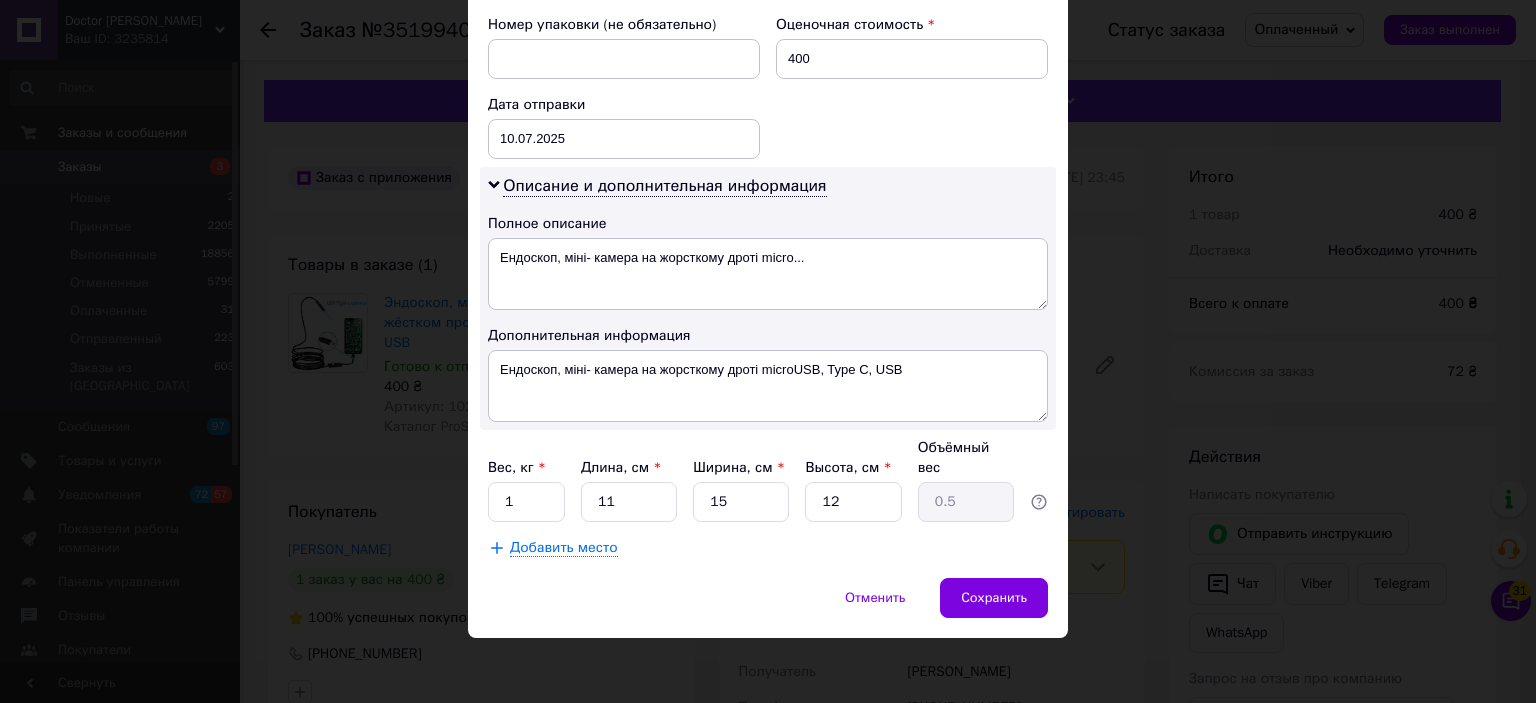 click on "× Редактирование доставки Способ доставки Нова Пошта (платная) Плательщик Получатель Отправитель Фамилия получателя Білоус Имя получателя [PERSON_NAME] Отчество получателя Телефон получателя [PHONE_NUMBER] Тип доставки В отделении Курьером В почтомате Город с. [GEOGRAPHIC_DATA] ([STREET_ADDRESS]) Отделение Пункт приема-выдачи (до 30 кг): [STREET_ADDRESS] Место отправки Дніпро: №80 (до 30 кг на одне місце): вул. [STREET_ADDRESS] Нет совпадений. Попробуйте изменить условия поиска Добавить еще место отправки Тип посылки Груз 400 < 2025" at bounding box center (768, 351) 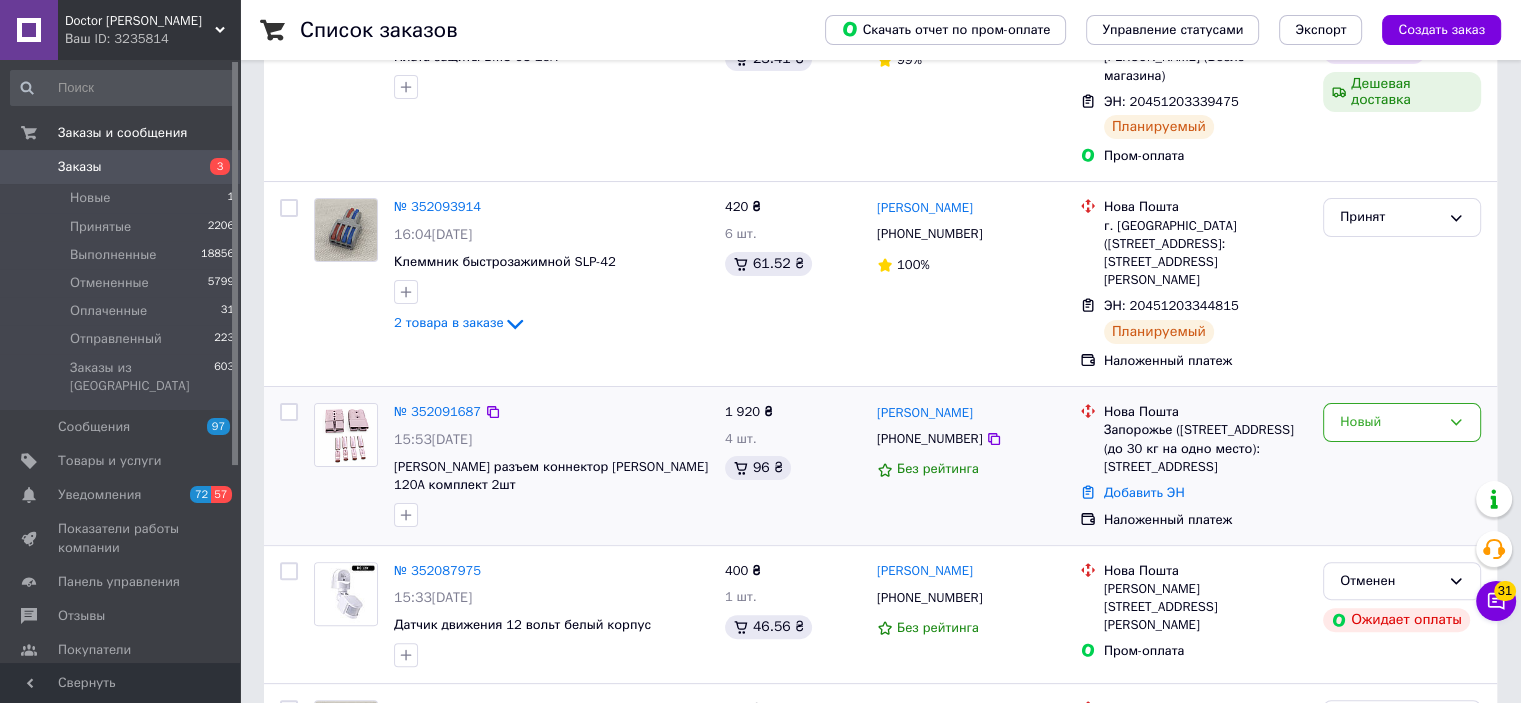 scroll, scrollTop: 500, scrollLeft: 0, axis: vertical 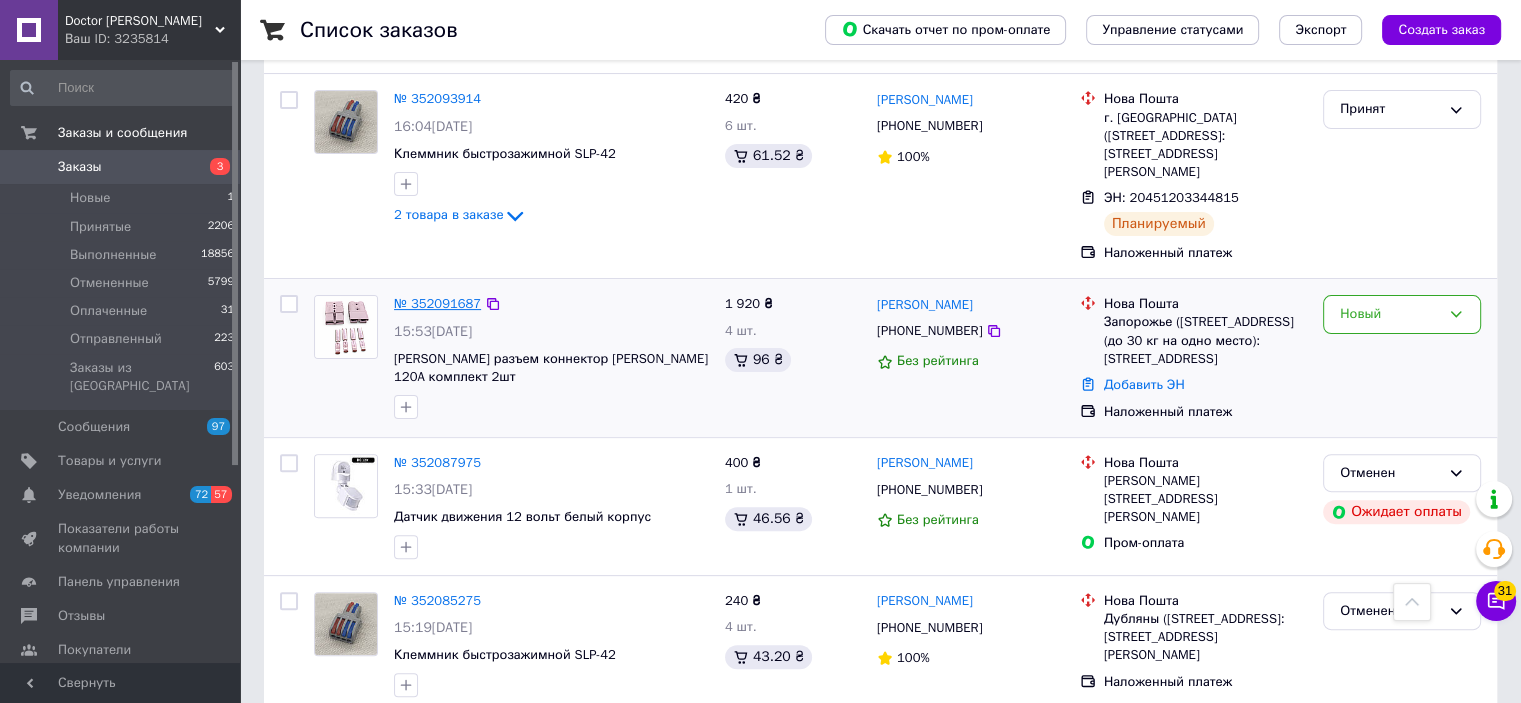 click on "№ 352091687" at bounding box center (437, 303) 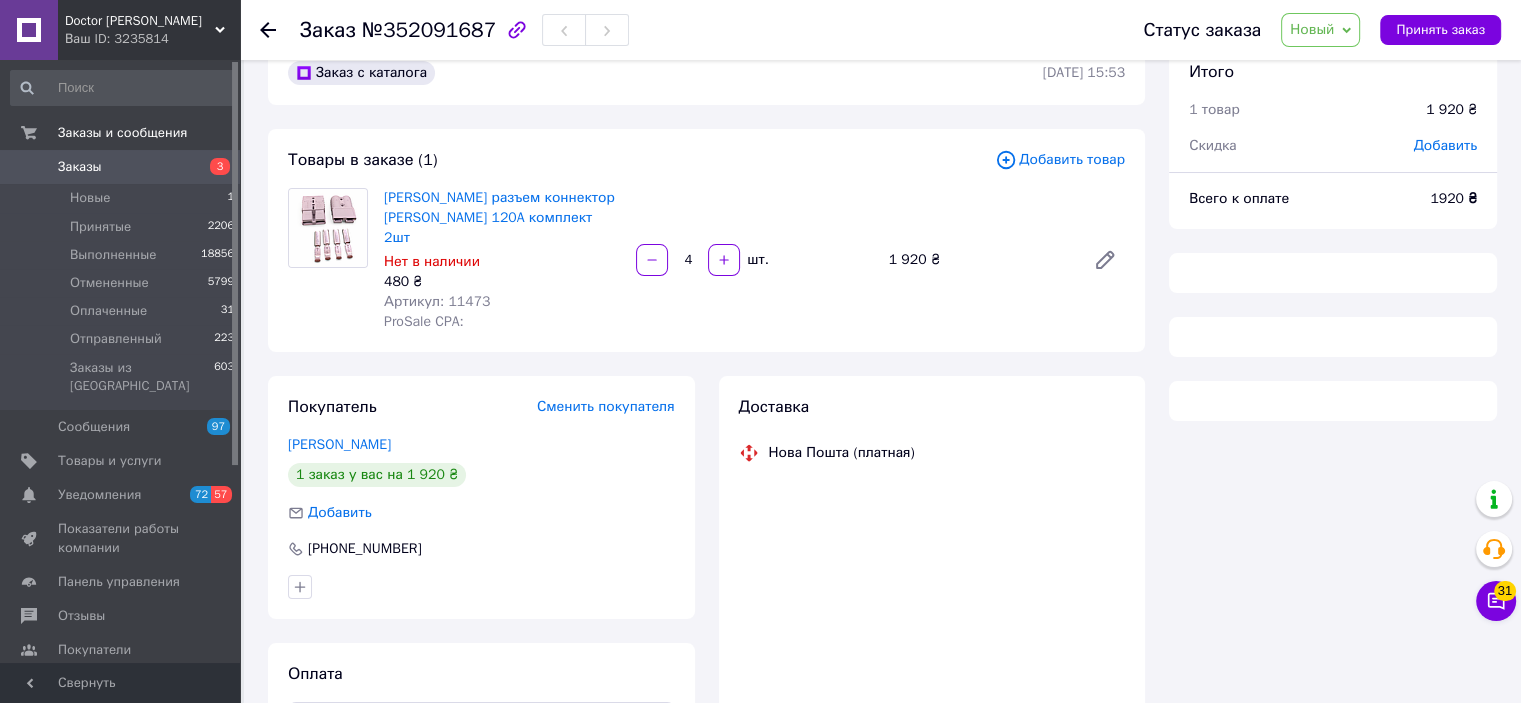 scroll, scrollTop: 0, scrollLeft: 0, axis: both 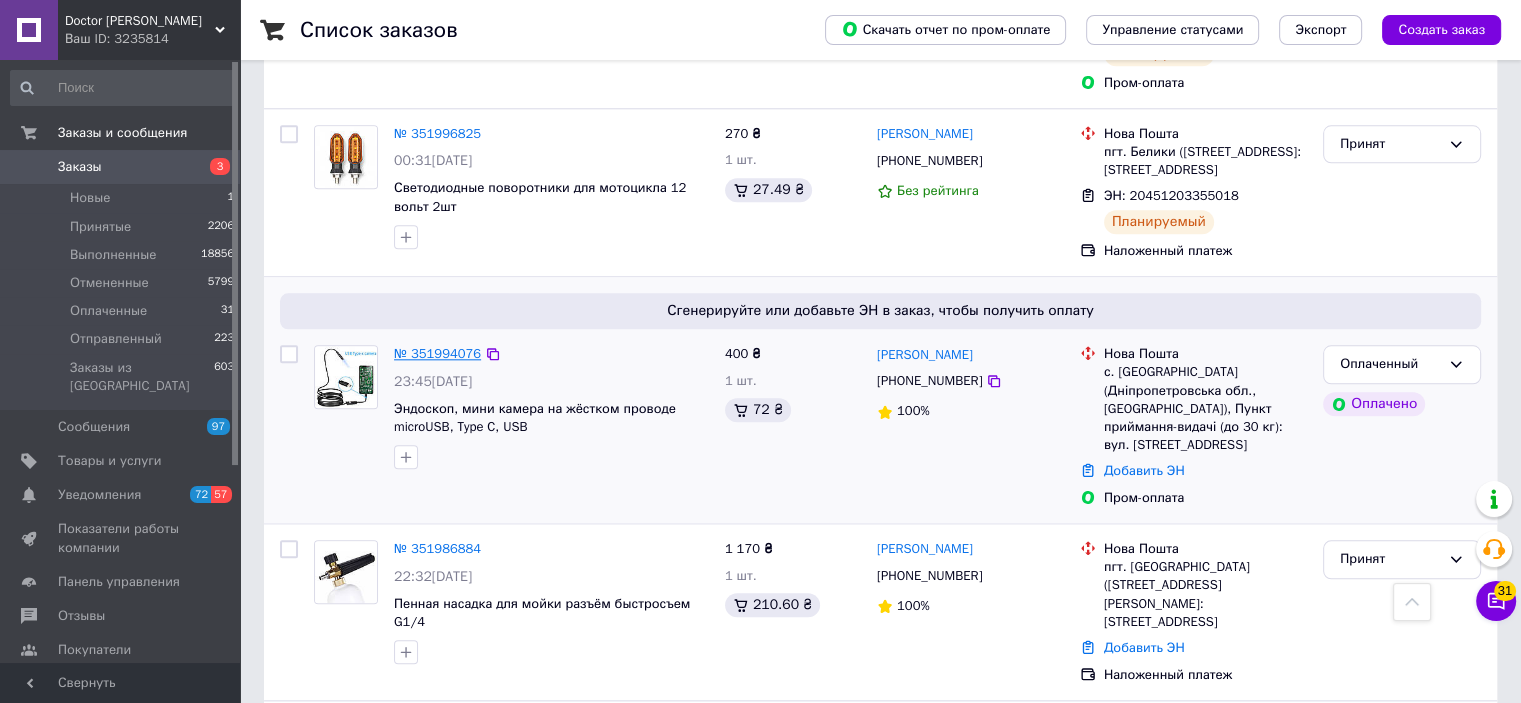 click on "№ 351994076" at bounding box center [437, 353] 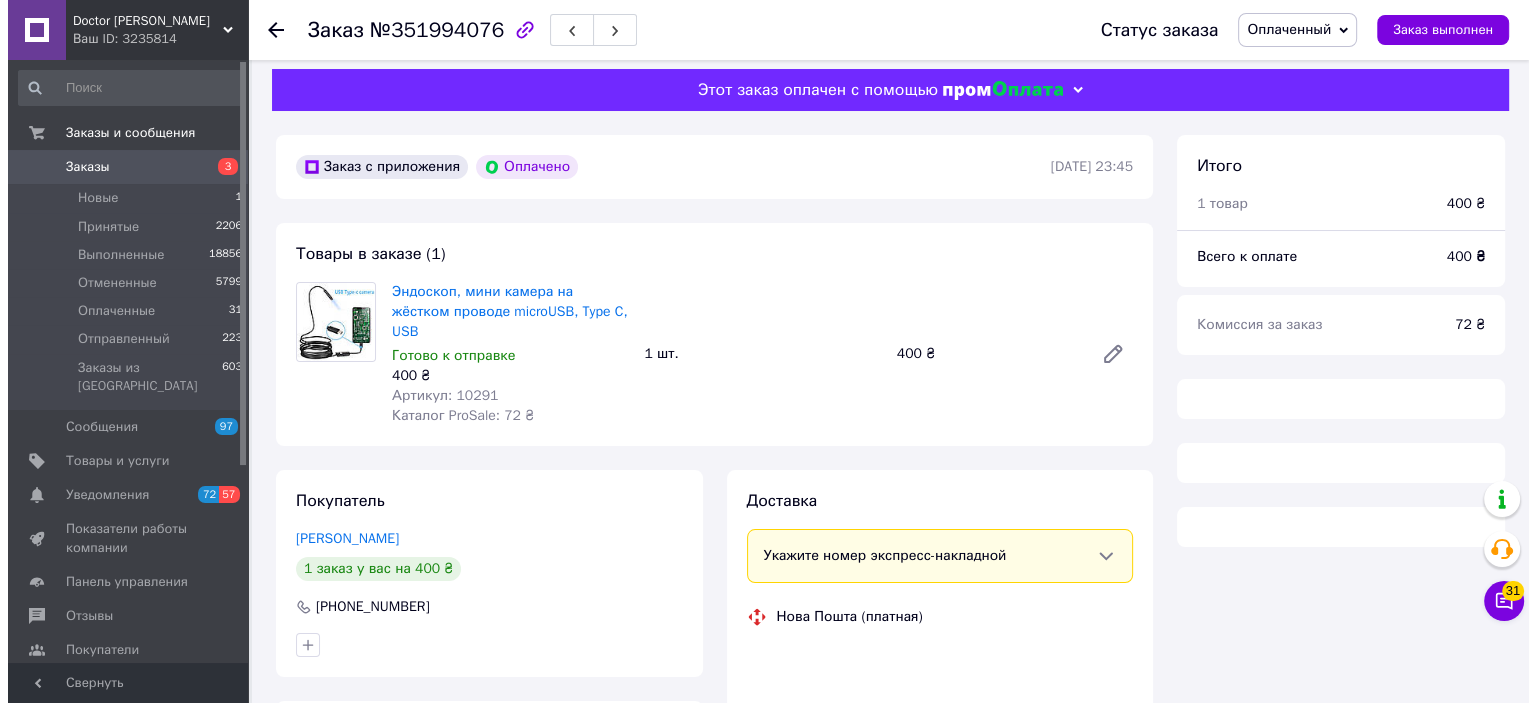 scroll, scrollTop: 0, scrollLeft: 0, axis: both 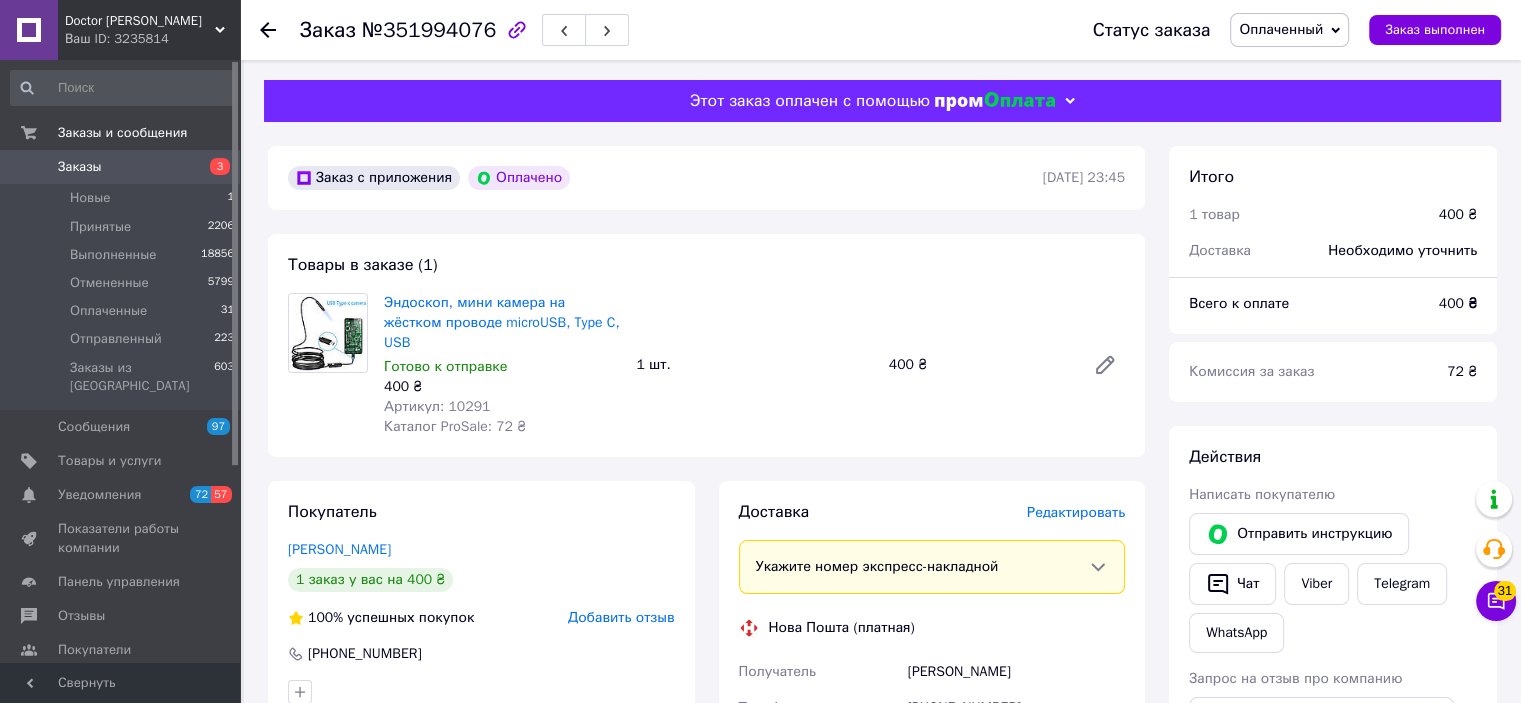 click on "Редактировать" at bounding box center (1076, 512) 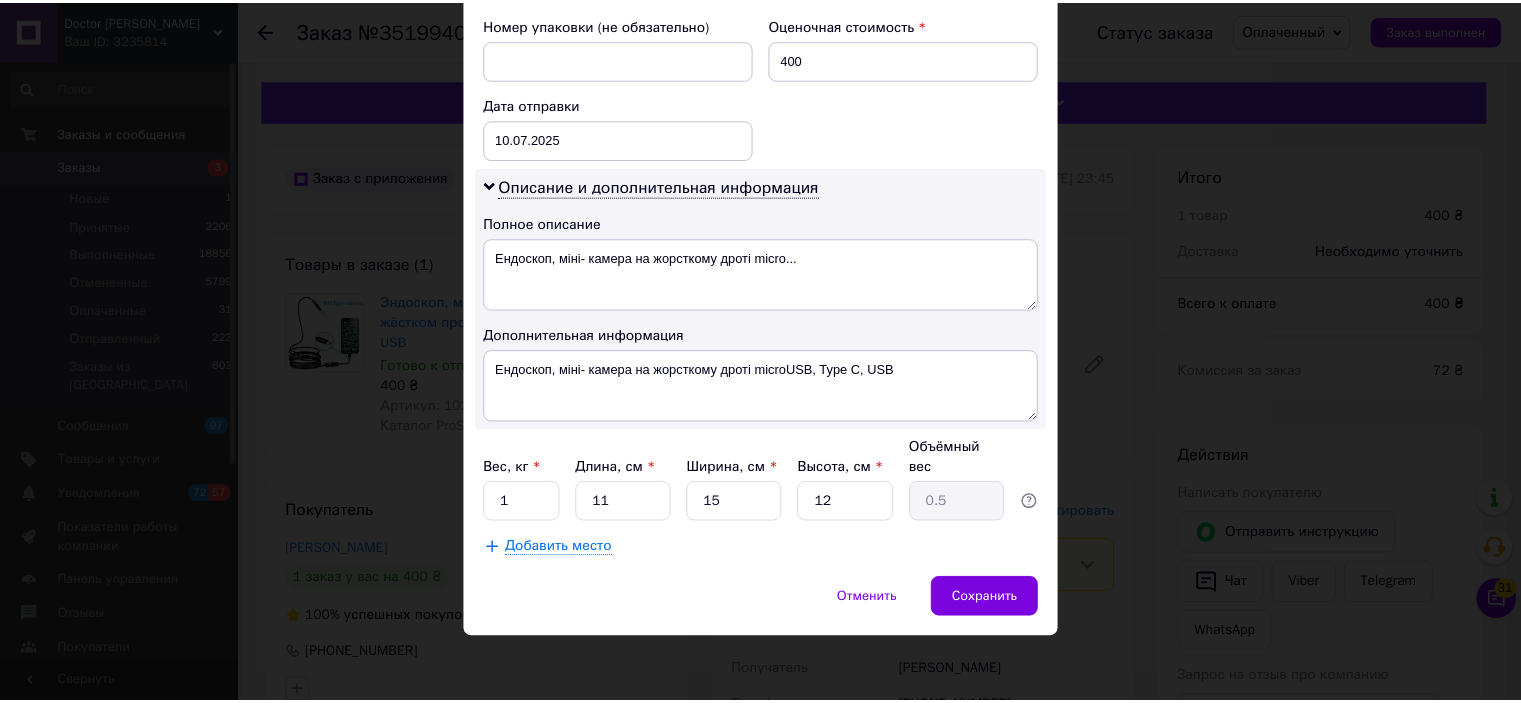 scroll, scrollTop: 864, scrollLeft: 0, axis: vertical 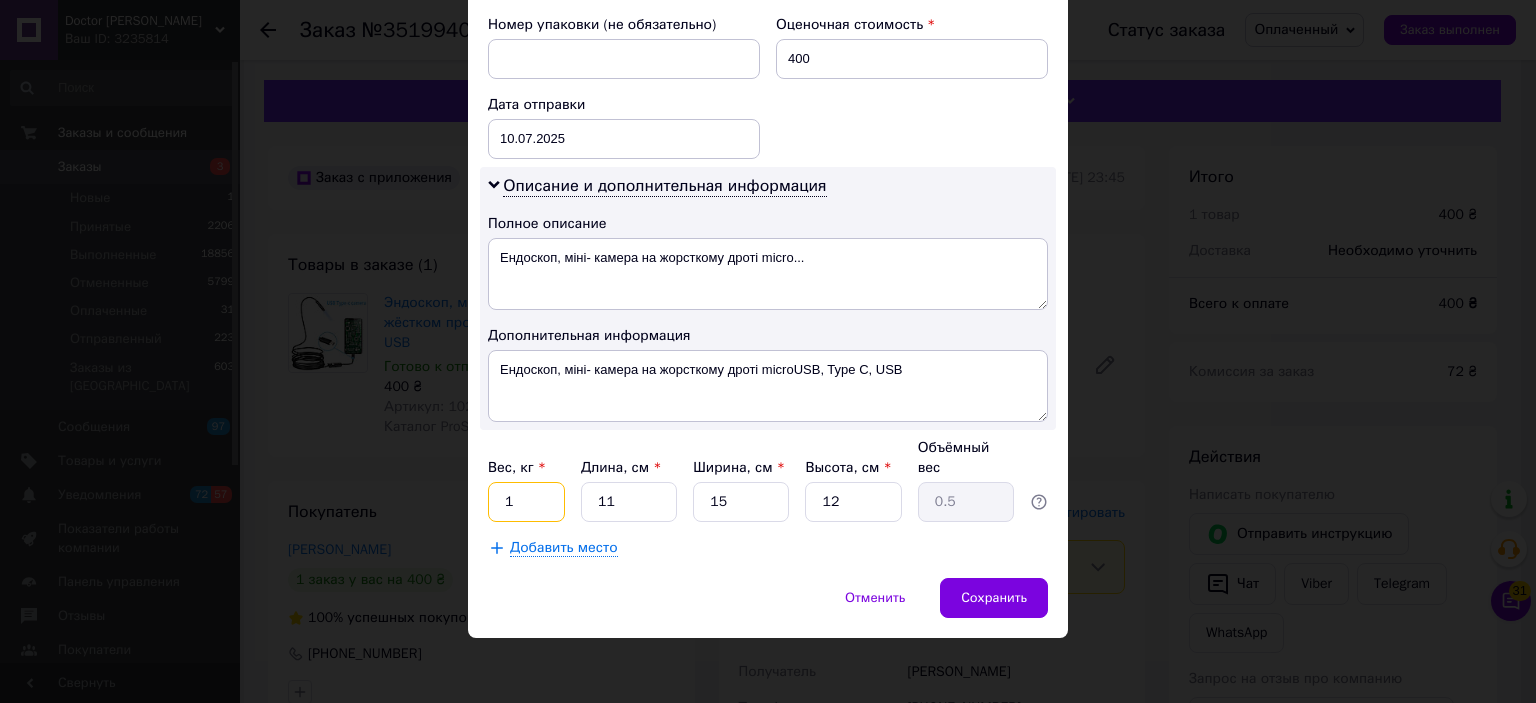 click on "1" at bounding box center [526, 502] 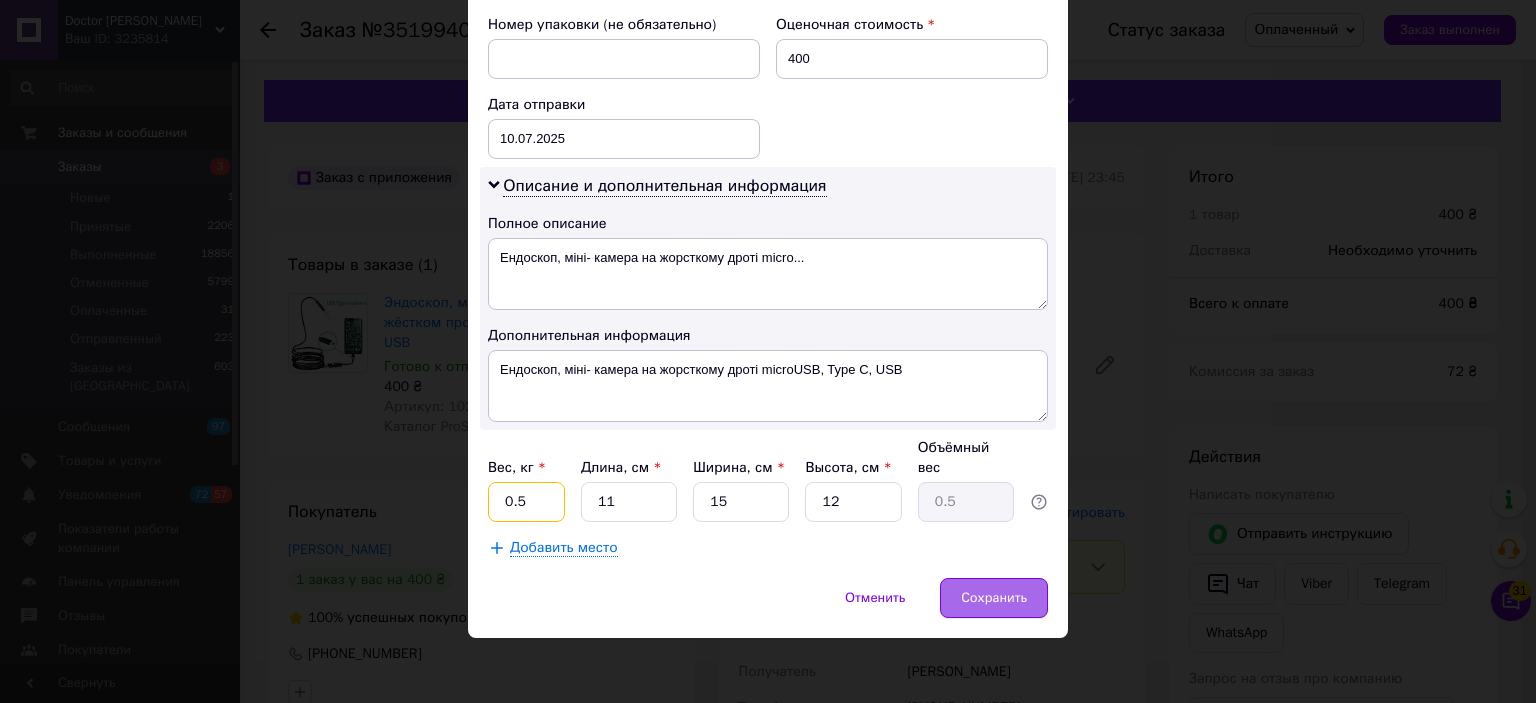 type on "0.5" 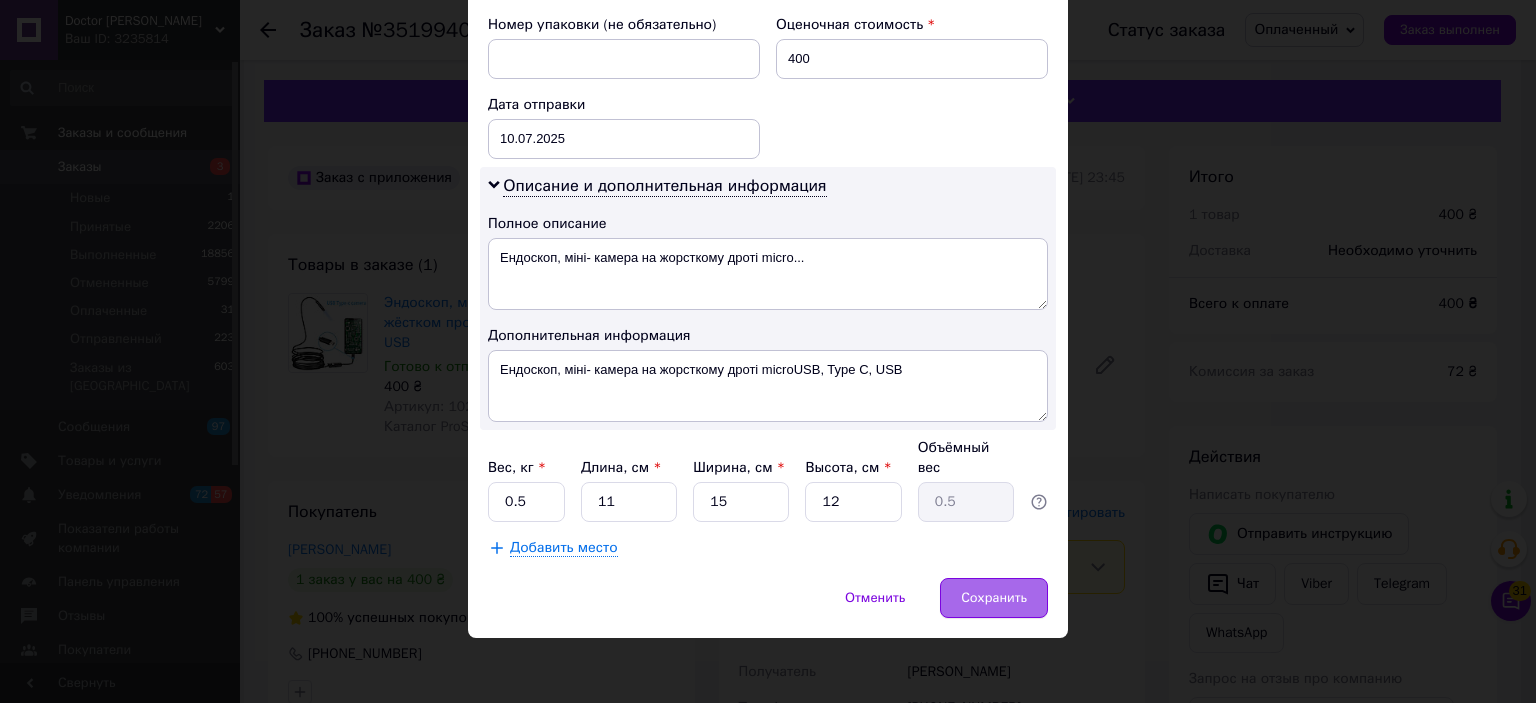 click on "Сохранить" at bounding box center [994, 598] 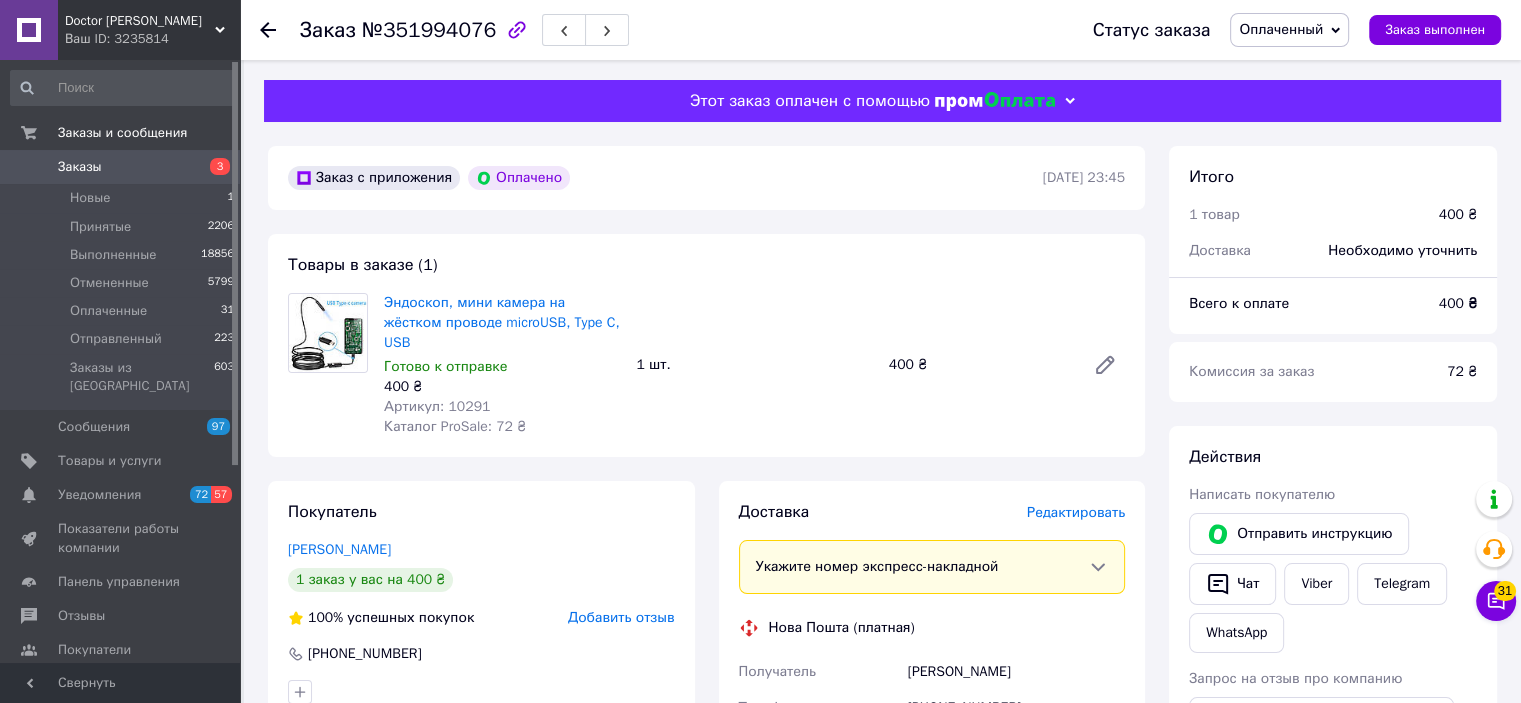 scroll, scrollTop: 800, scrollLeft: 0, axis: vertical 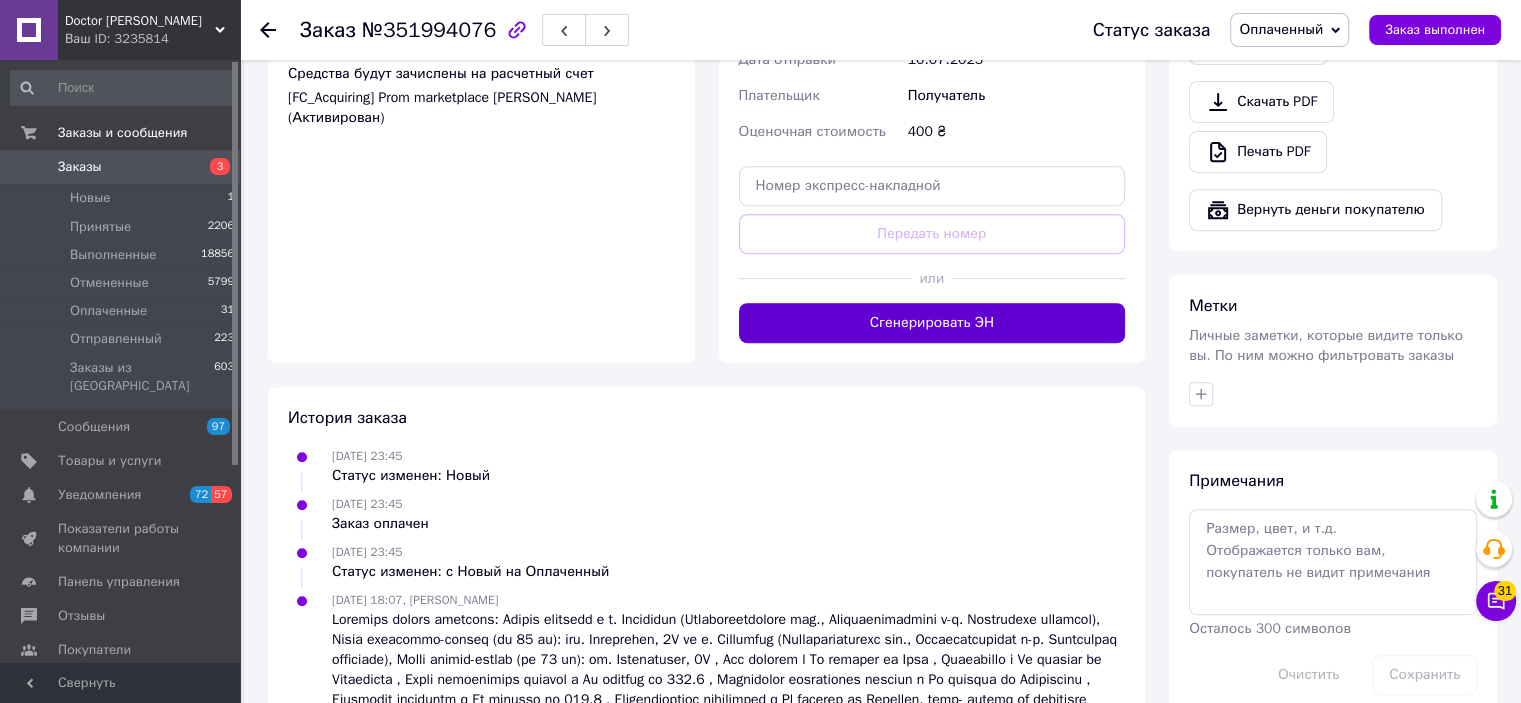 click on "Сгенерировать ЭН" at bounding box center [932, 323] 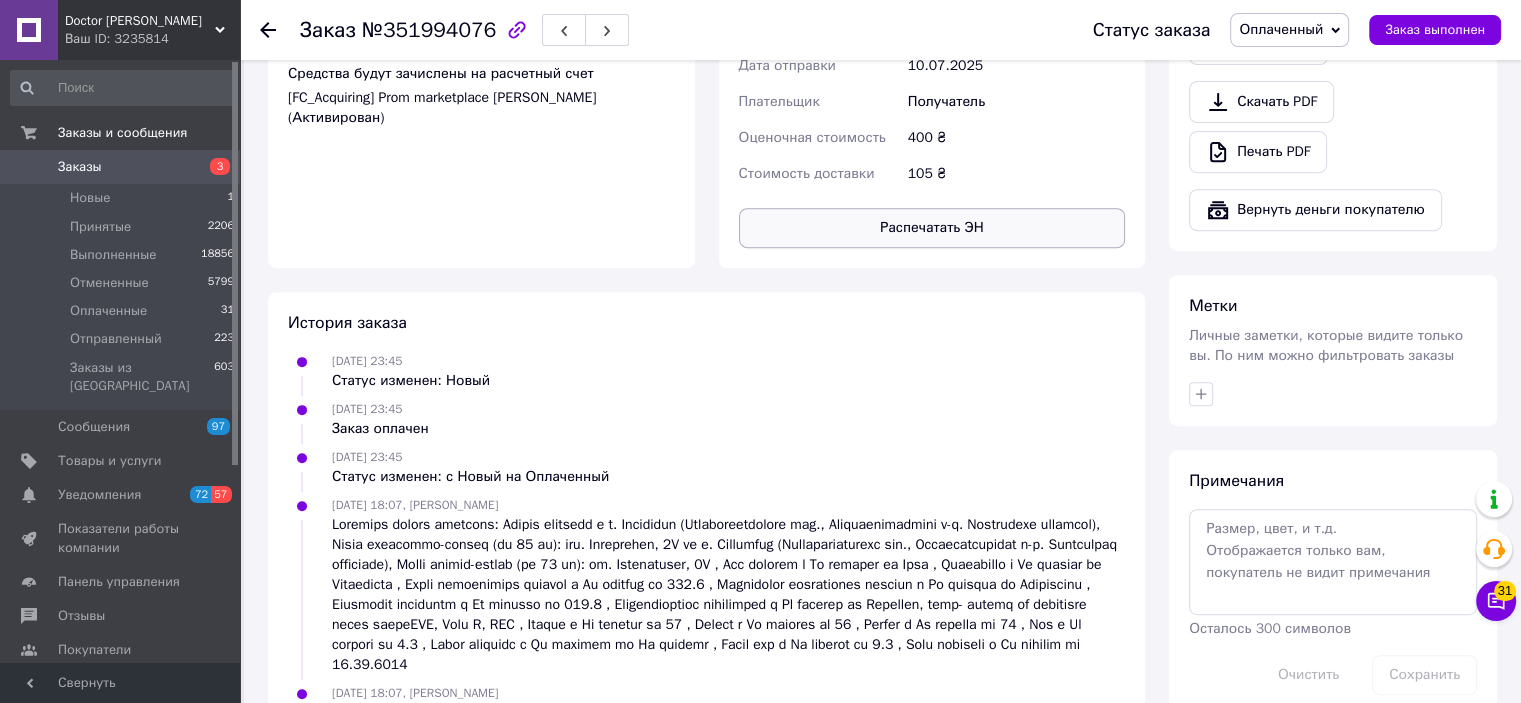 click on "Распечатать ЭН" at bounding box center [932, 228] 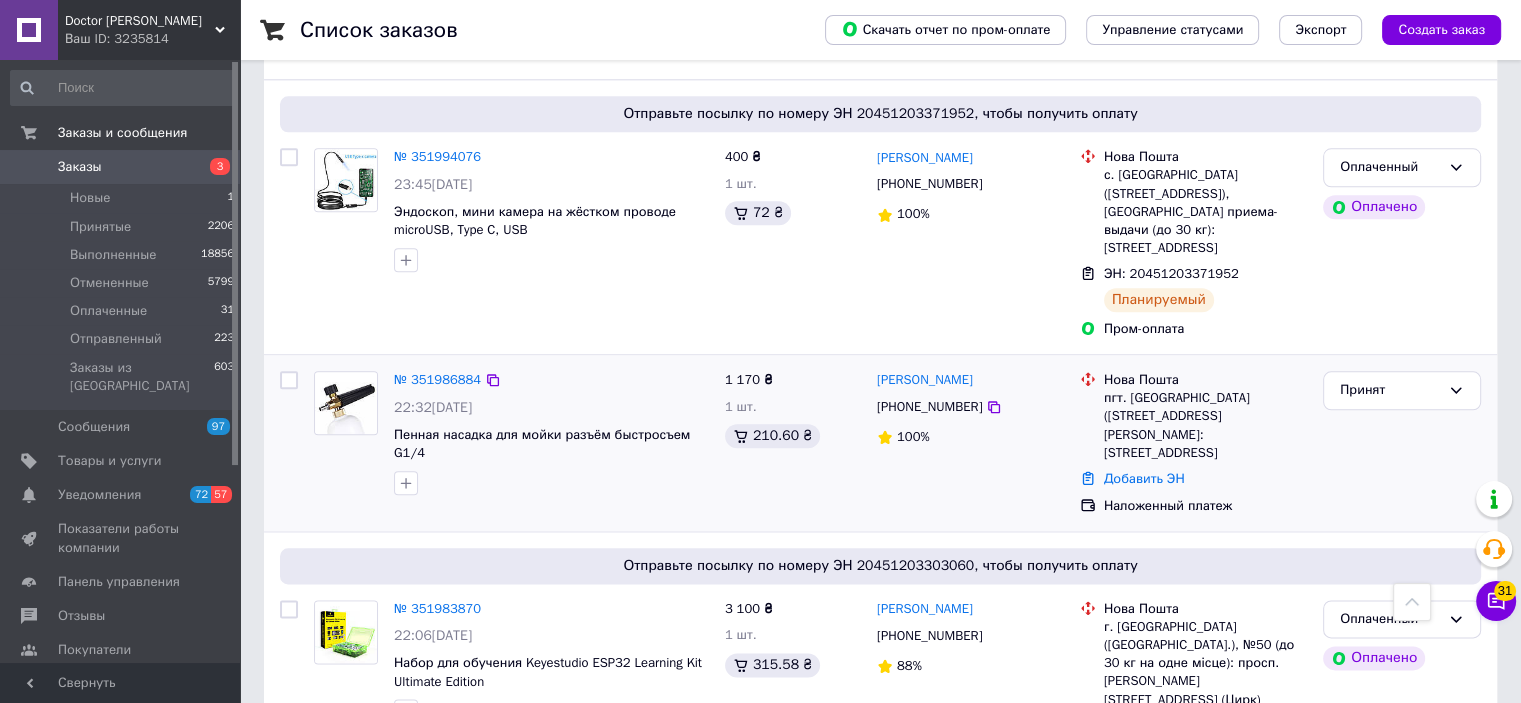scroll, scrollTop: 2200, scrollLeft: 0, axis: vertical 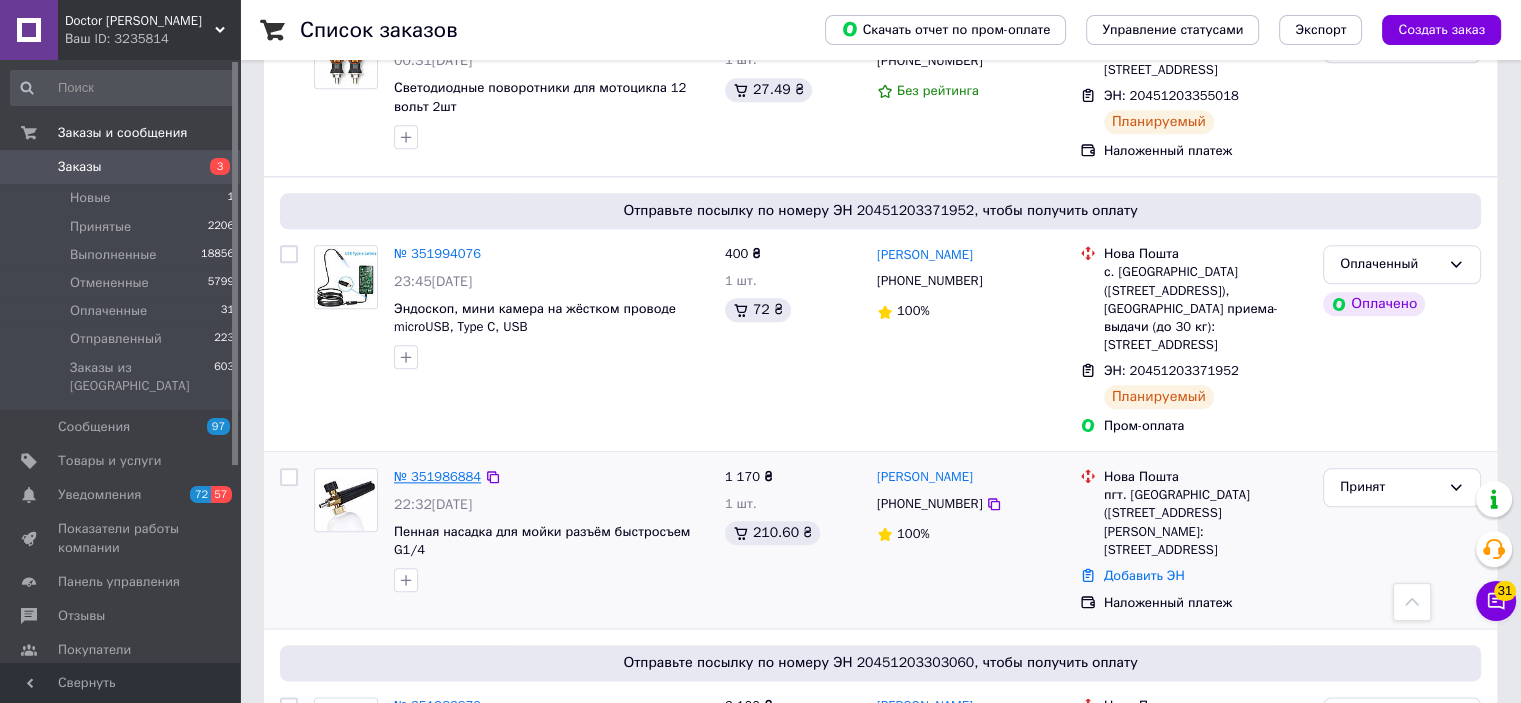 click on "№ 351986884" at bounding box center (437, 476) 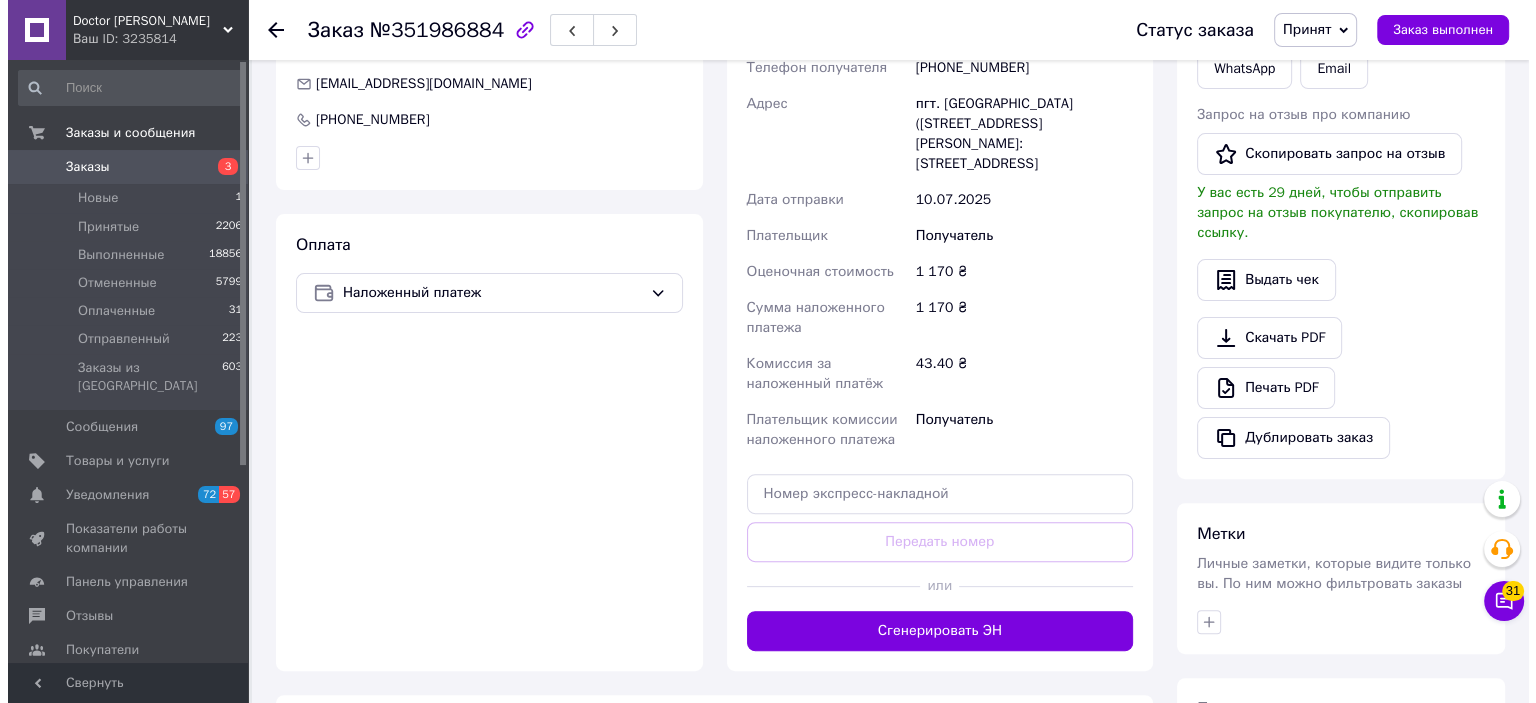 scroll, scrollTop: 128, scrollLeft: 0, axis: vertical 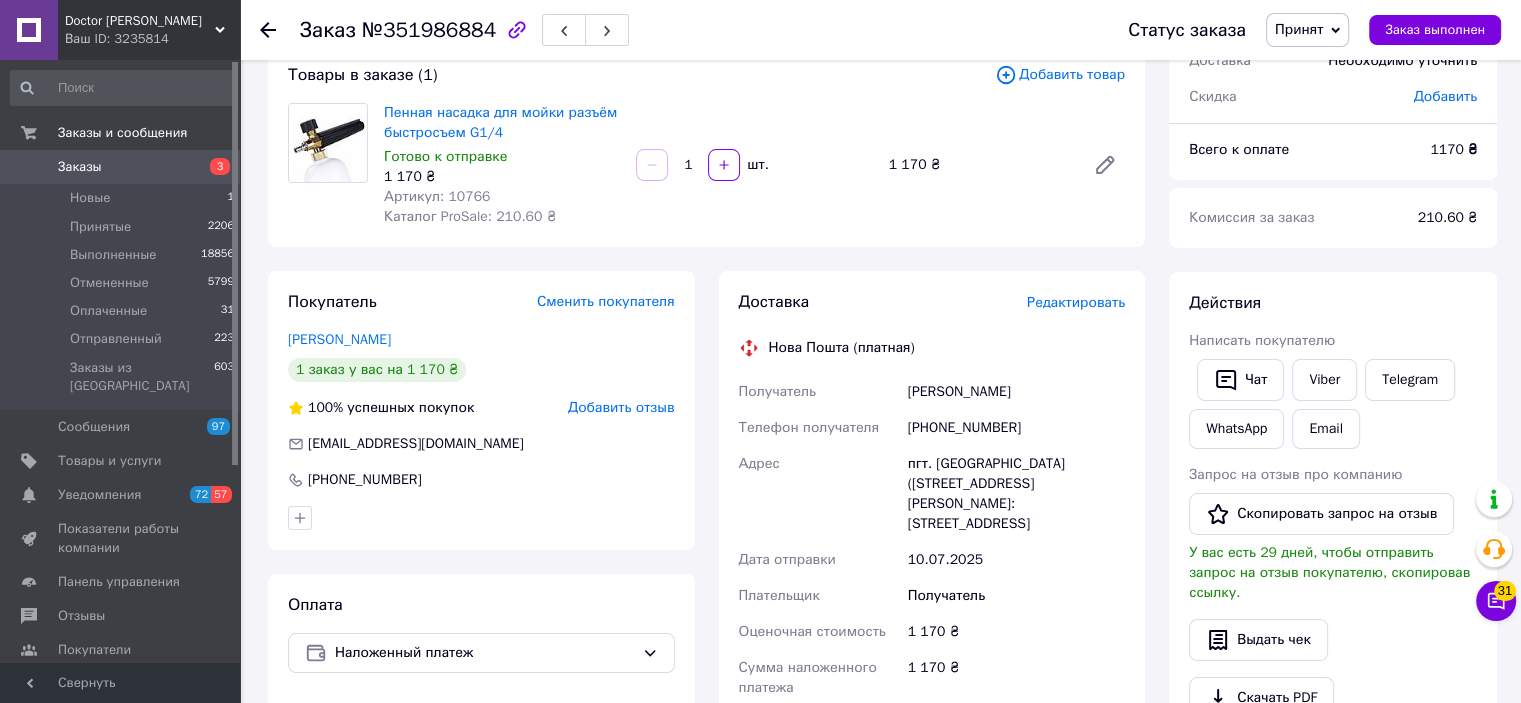click on "Редактировать" at bounding box center (1076, 302) 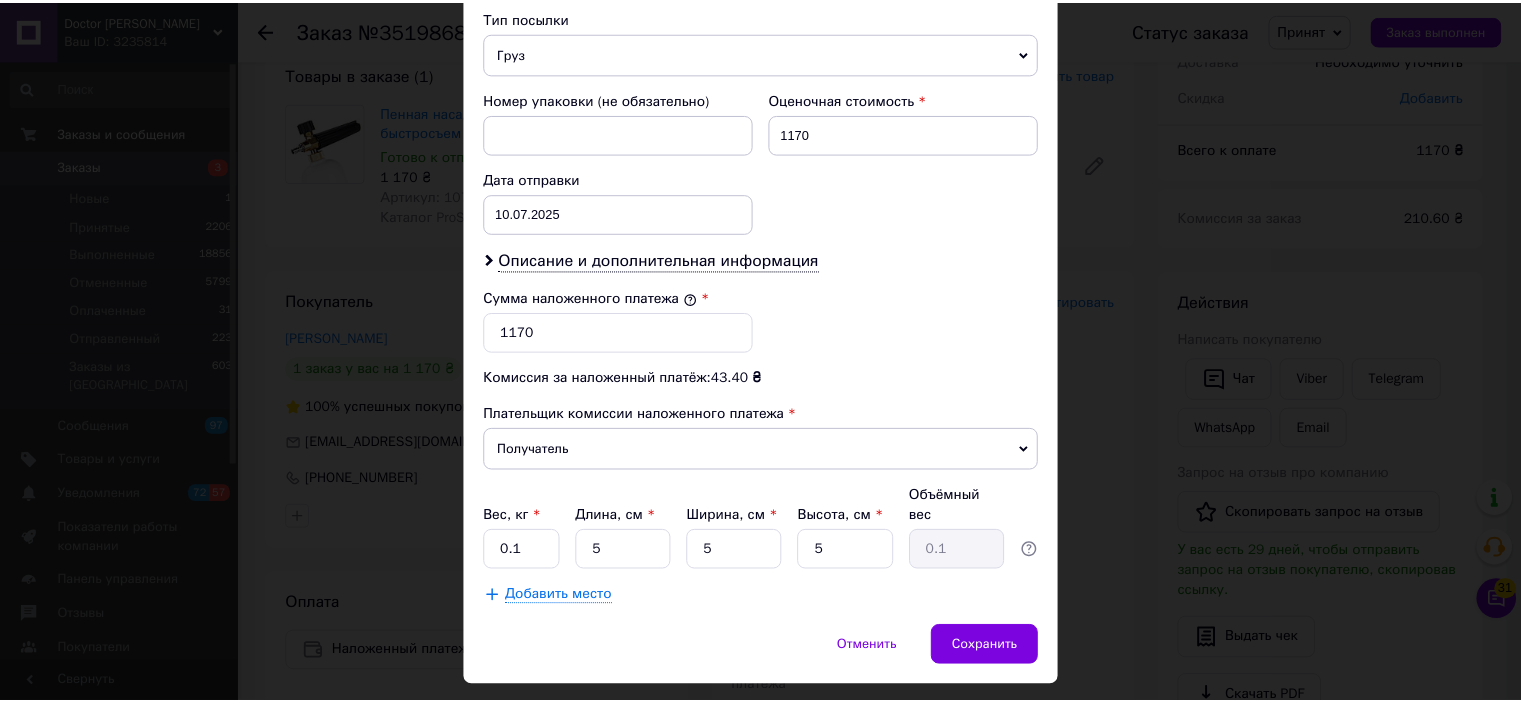 scroll, scrollTop: 816, scrollLeft: 0, axis: vertical 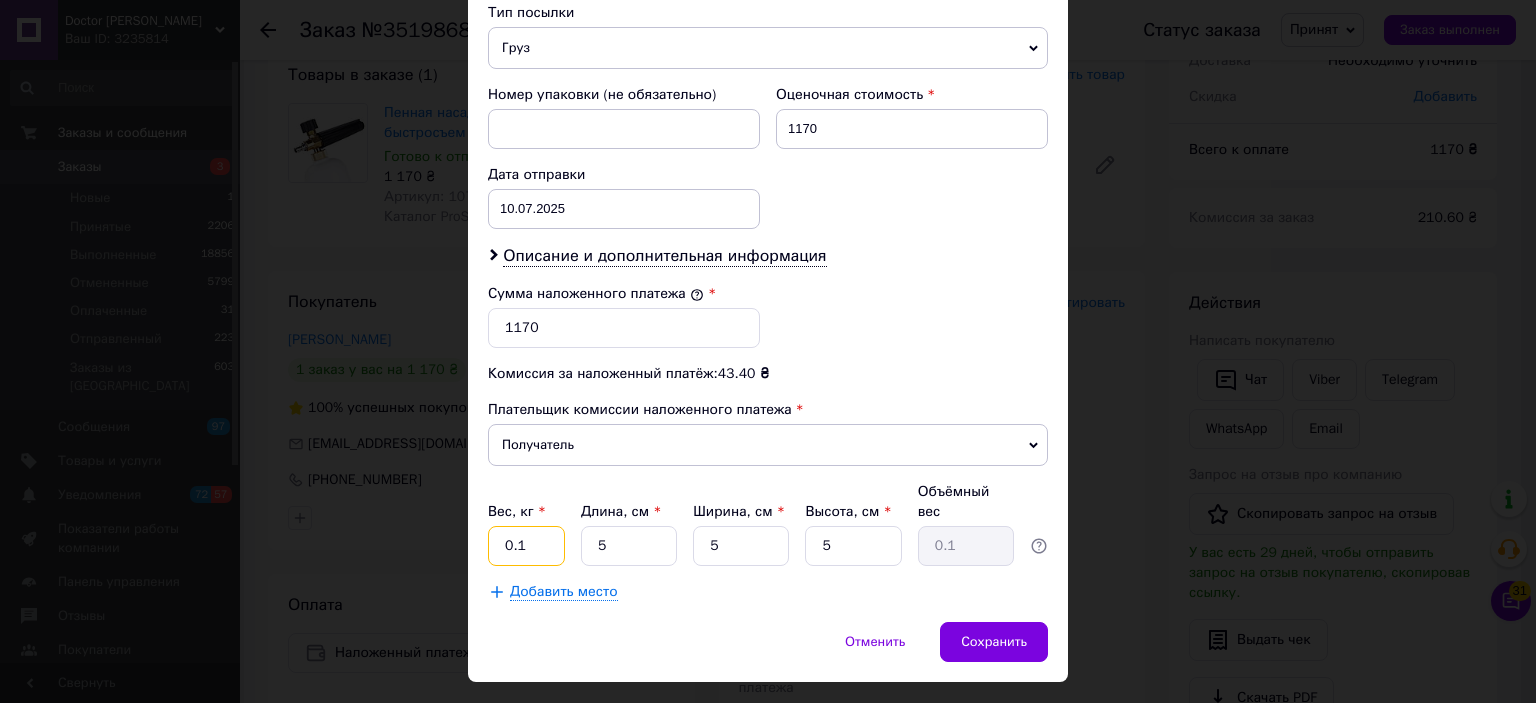 click on "0.1" at bounding box center (526, 546) 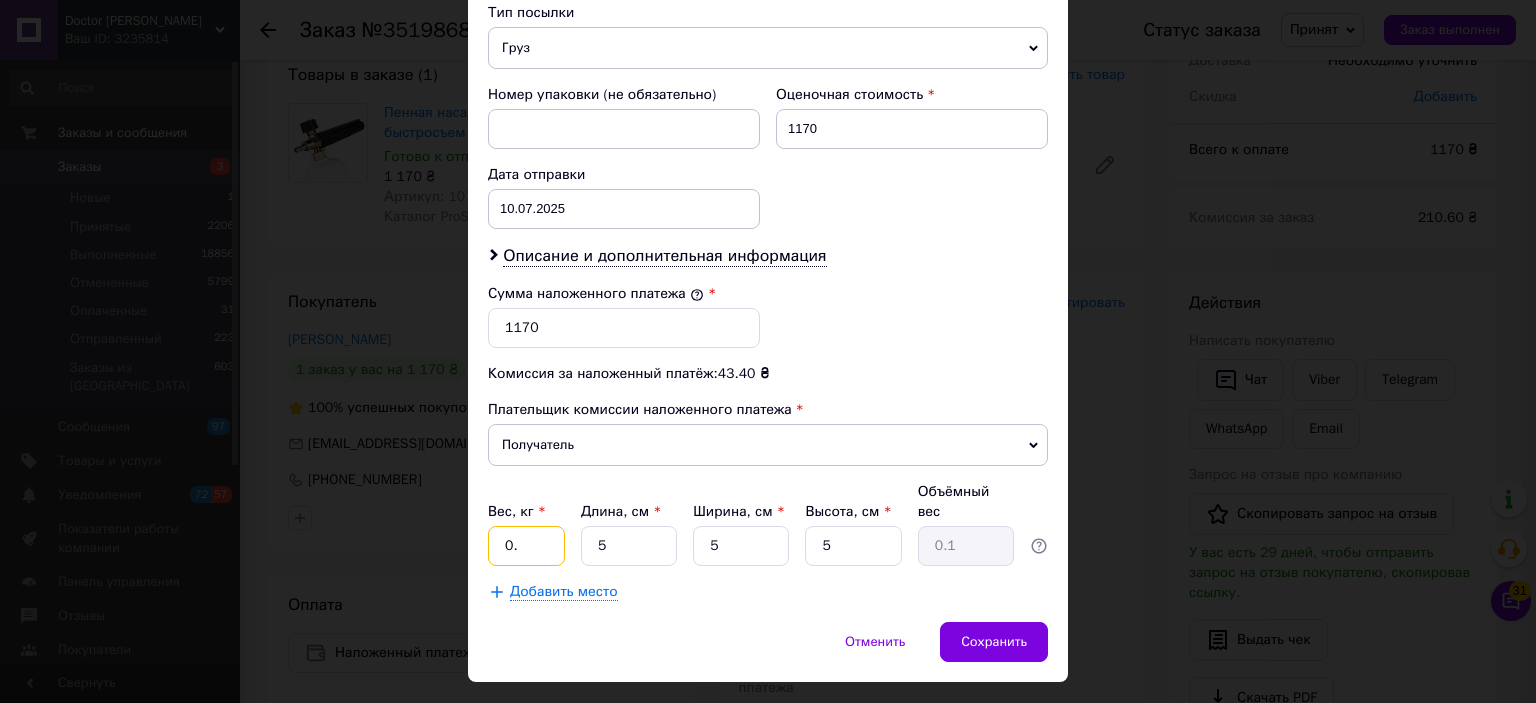 type on "0" 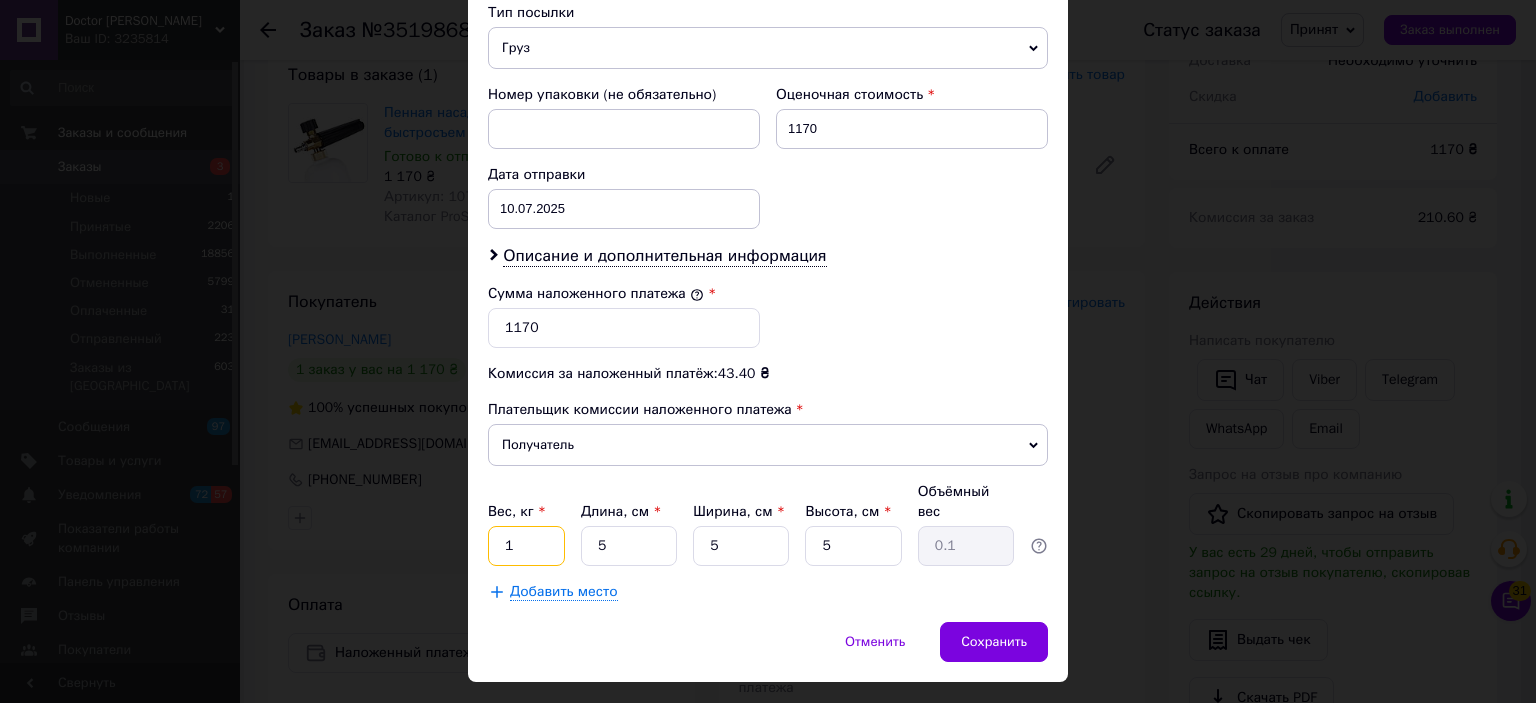 type on "1" 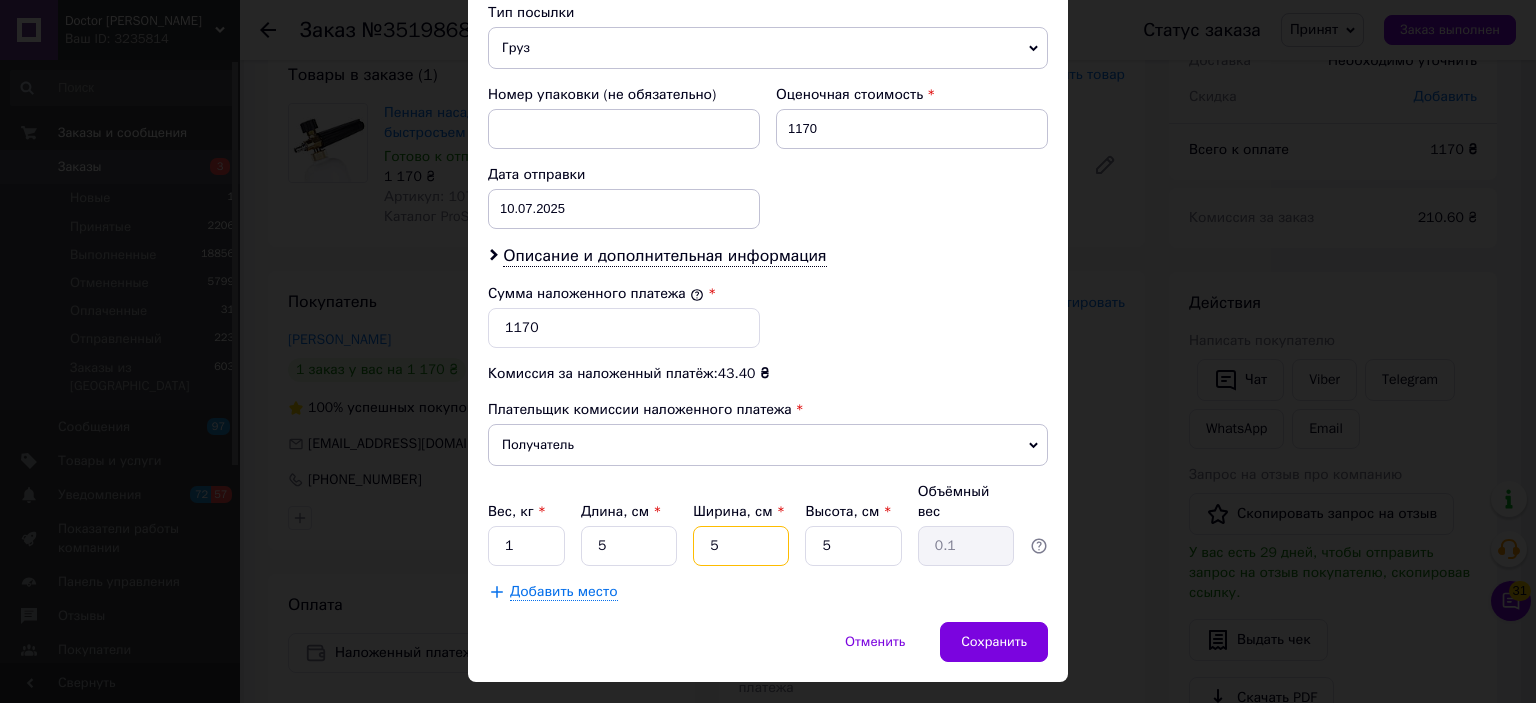 click on "5" at bounding box center (741, 546) 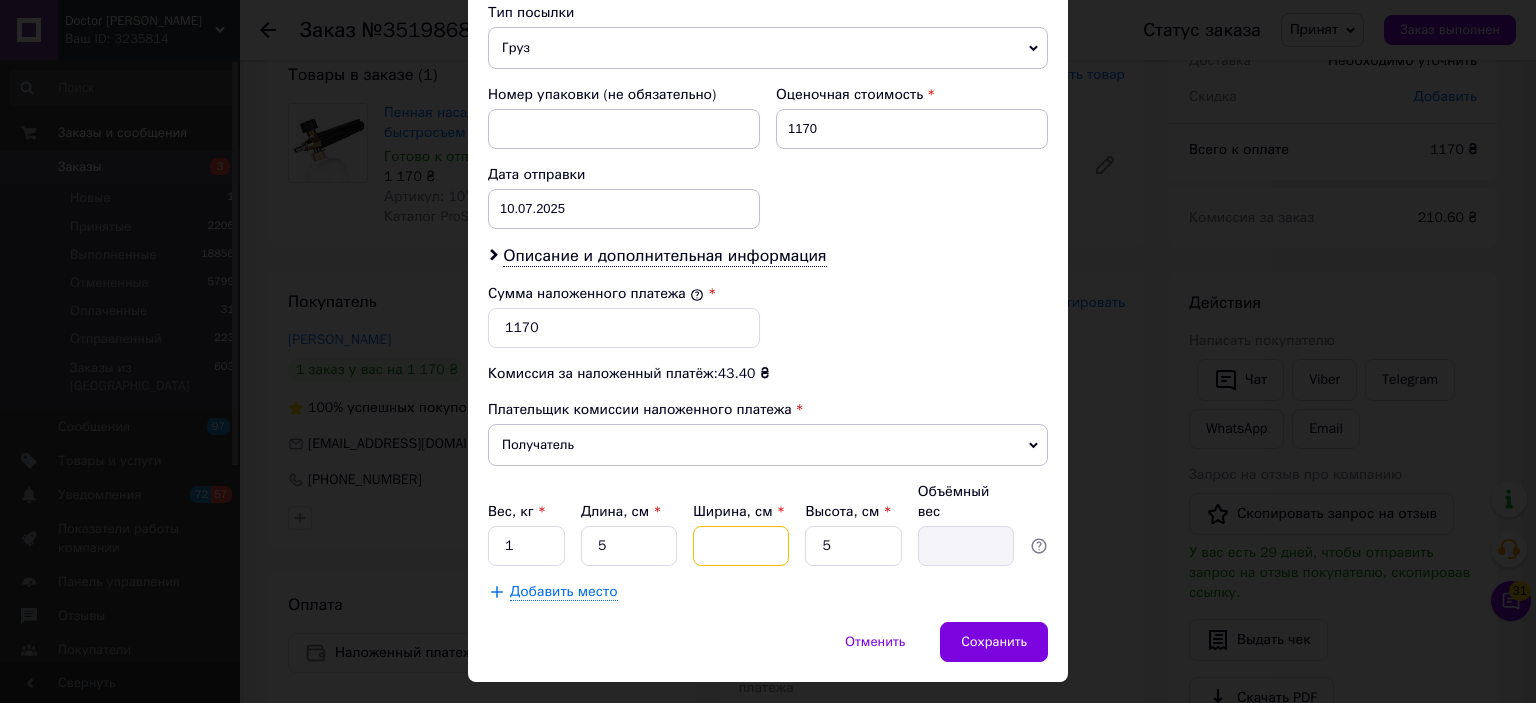 type on "2" 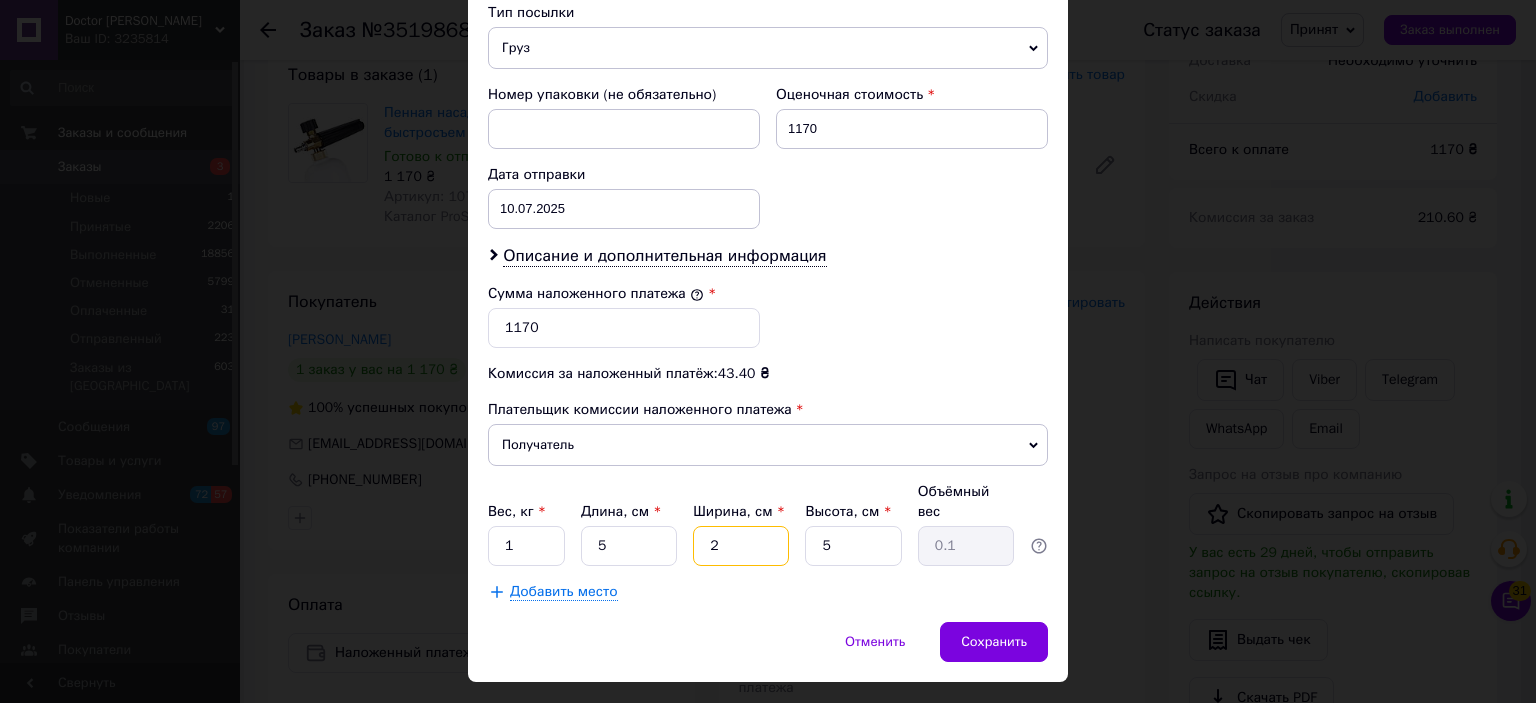 type on "20" 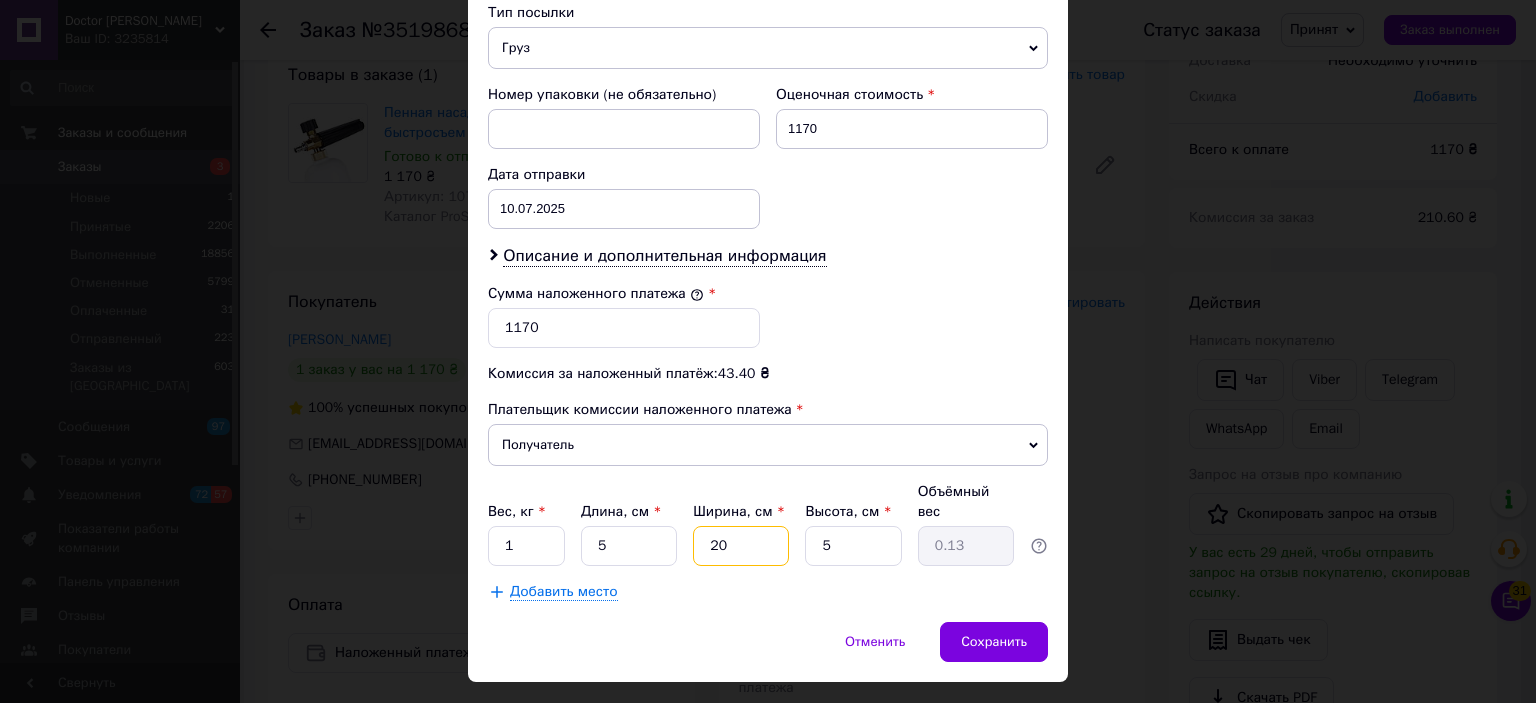 type on "20" 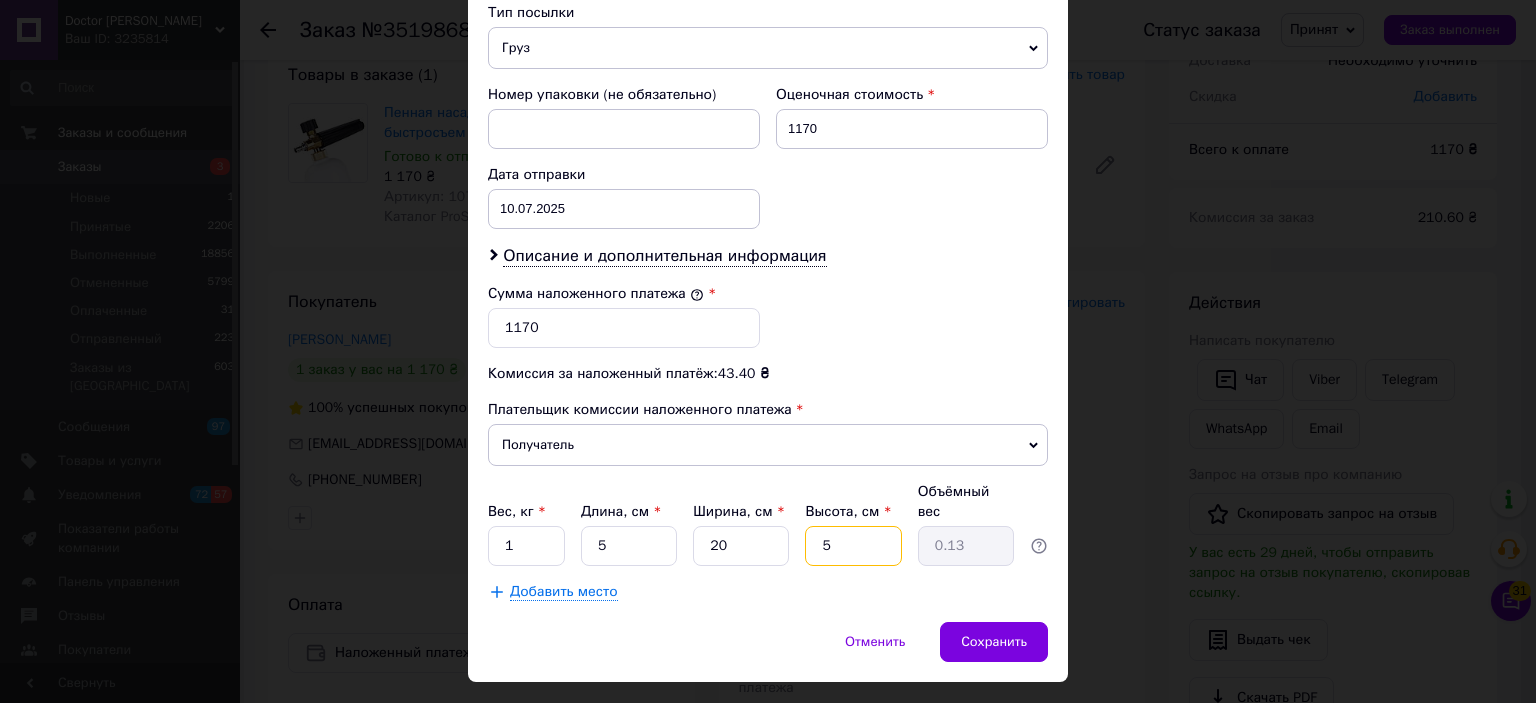 click on "5" at bounding box center [853, 546] 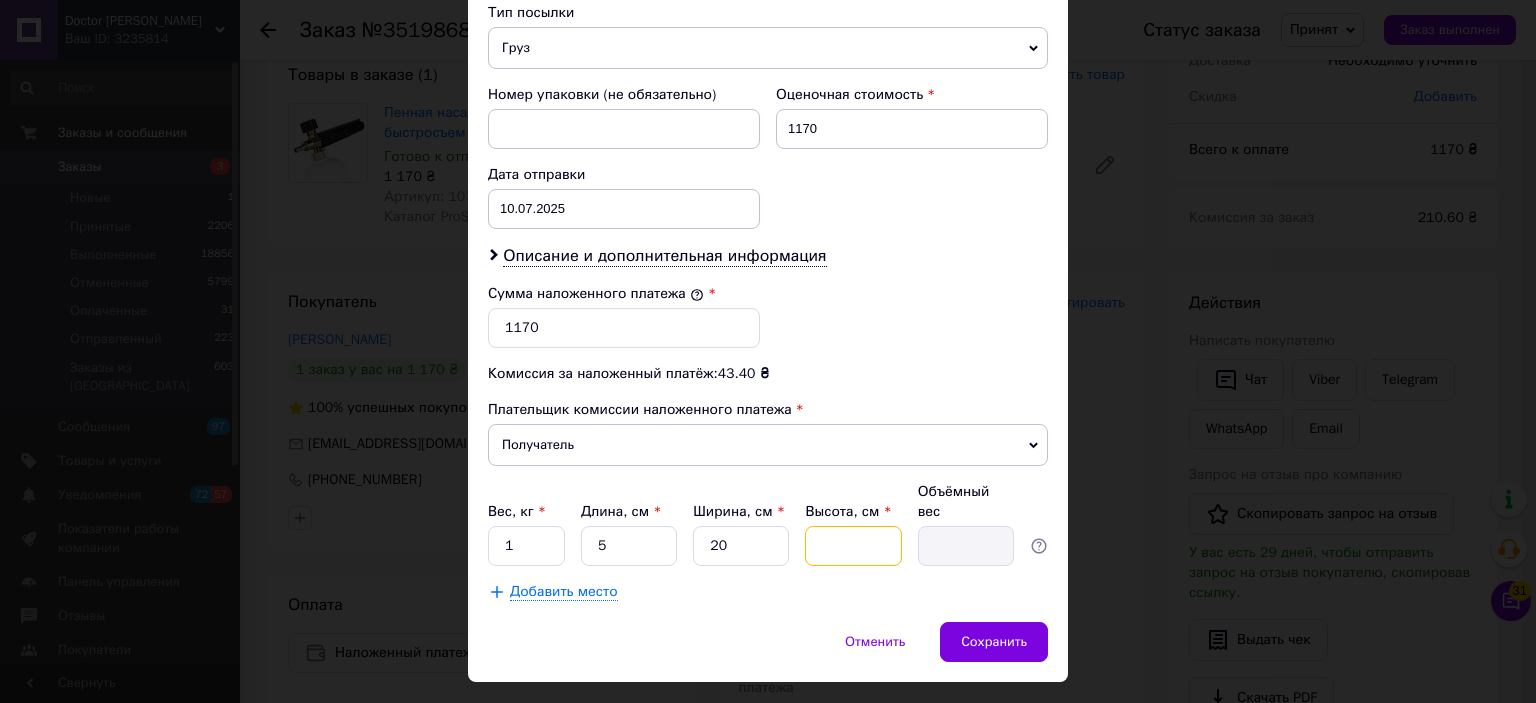 type on "1" 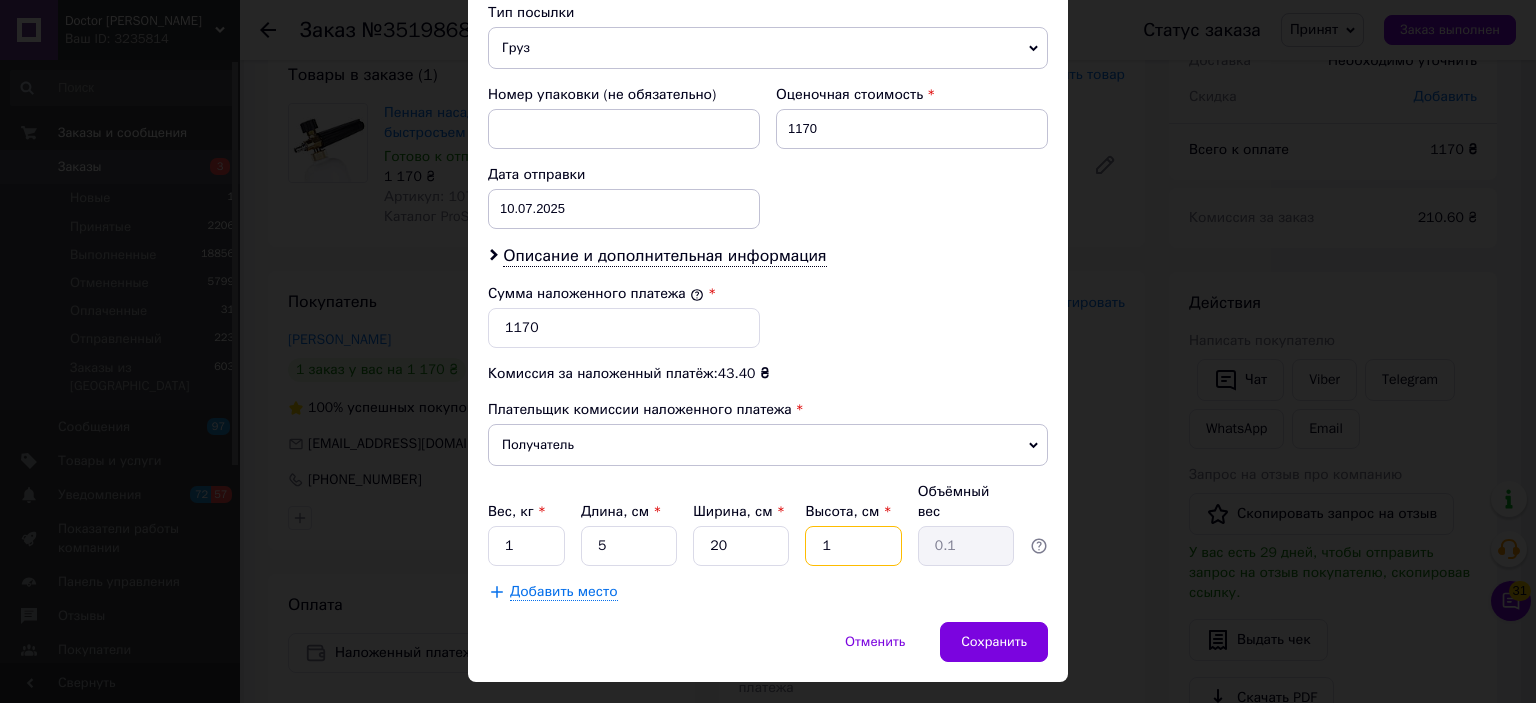 type on "15" 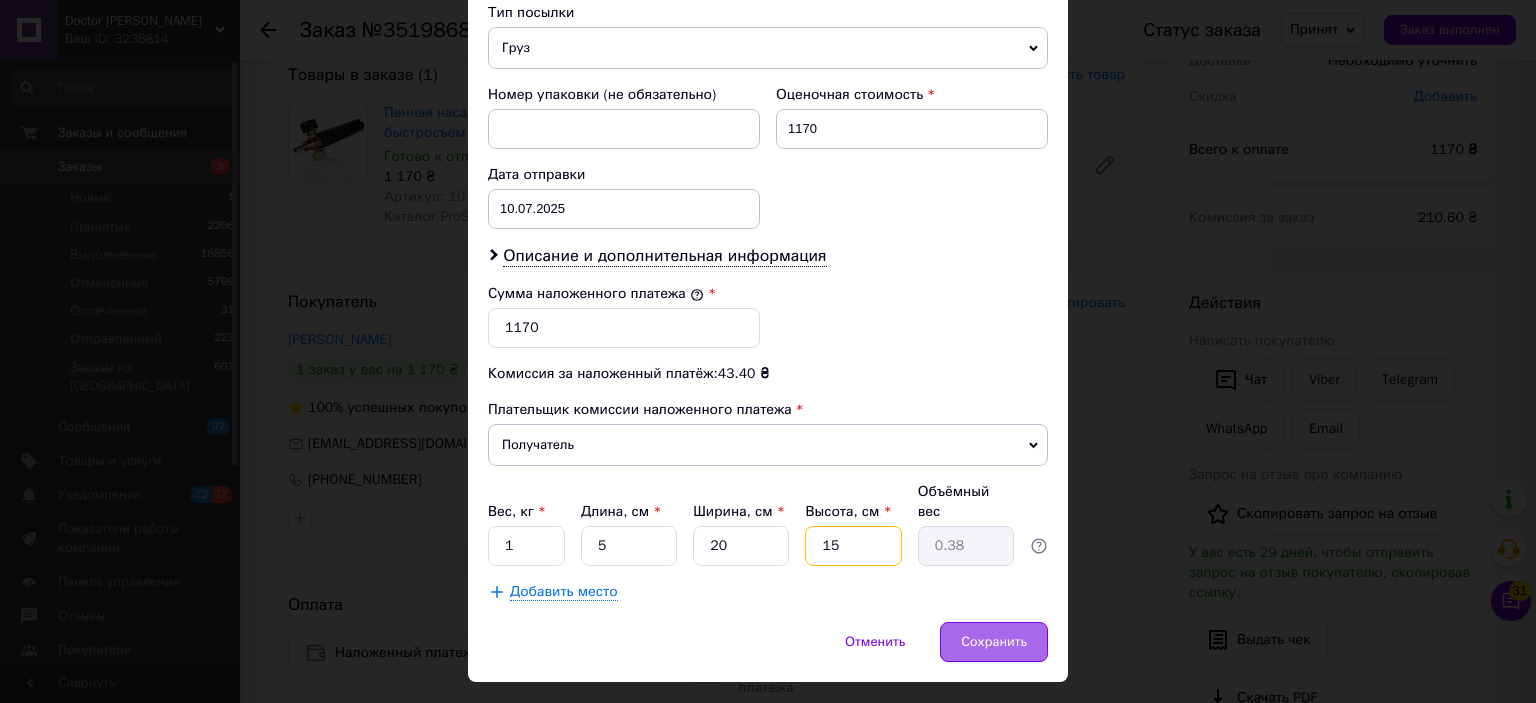 type on "15" 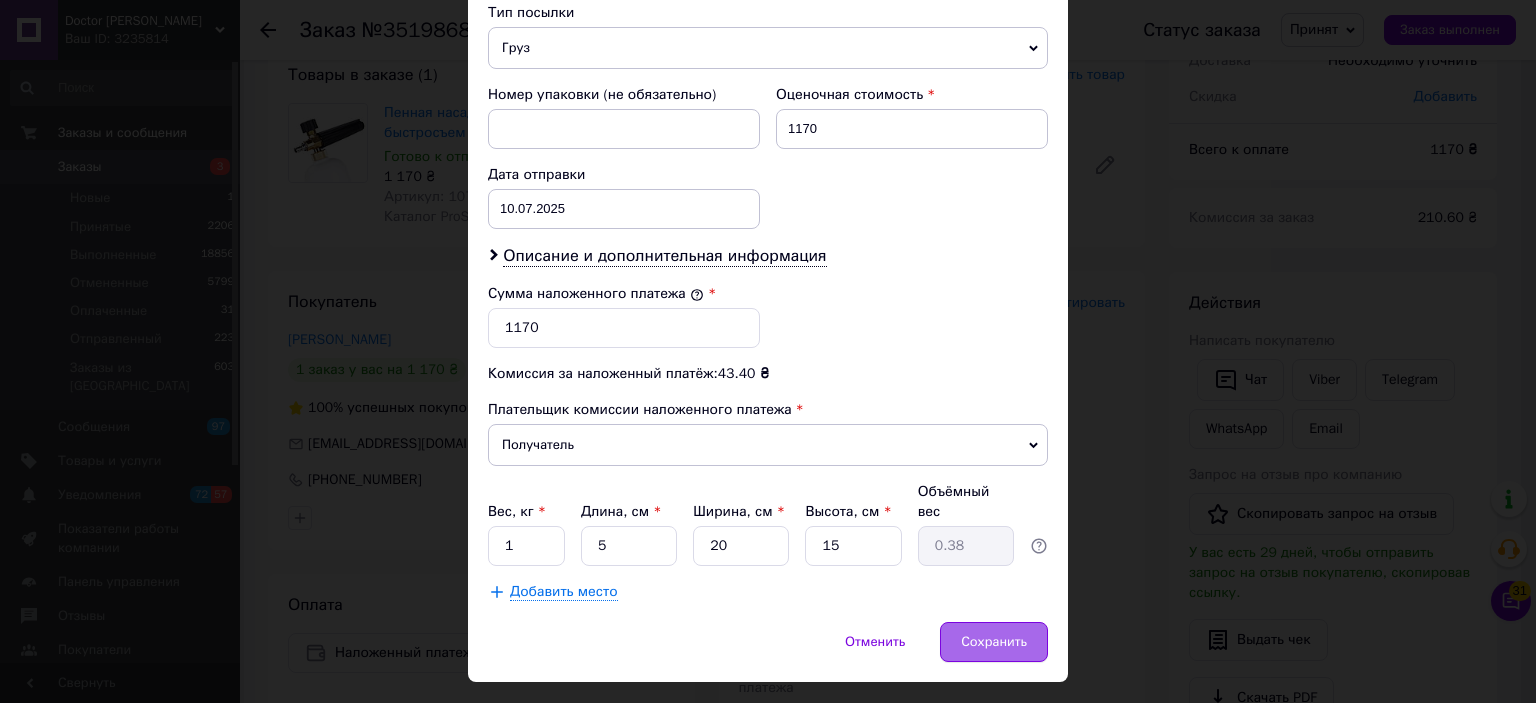 click on "Сохранить" at bounding box center [994, 642] 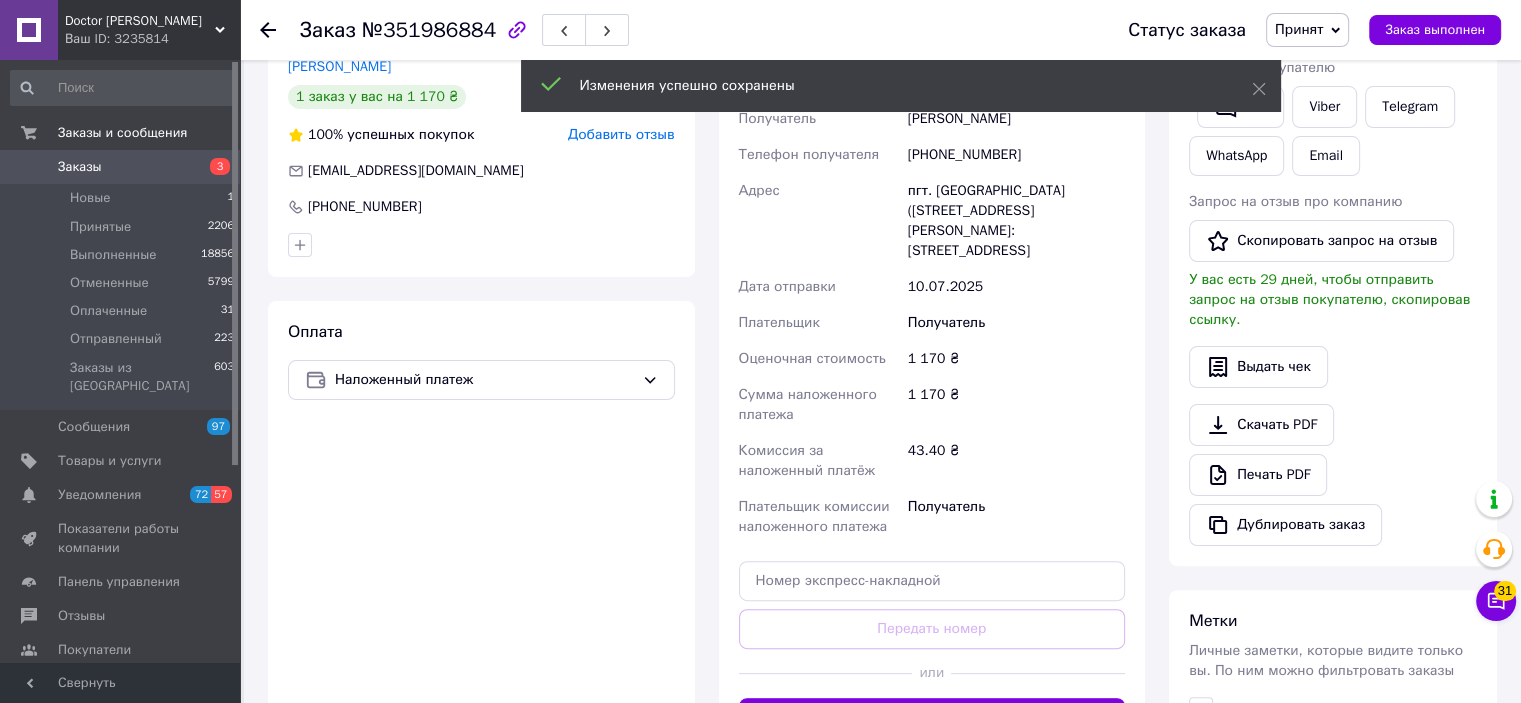 scroll, scrollTop: 828, scrollLeft: 0, axis: vertical 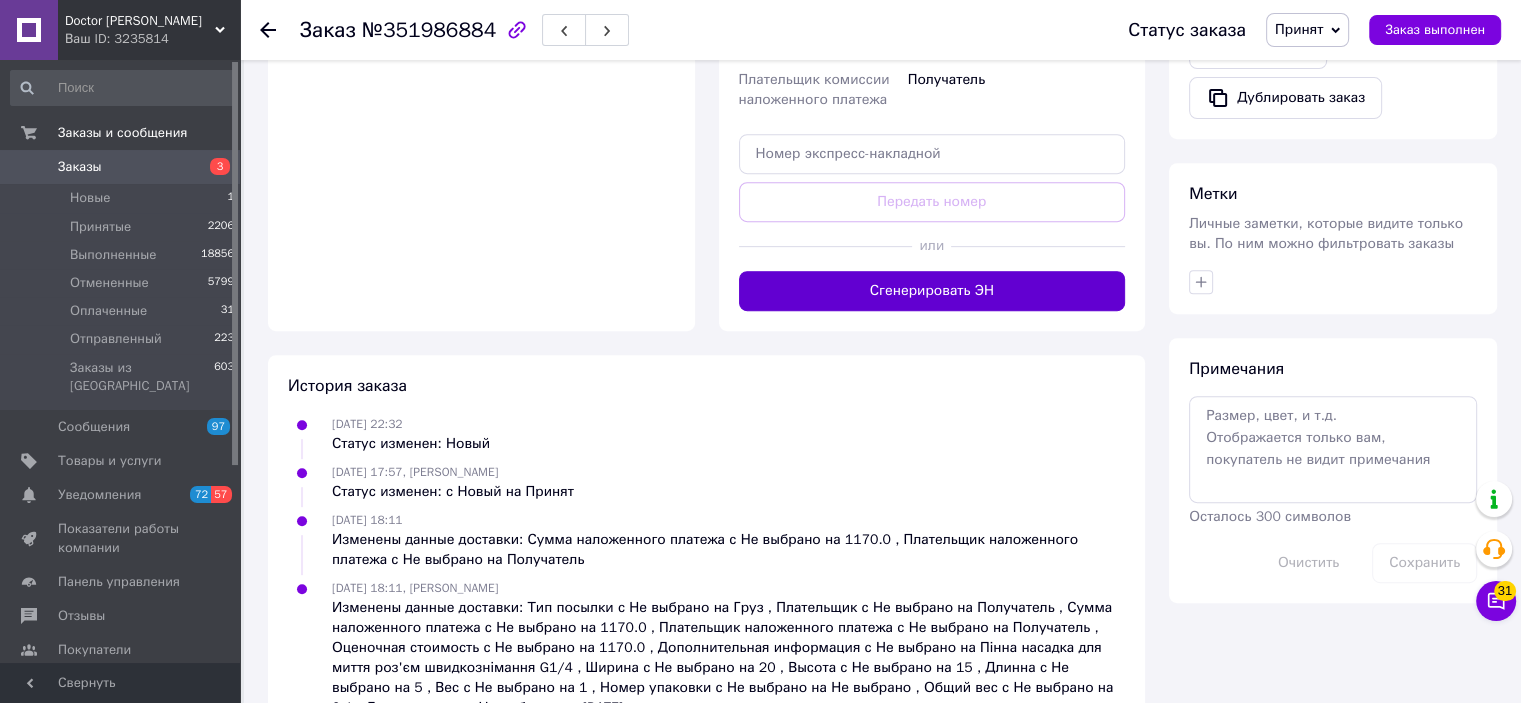 click on "Сгенерировать ЭН" at bounding box center [932, 291] 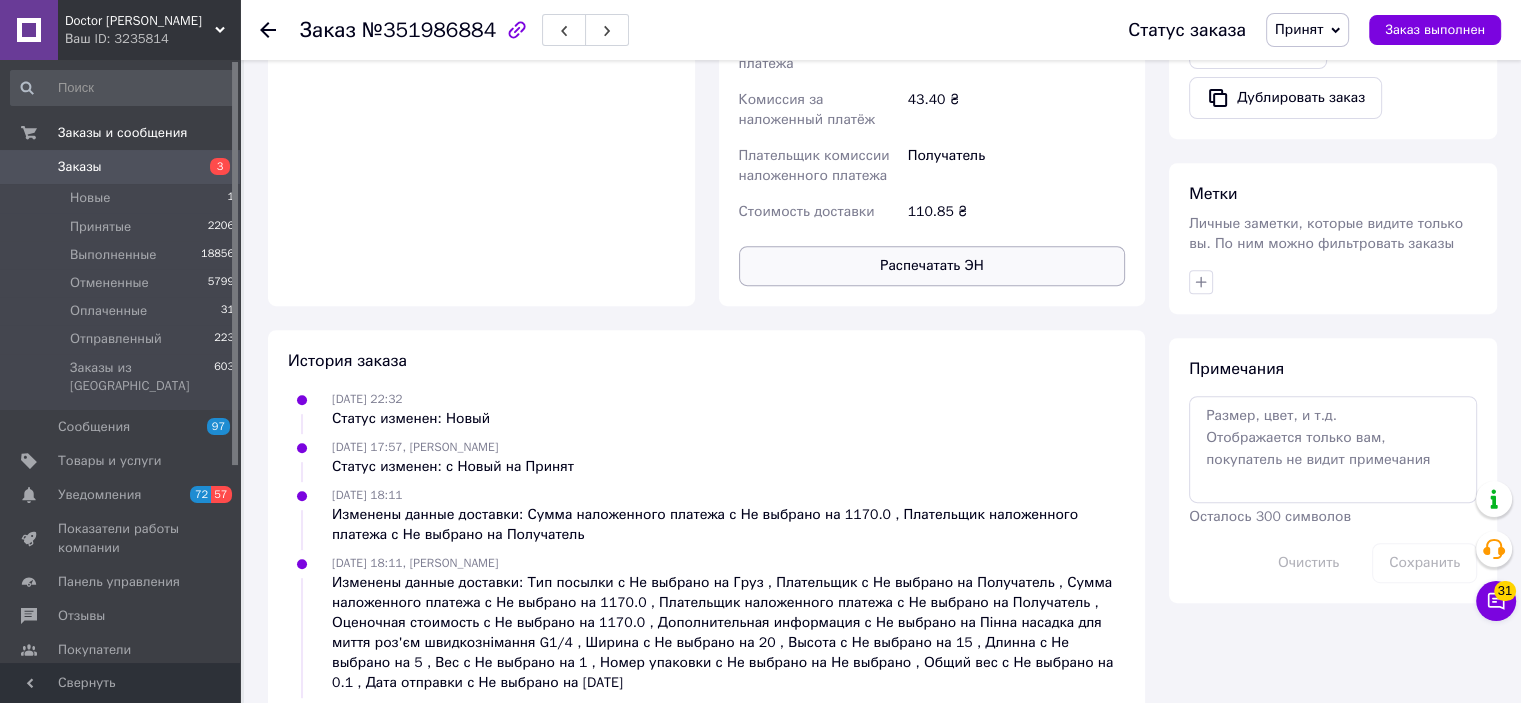 click on "Распечатать ЭН" at bounding box center [932, 266] 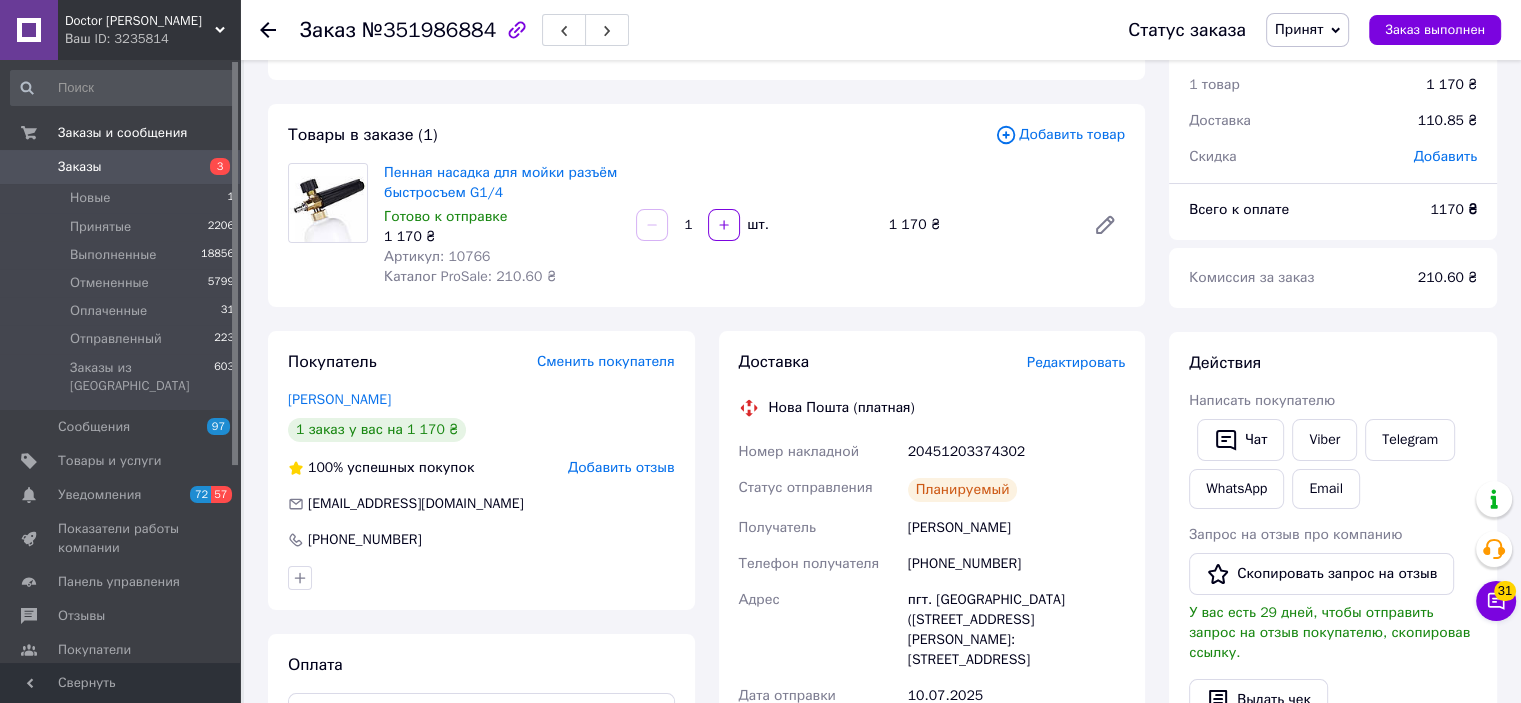 scroll, scrollTop: 0, scrollLeft: 0, axis: both 